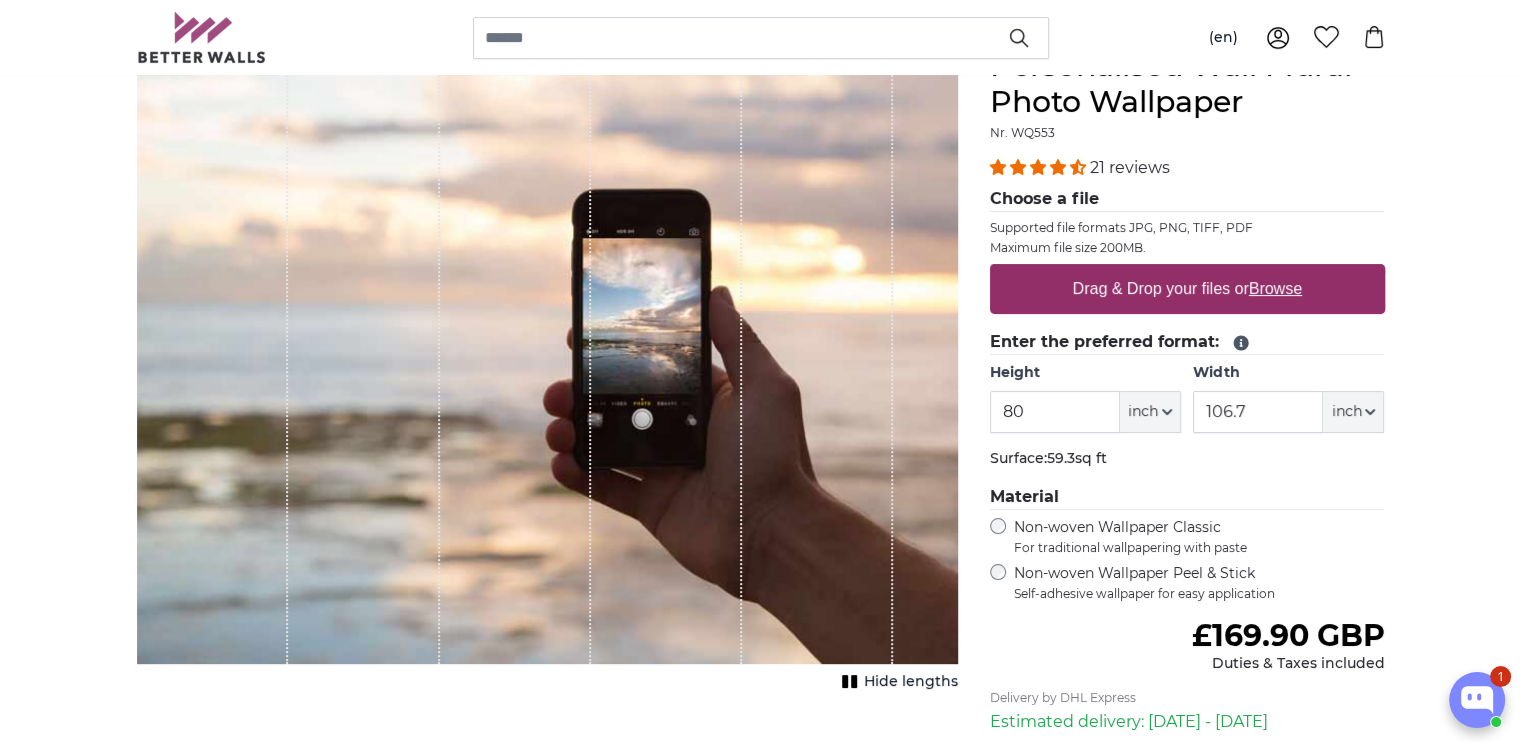 scroll, scrollTop: 275, scrollLeft: 0, axis: vertical 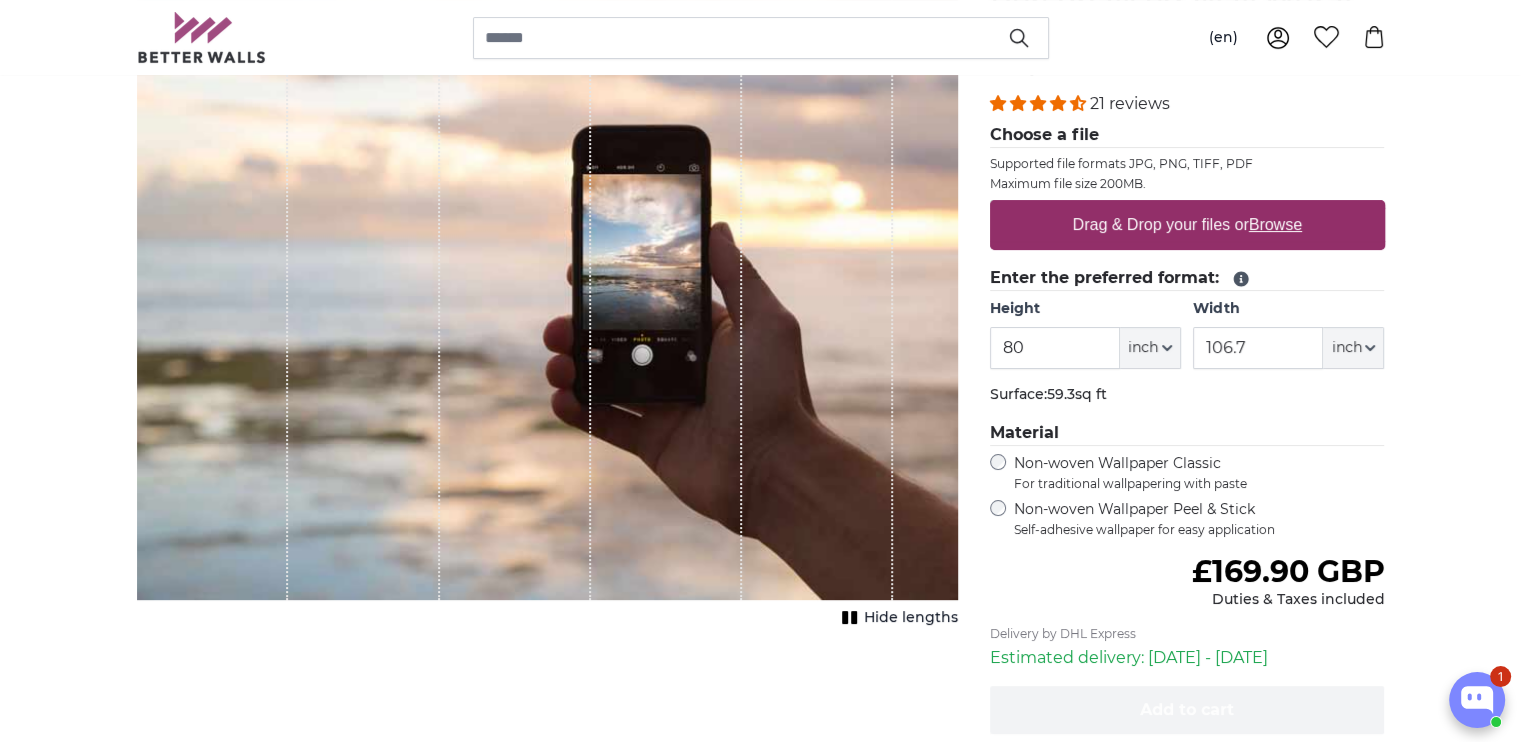click on "Browse" at bounding box center (1275, 224) 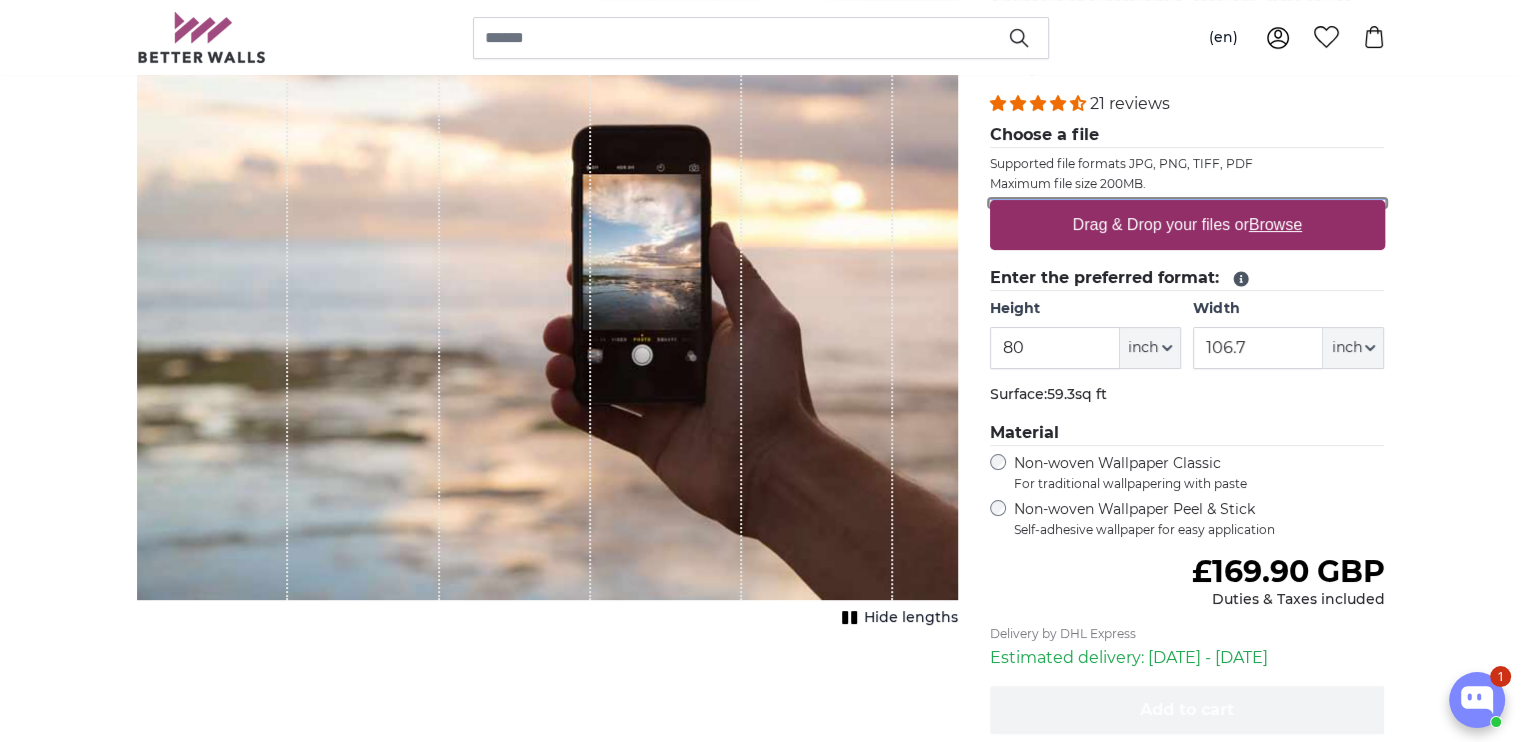 click on "Drag & Drop your files or  Browse" at bounding box center [1187, 203] 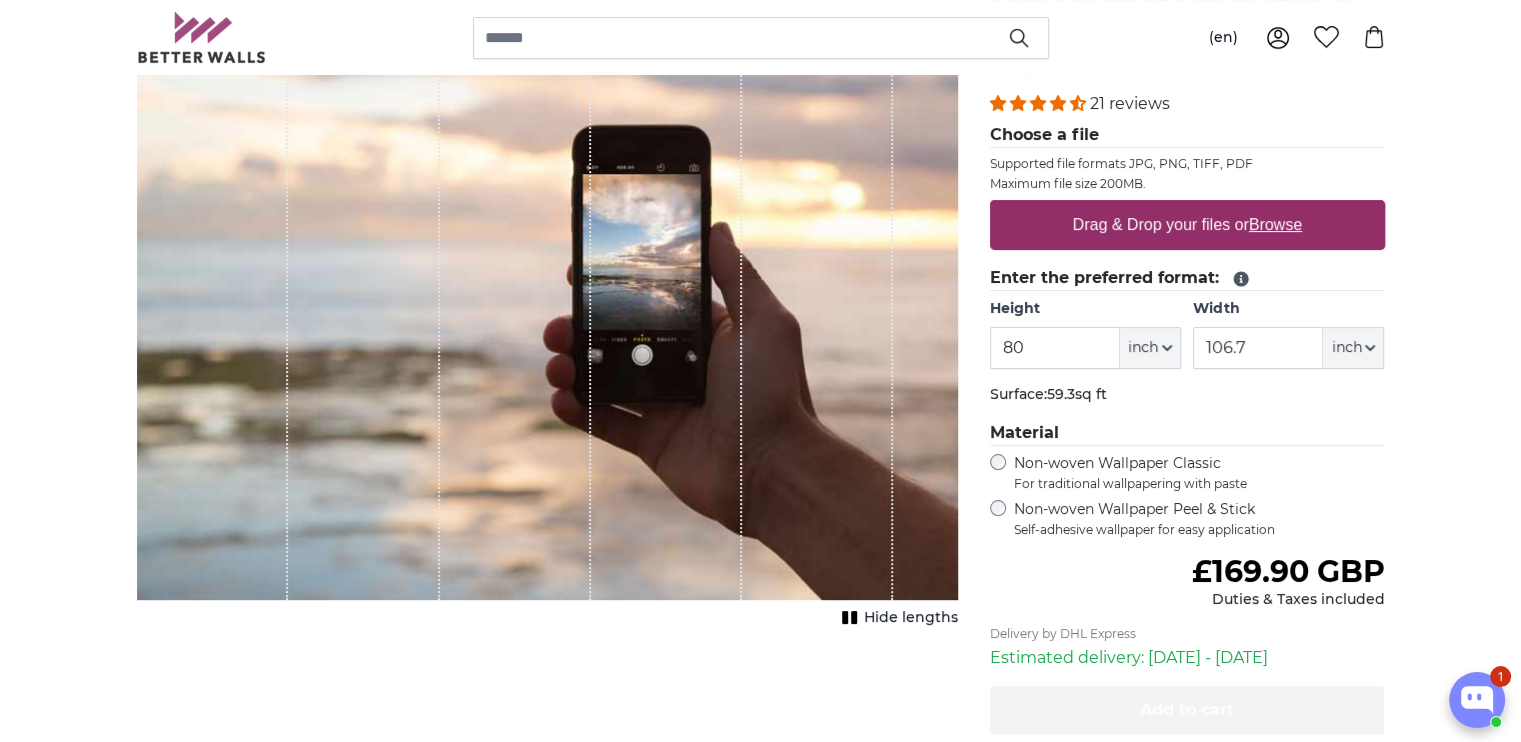 click on "Drag & Drop your files or  Browse" at bounding box center [1186, 225] 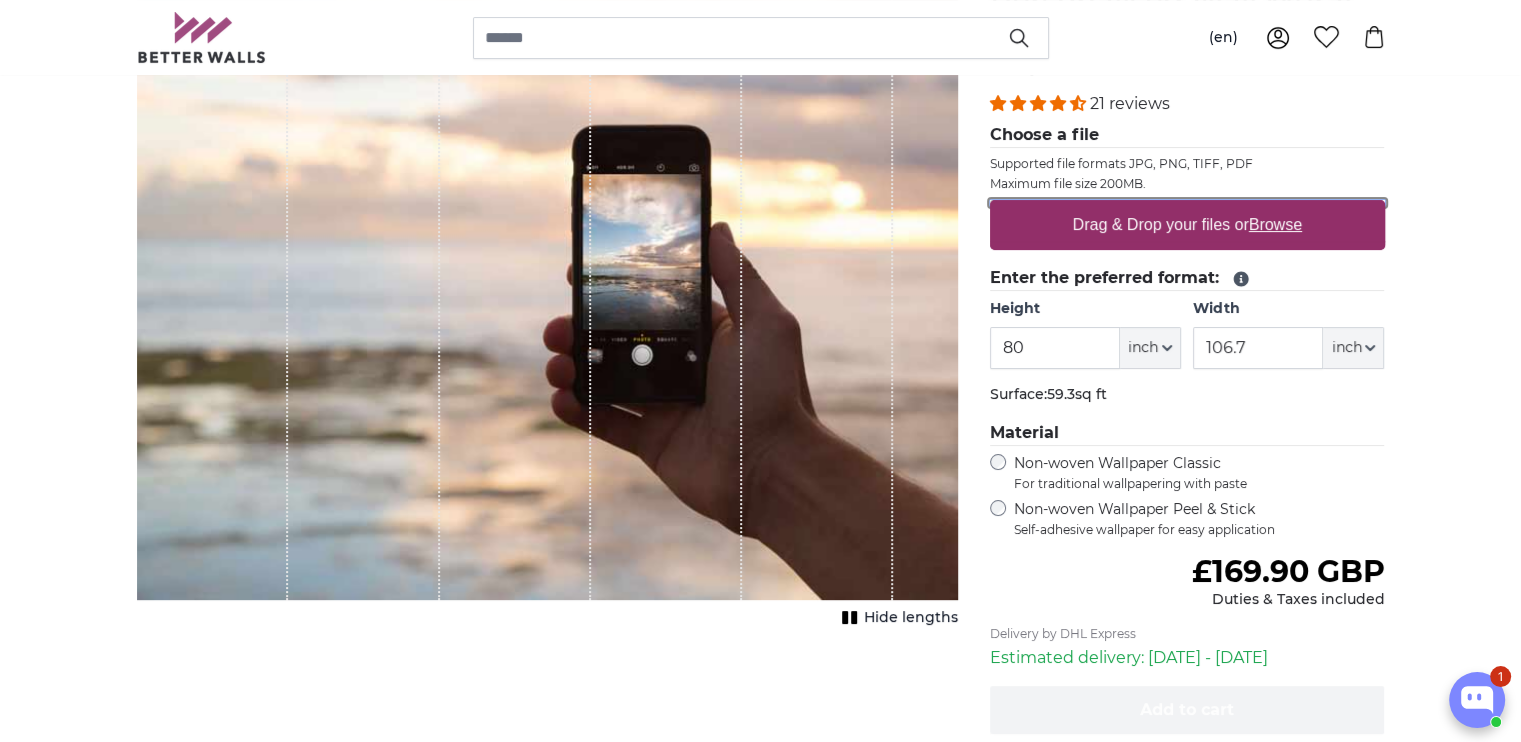 click on "Drag & Drop your files or  Browse" at bounding box center [1187, 203] 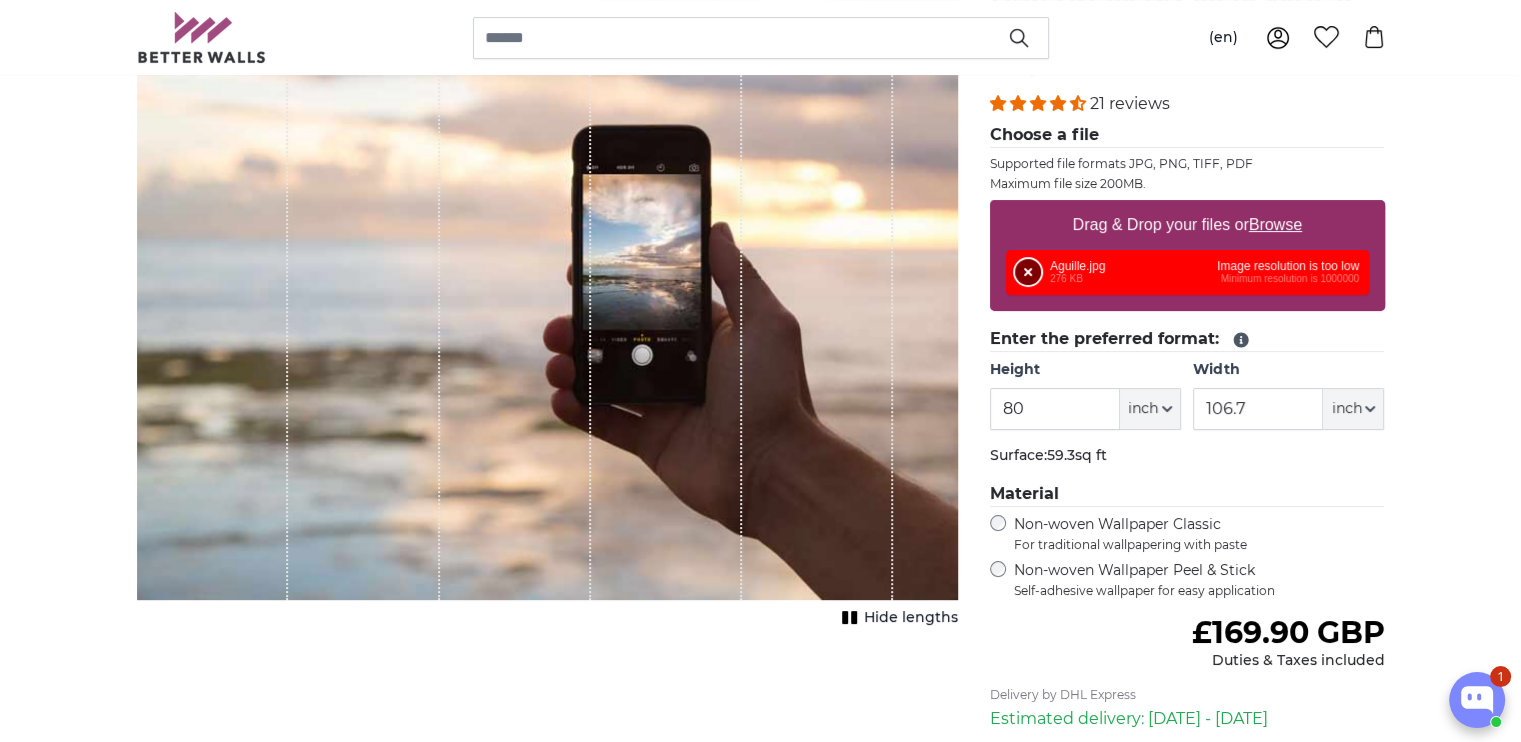 click on "Remove" at bounding box center (1028, 272) 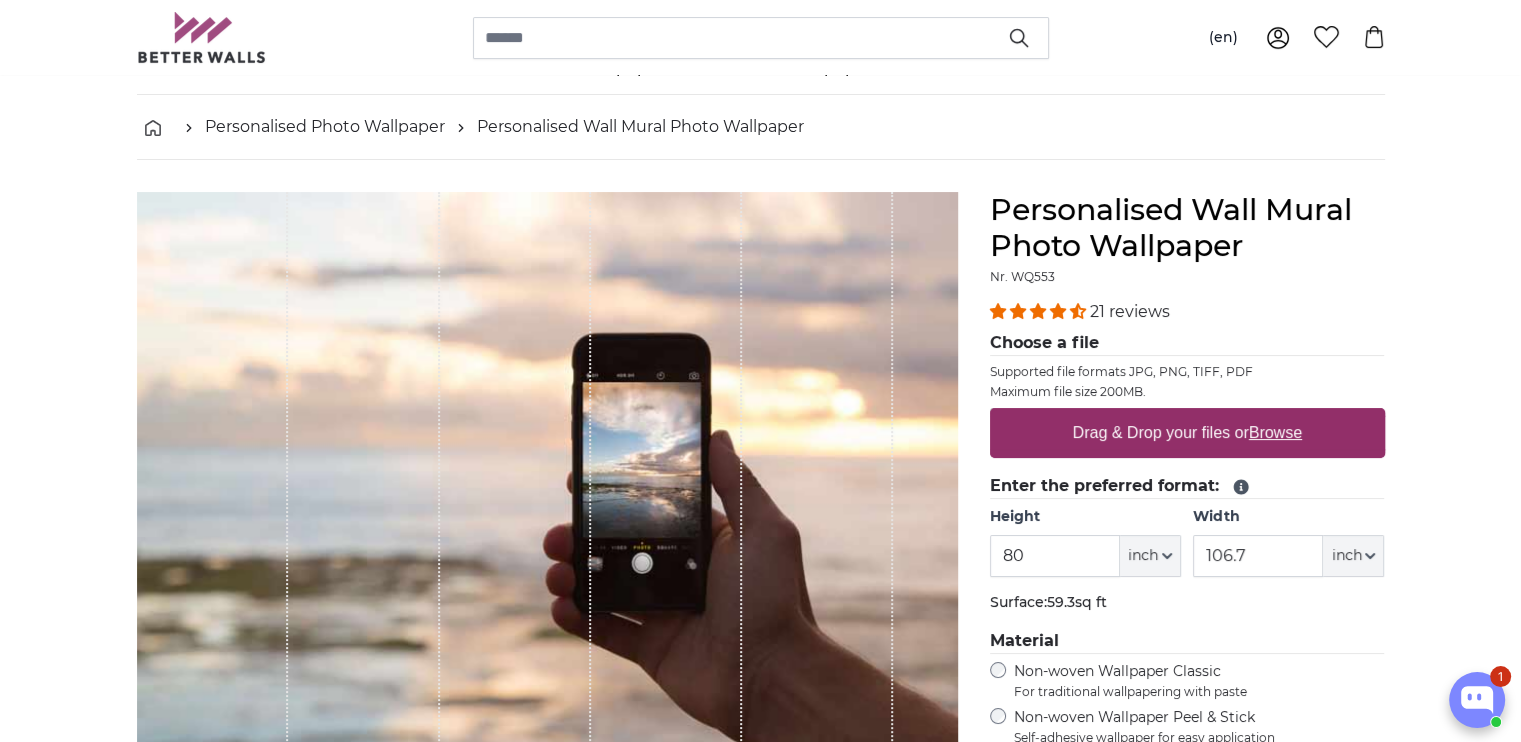 scroll, scrollTop: 144, scrollLeft: 0, axis: vertical 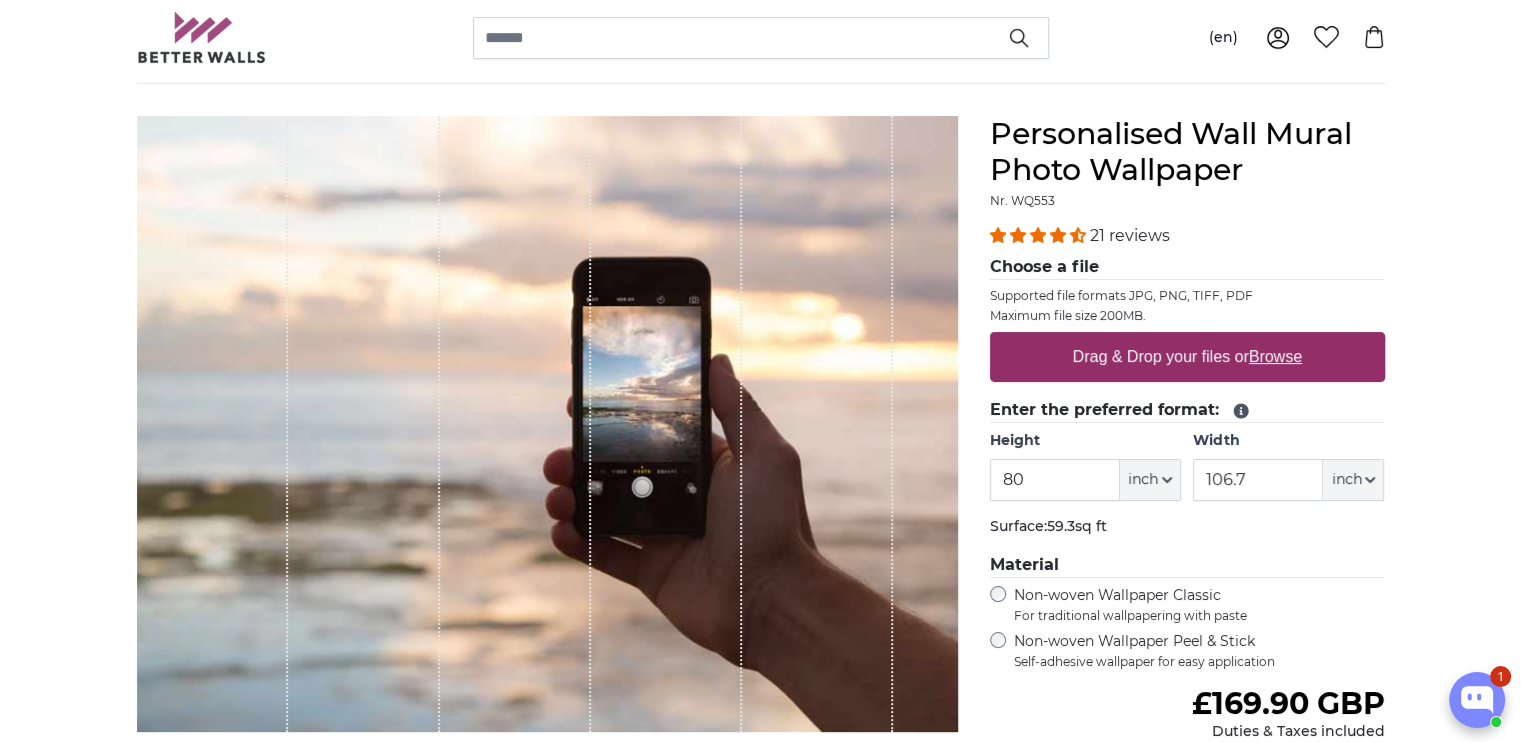 click on "Browse" at bounding box center (1275, 356) 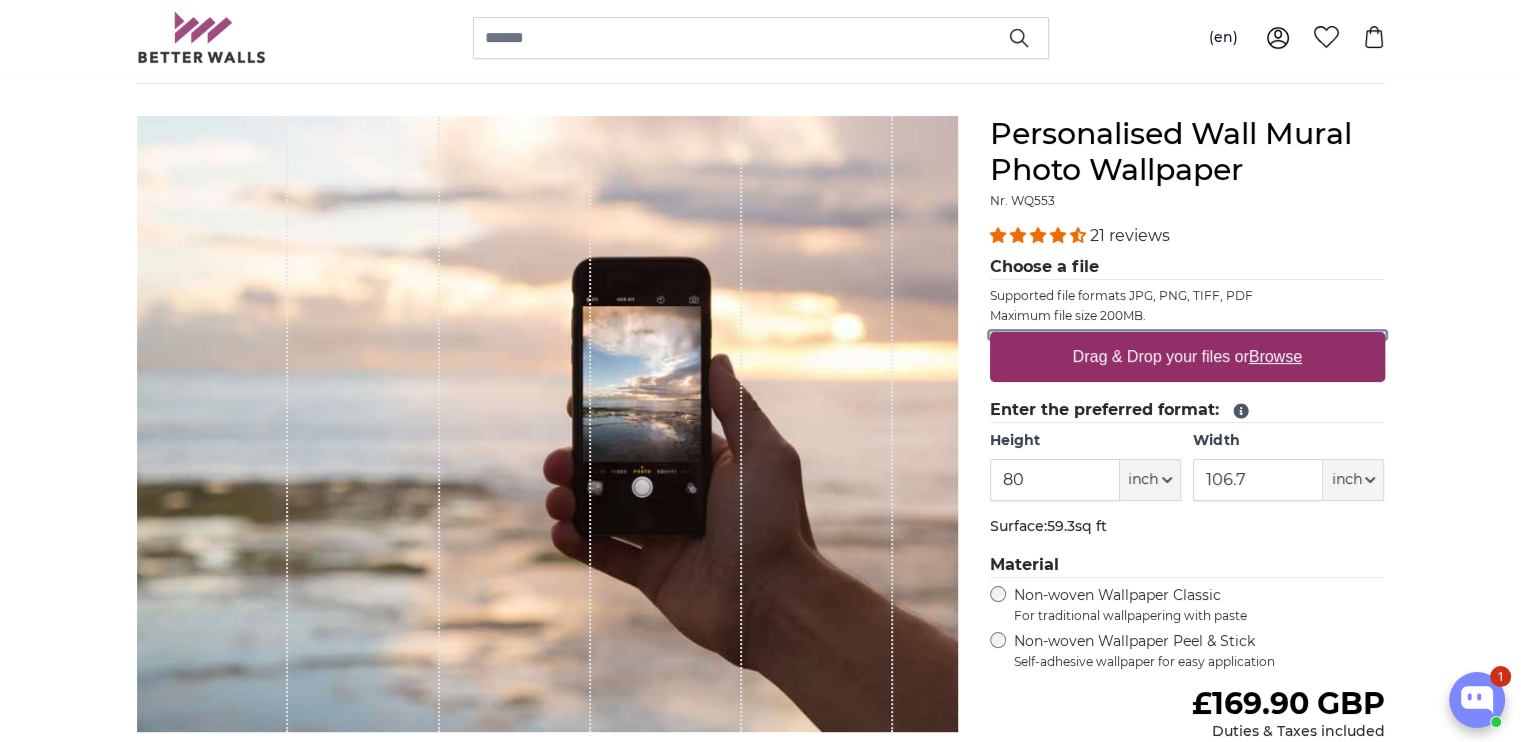 click on "Drag & Drop your files or  Browse" at bounding box center (1187, 335) 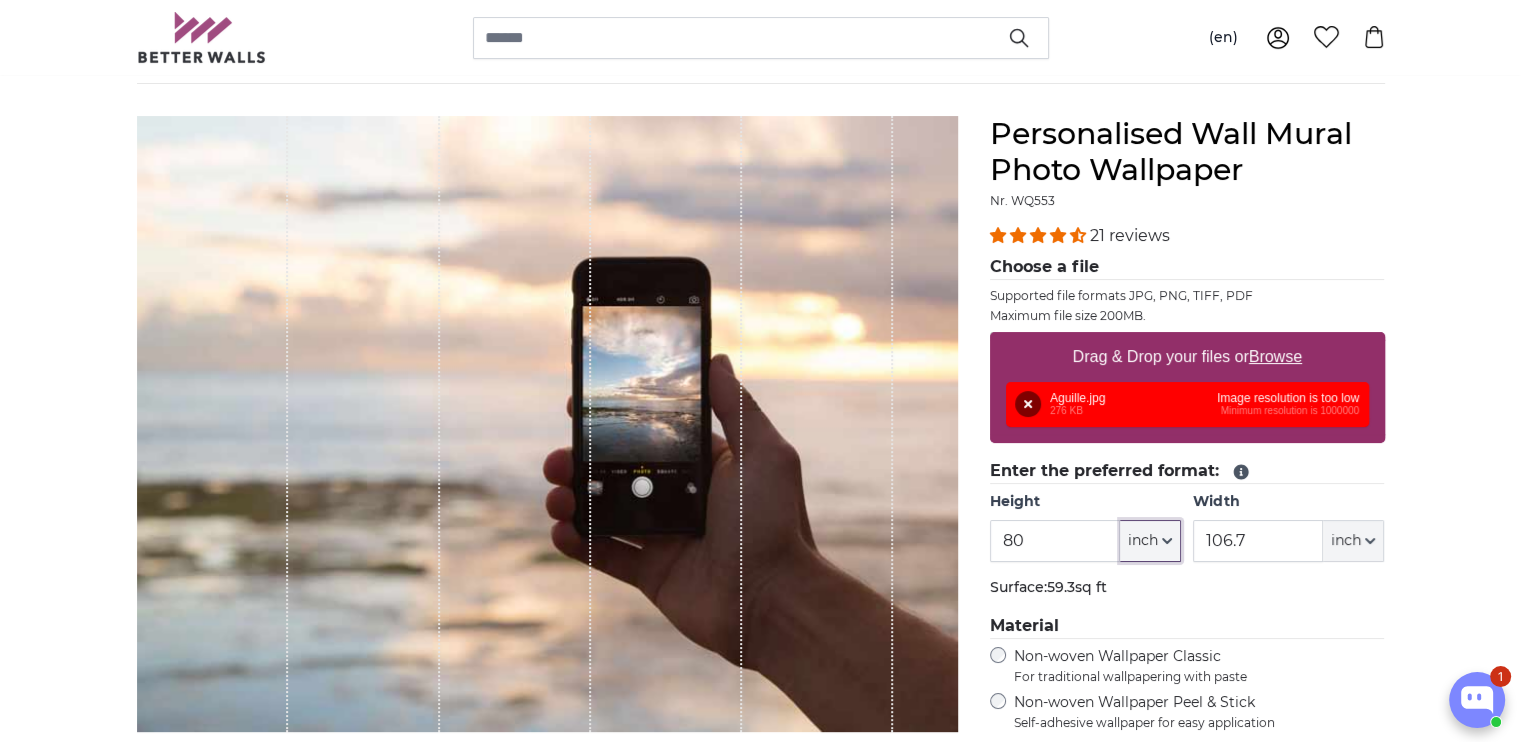 click 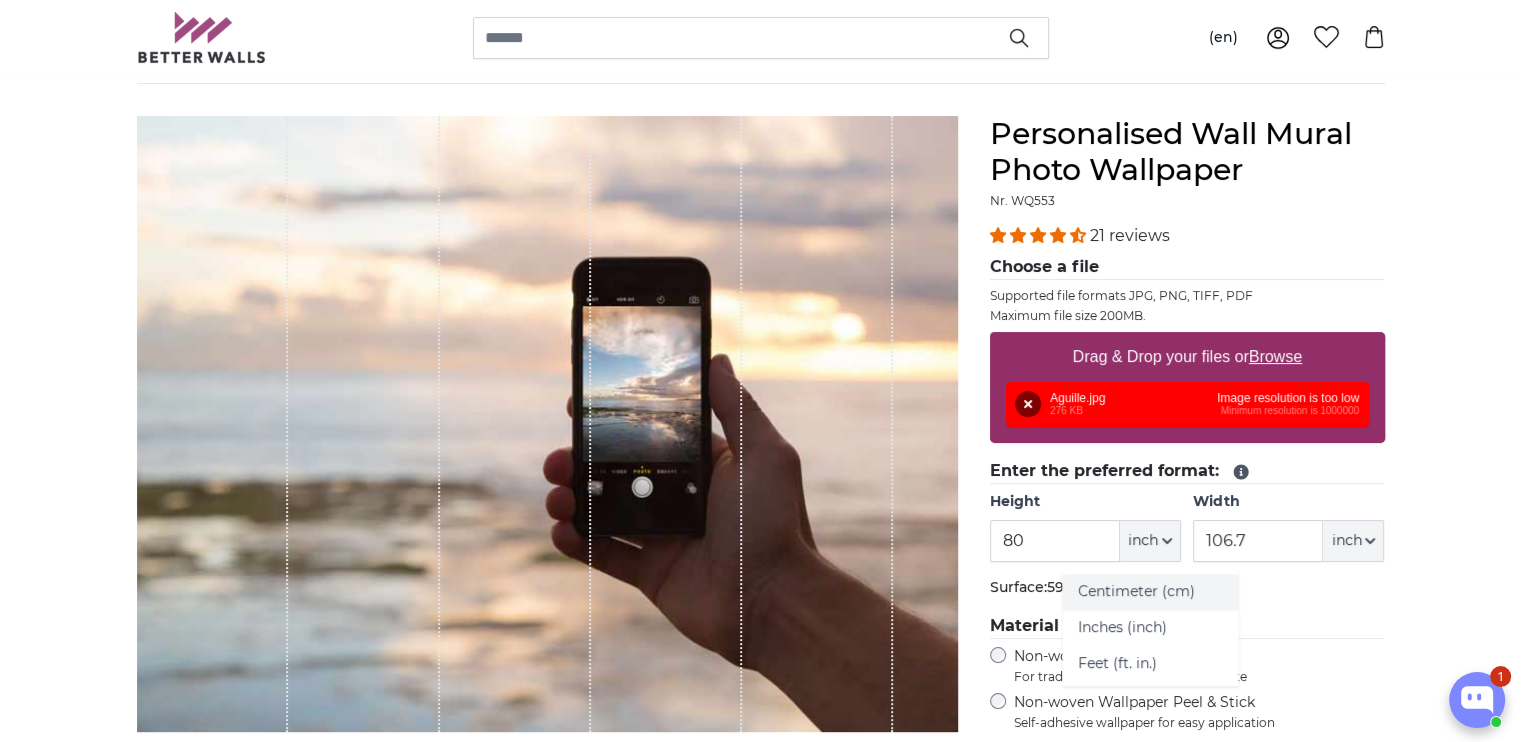 click on "Centimeter (cm)" 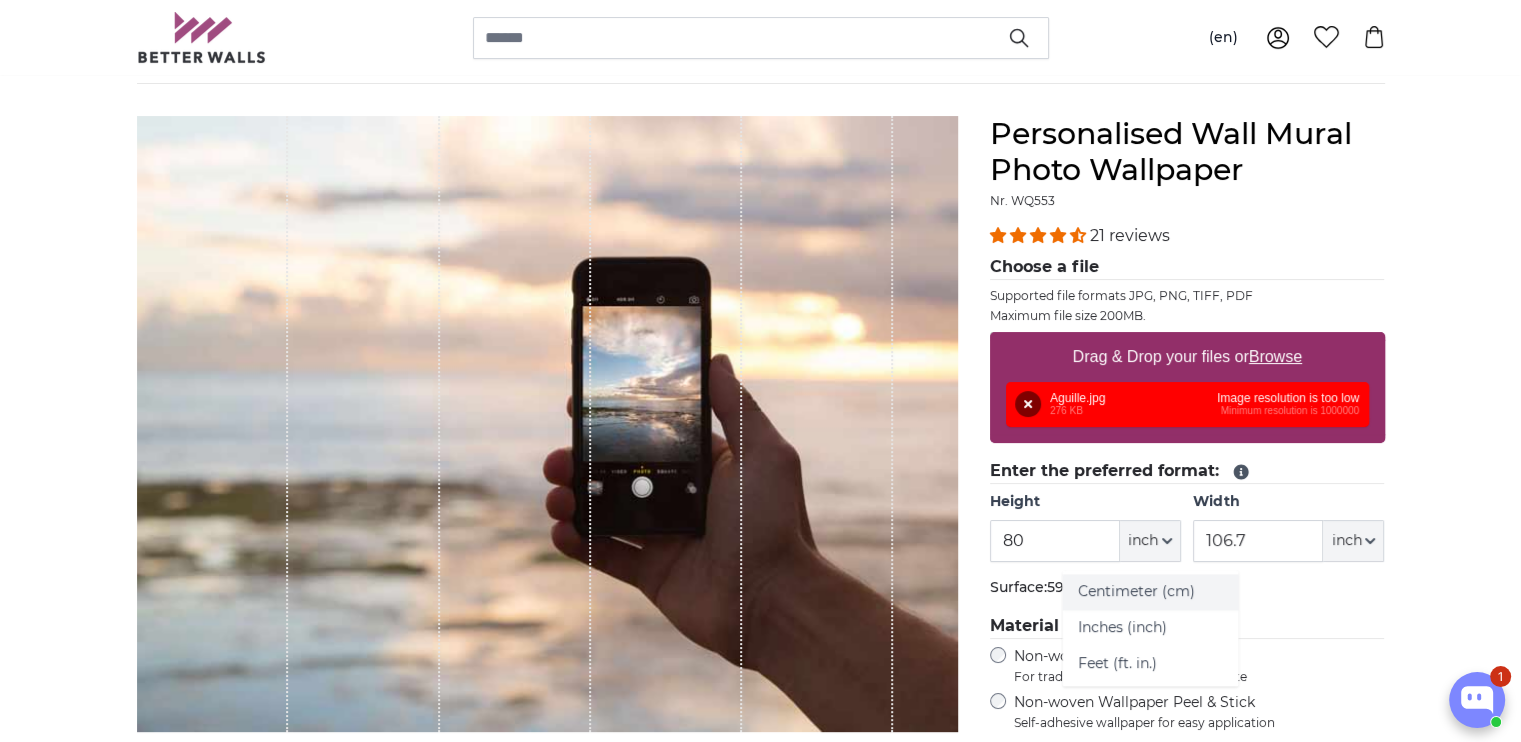 type on "203.2" 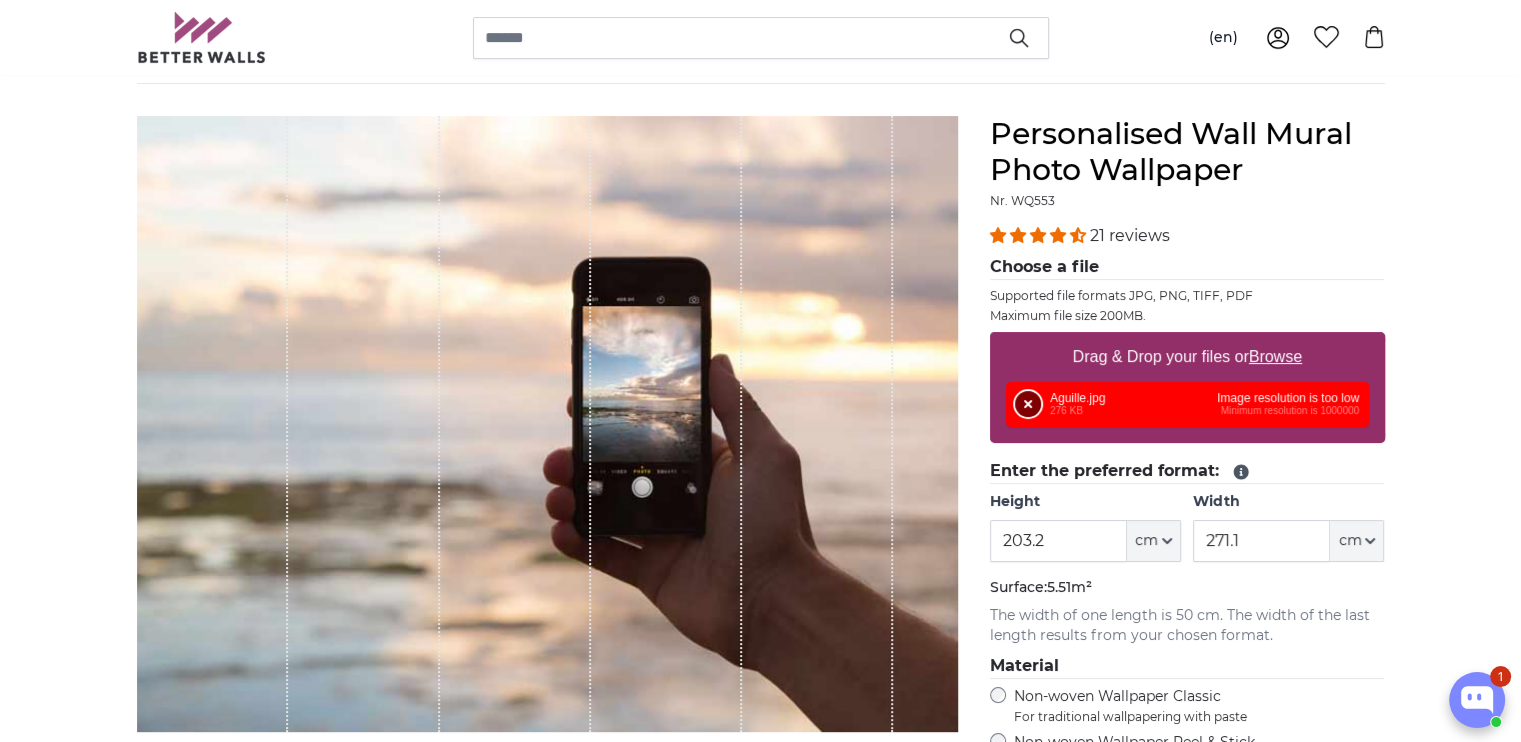 click on "Remove" at bounding box center [1028, 404] 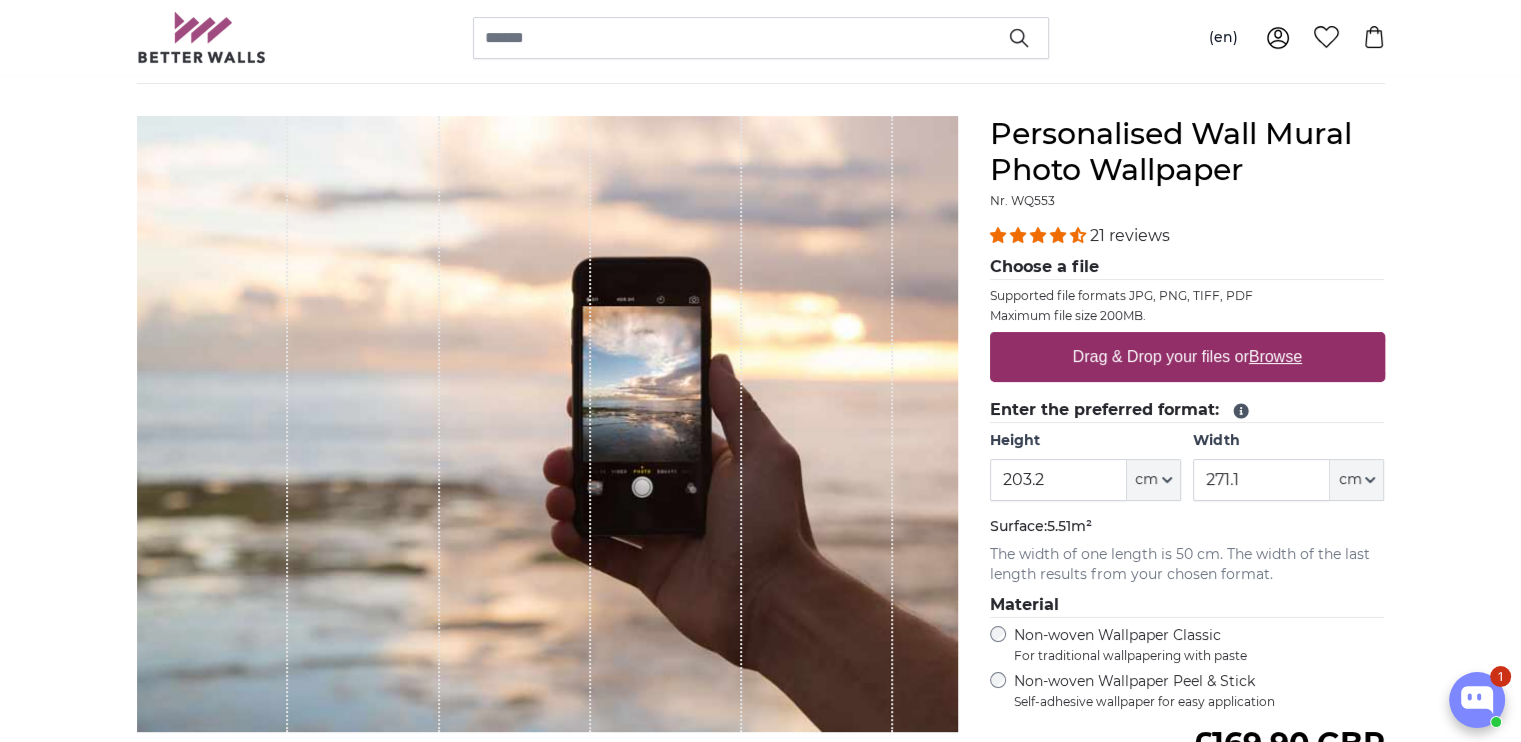 click on "Browse" at bounding box center (1275, 356) 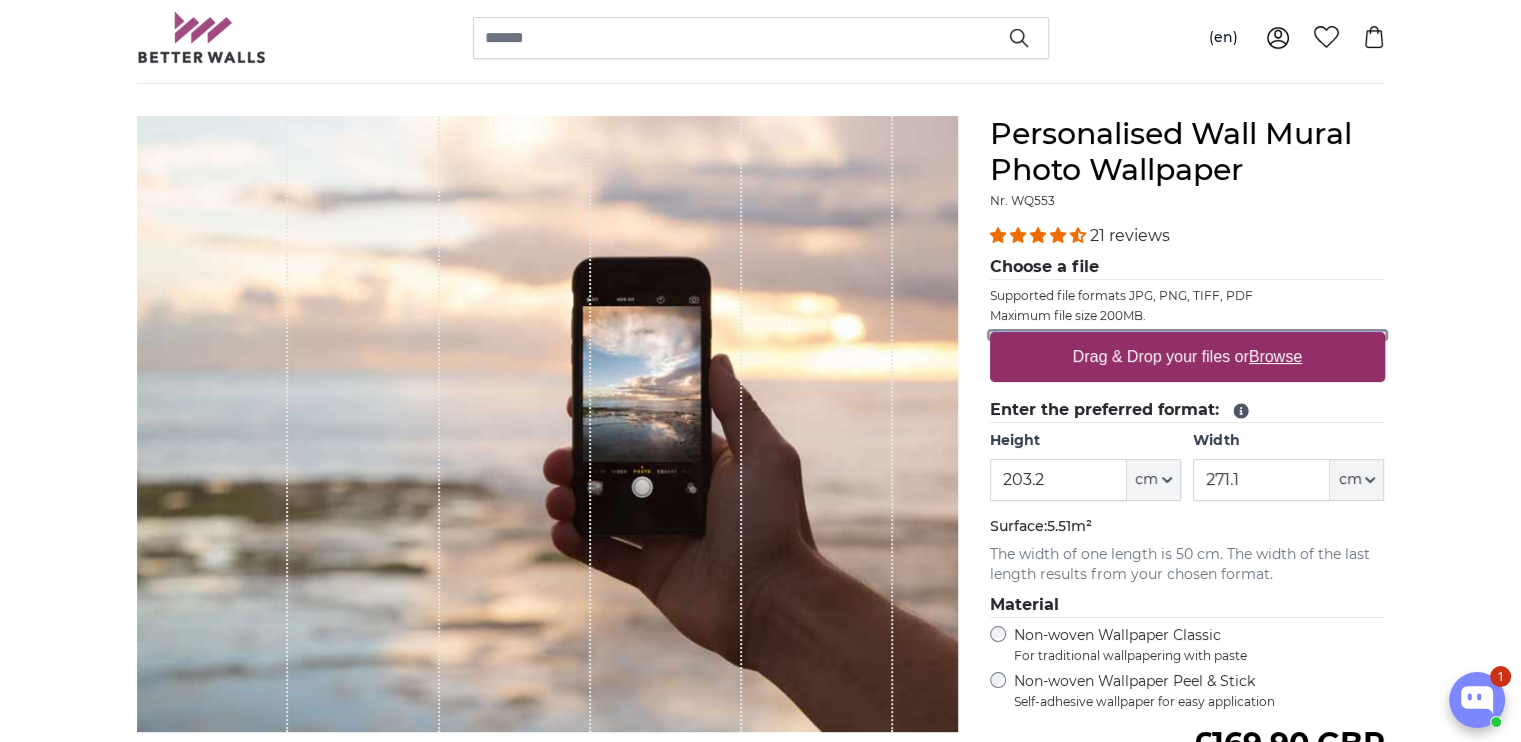 click on "Drag & Drop your files or  Browse" at bounding box center (1187, 335) 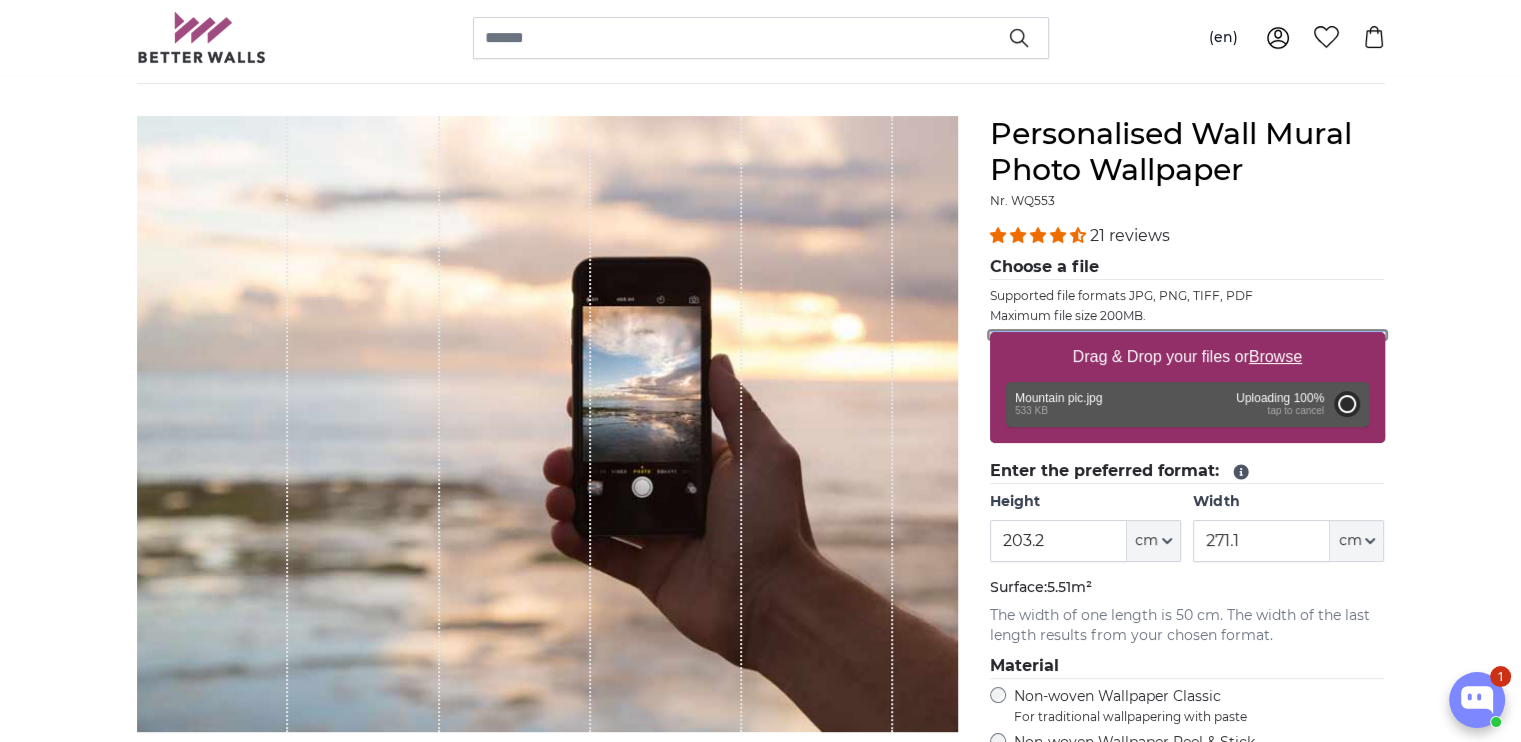 type on "137.3" 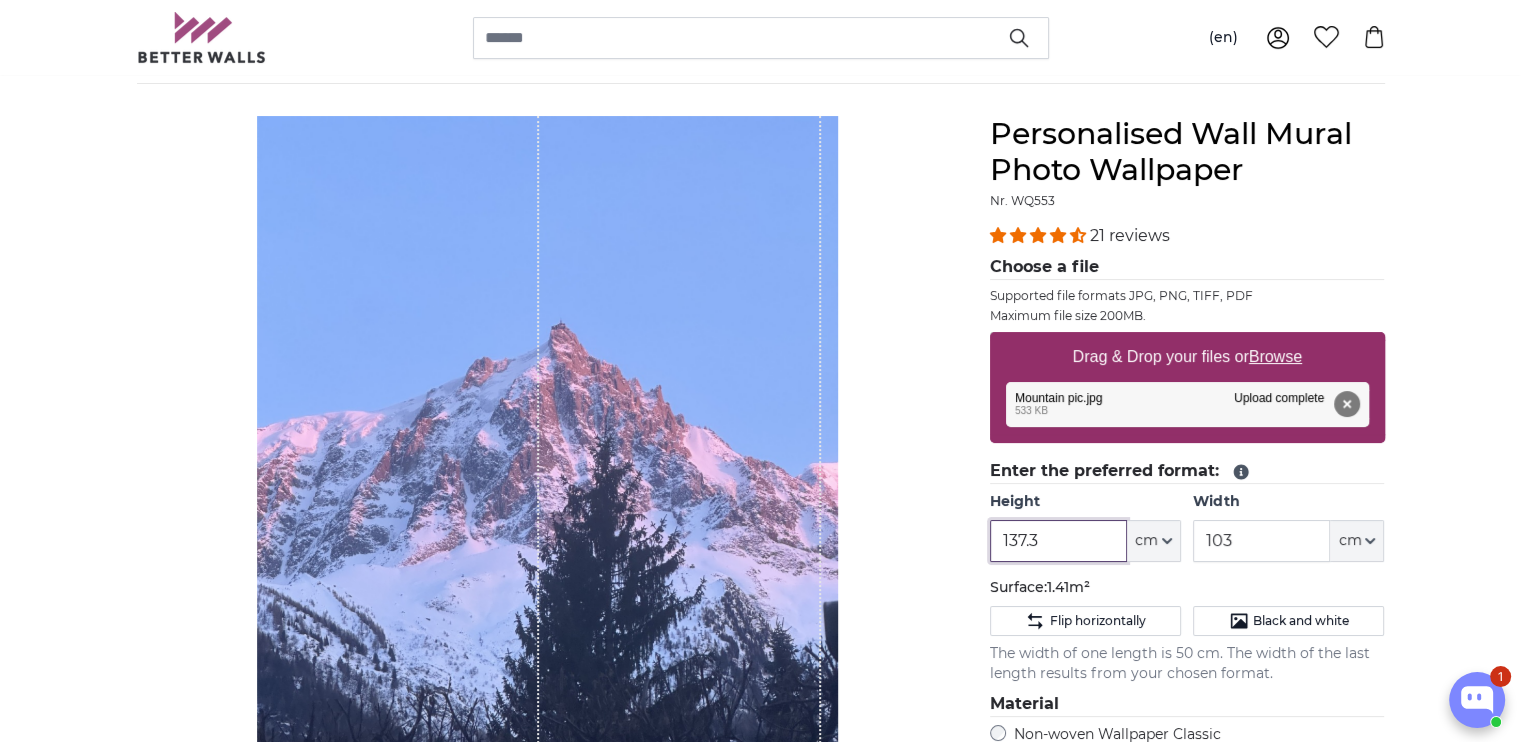 click on "137.3" at bounding box center [1058, 541] 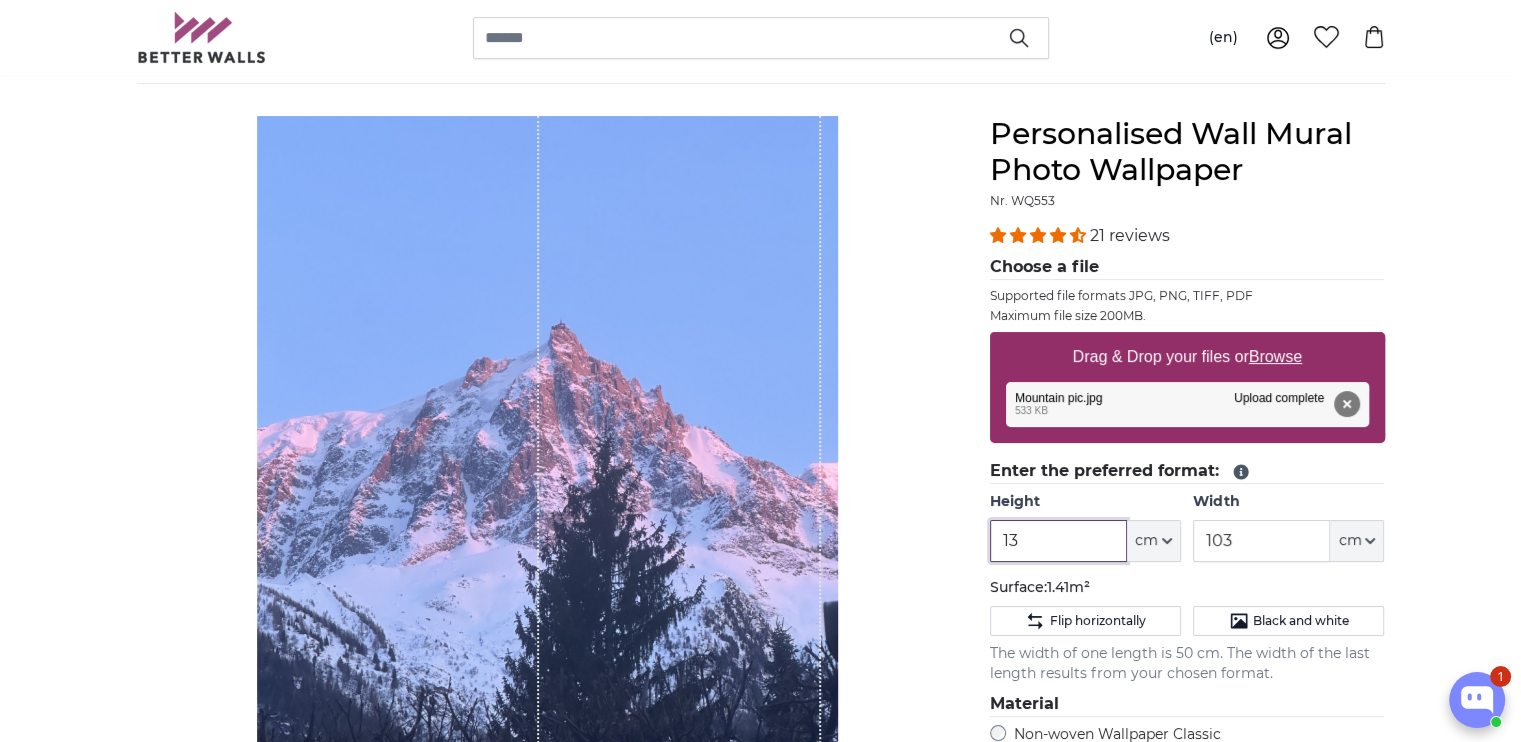 type on "1" 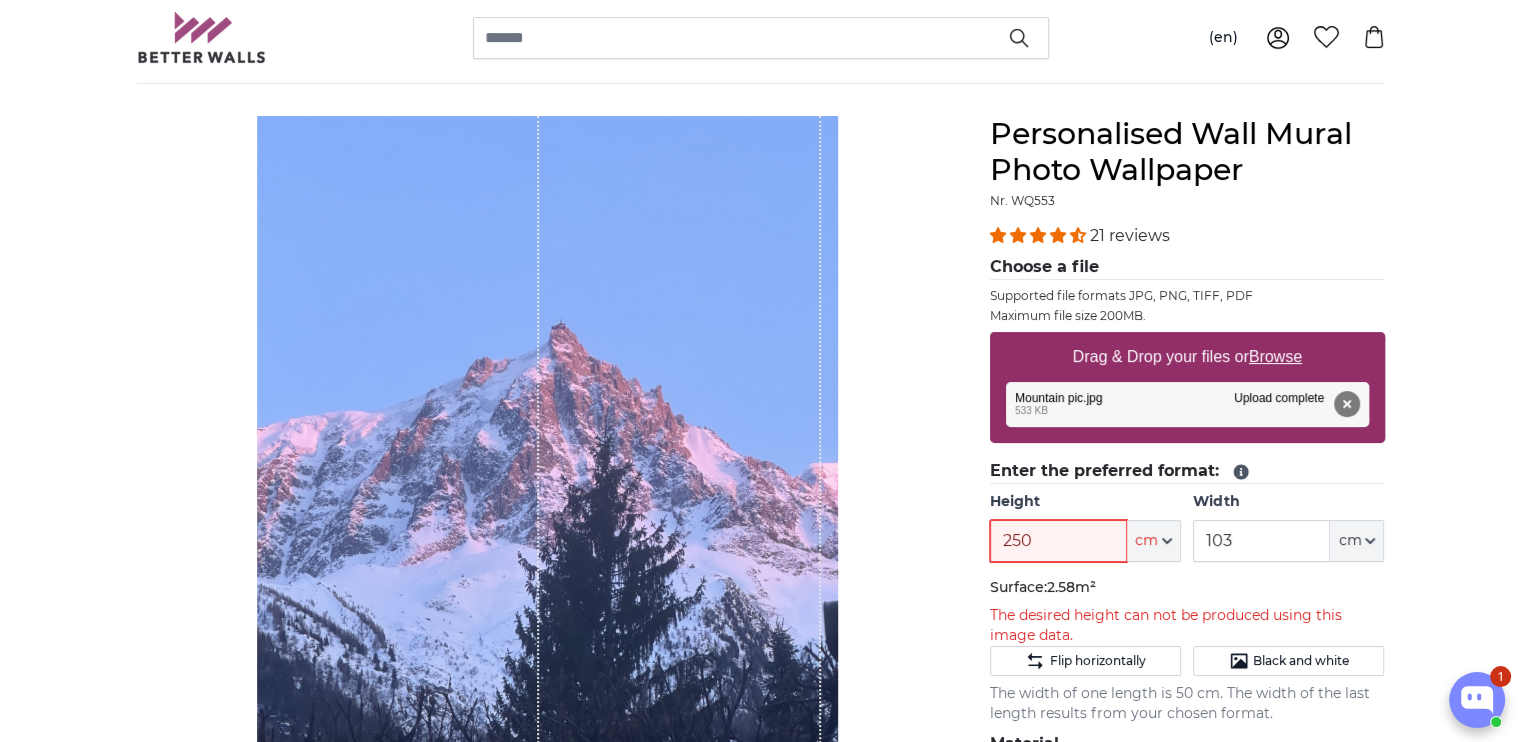 type on "250" 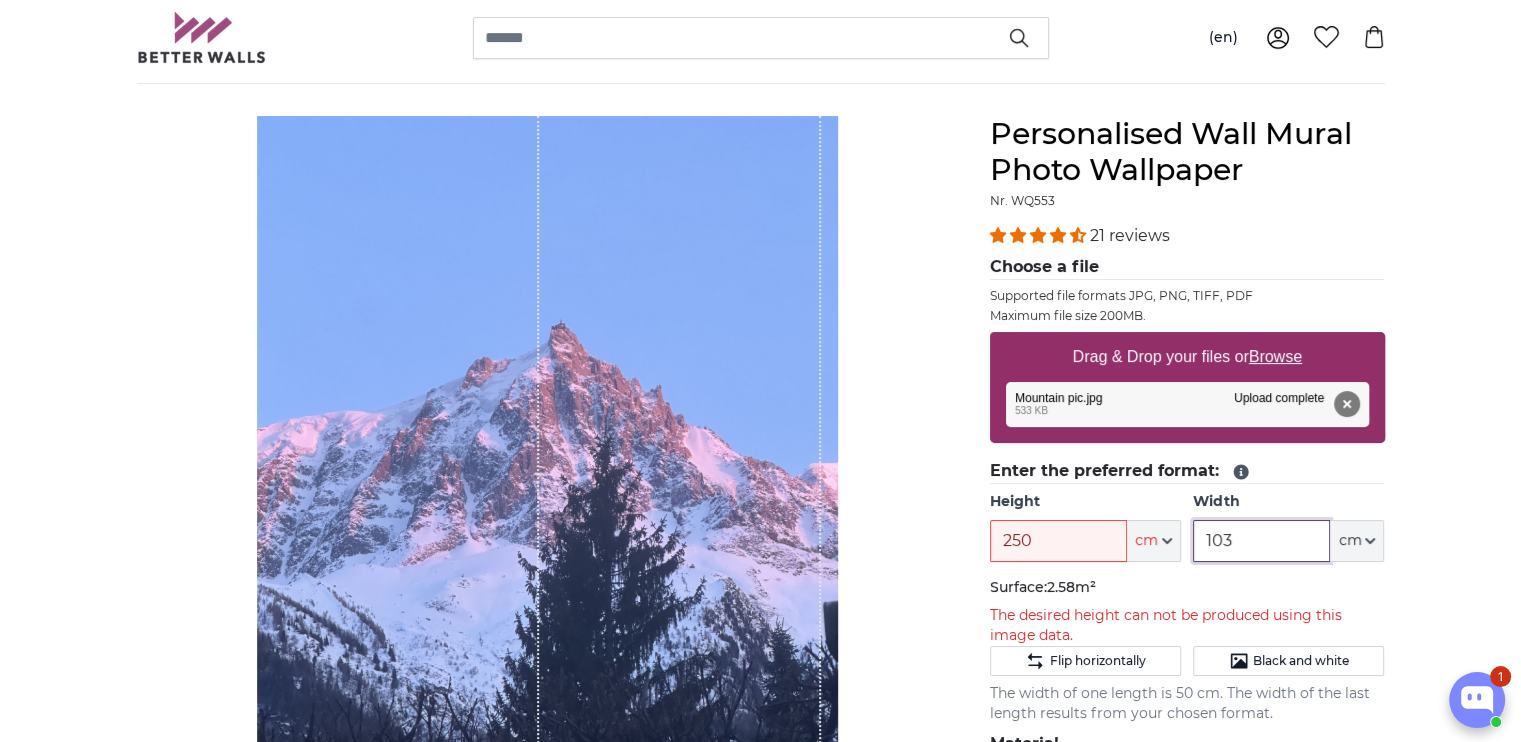 click on "103" at bounding box center (1261, 541) 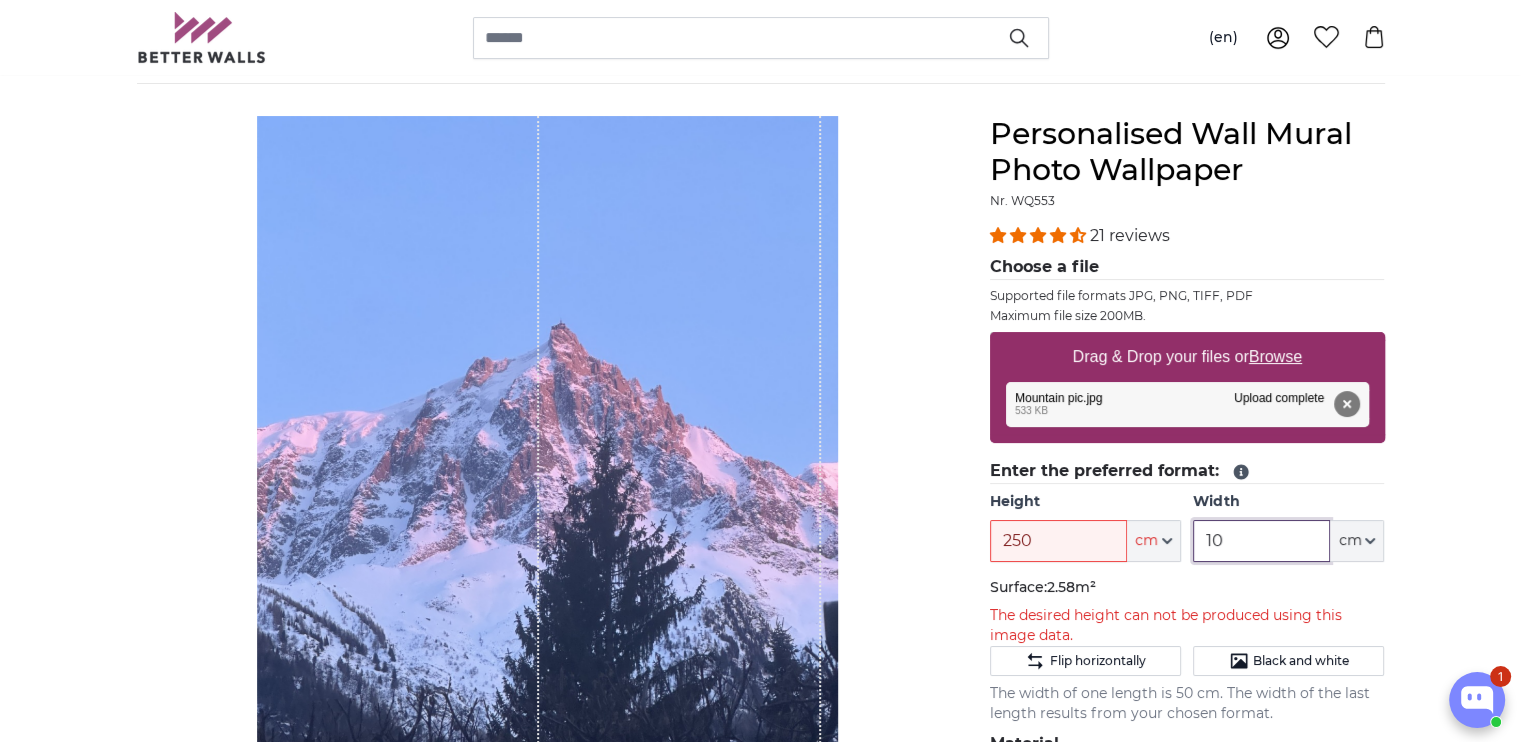 type on "1" 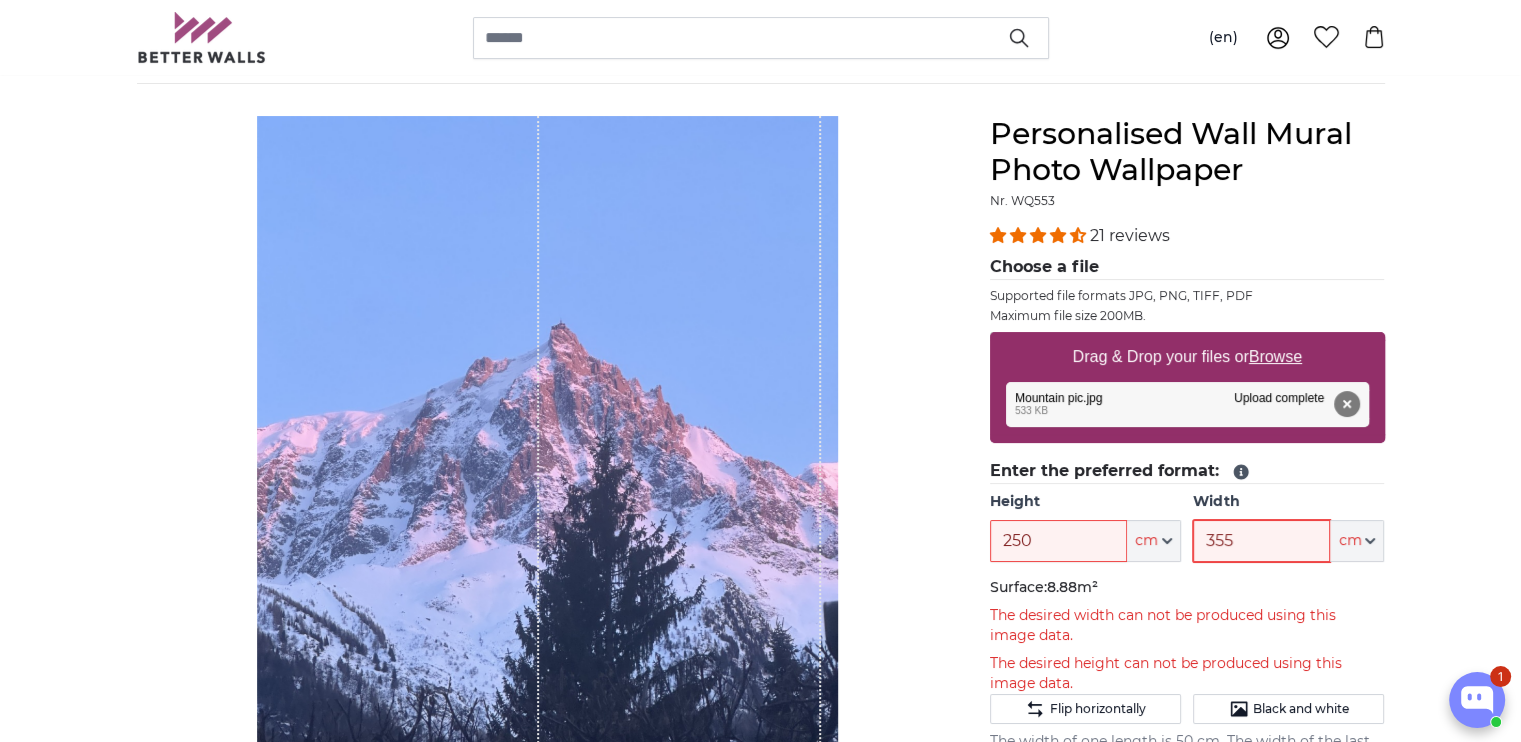 type on "355" 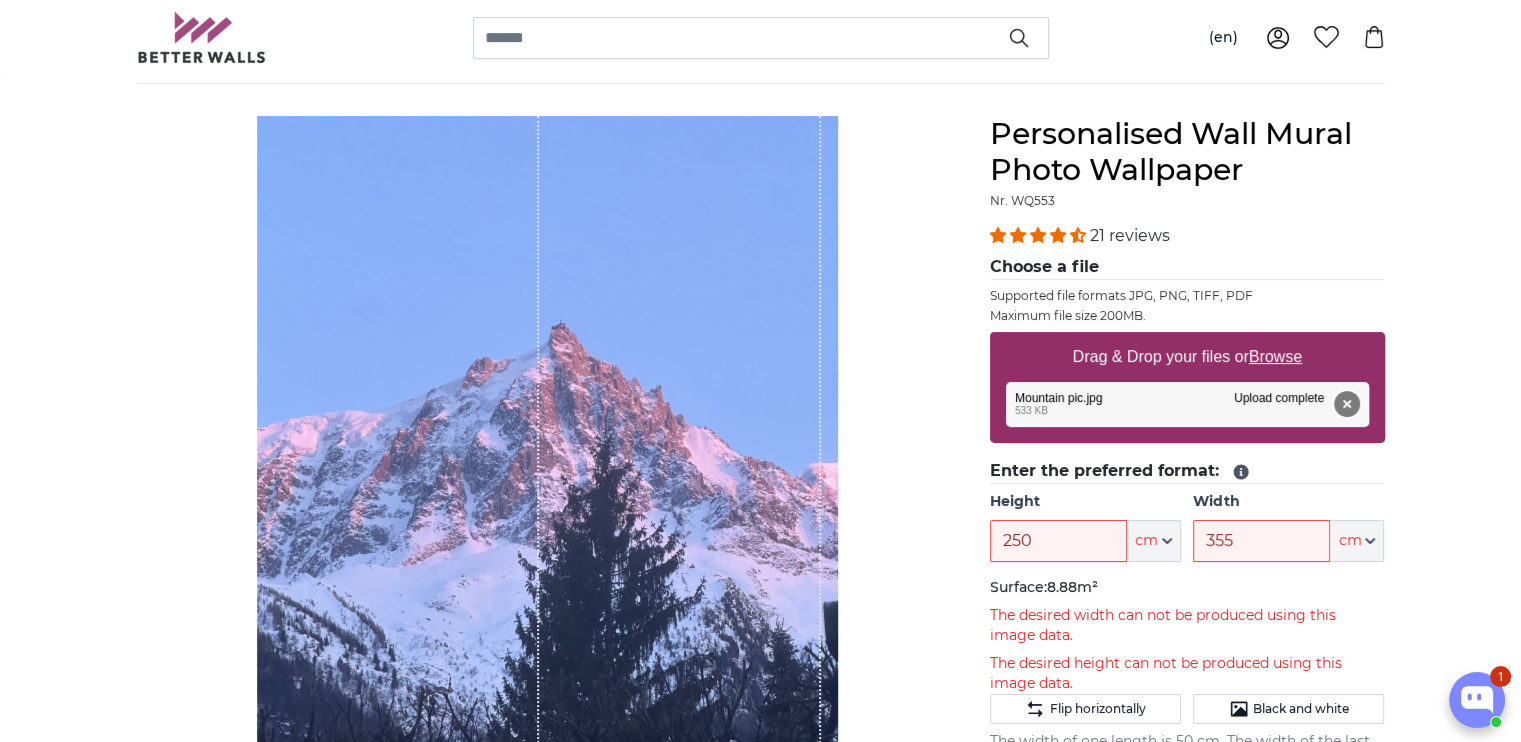 click on "Remove" at bounding box center [1346, 404] 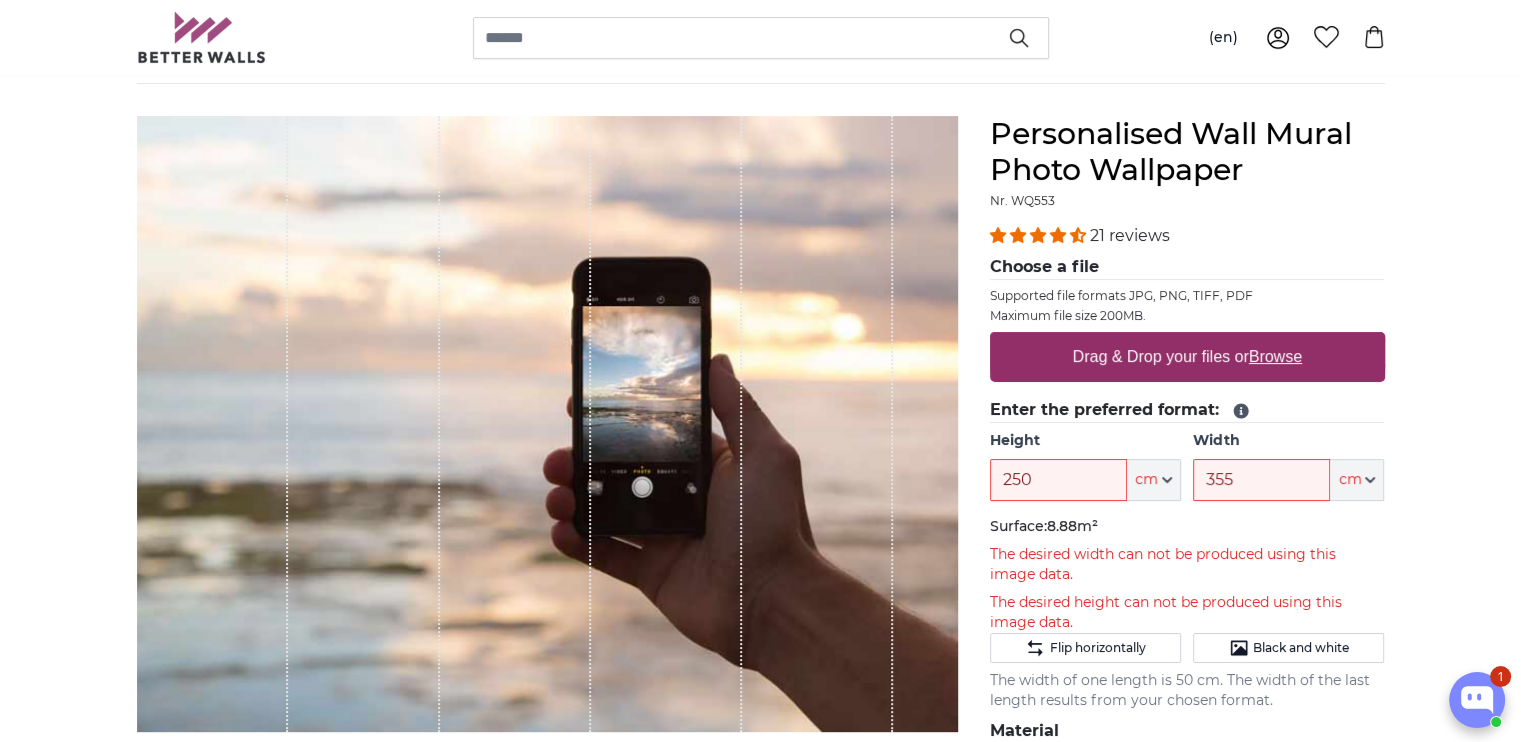 click on "Browse" at bounding box center [1275, 356] 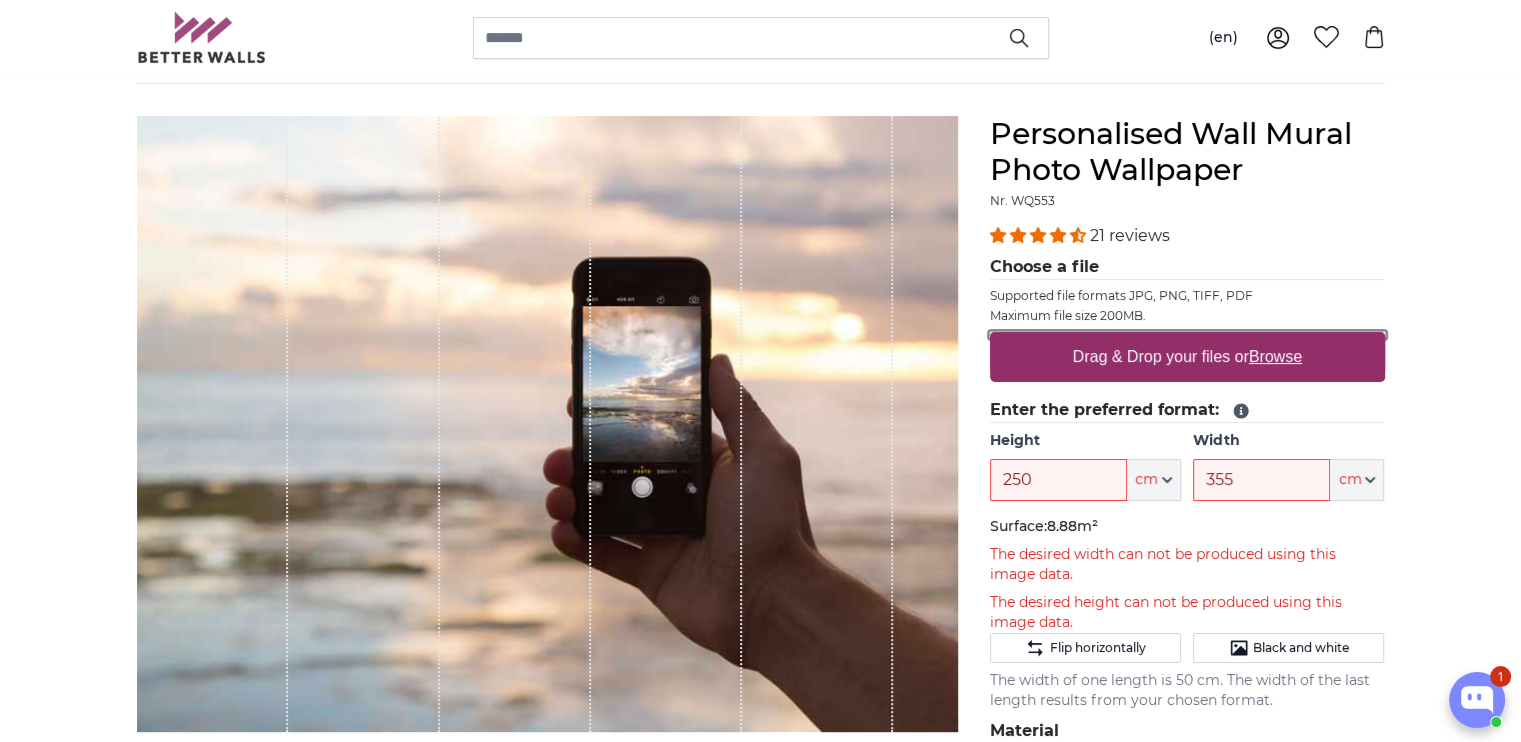 click on "Drag & Drop your files or  Browse" at bounding box center [1187, 335] 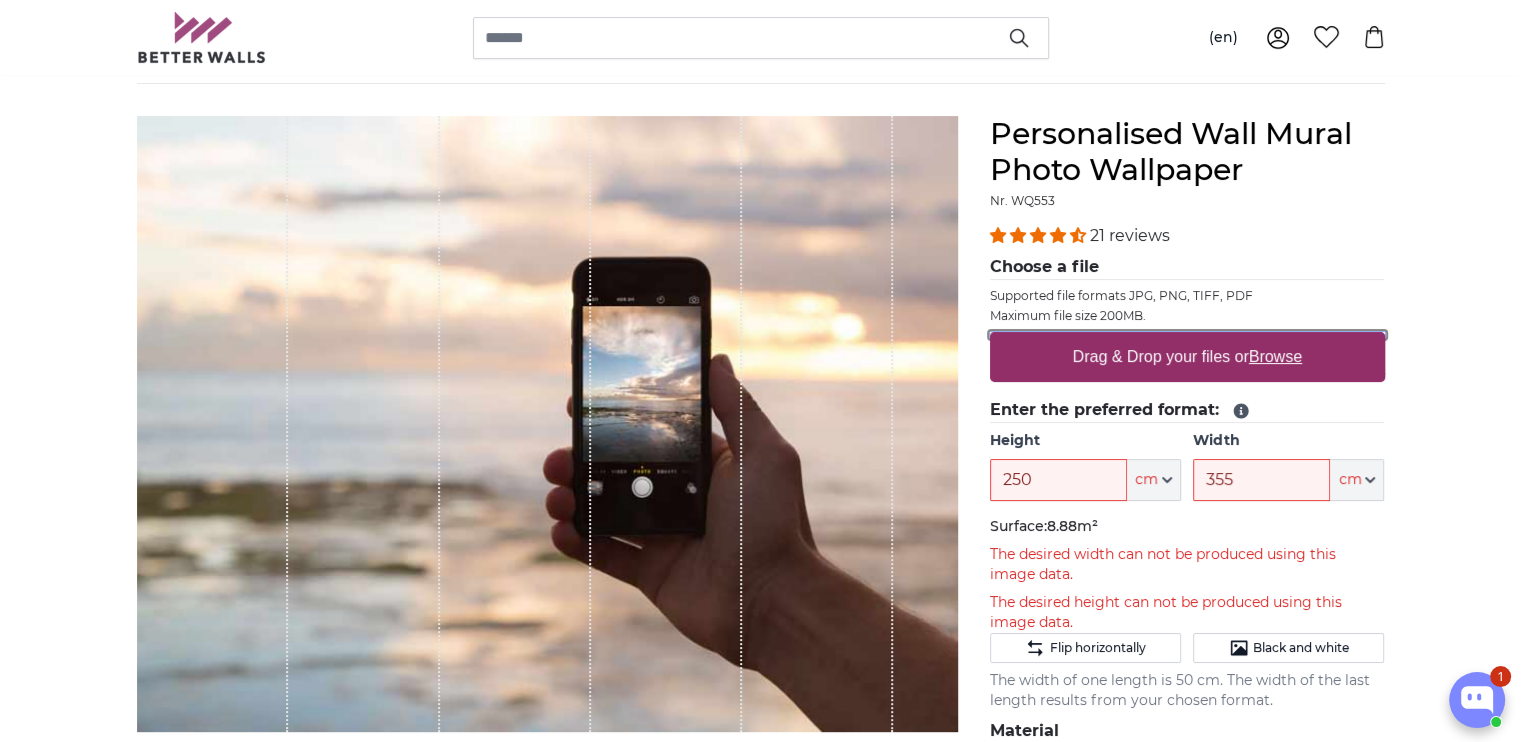 type on "**********" 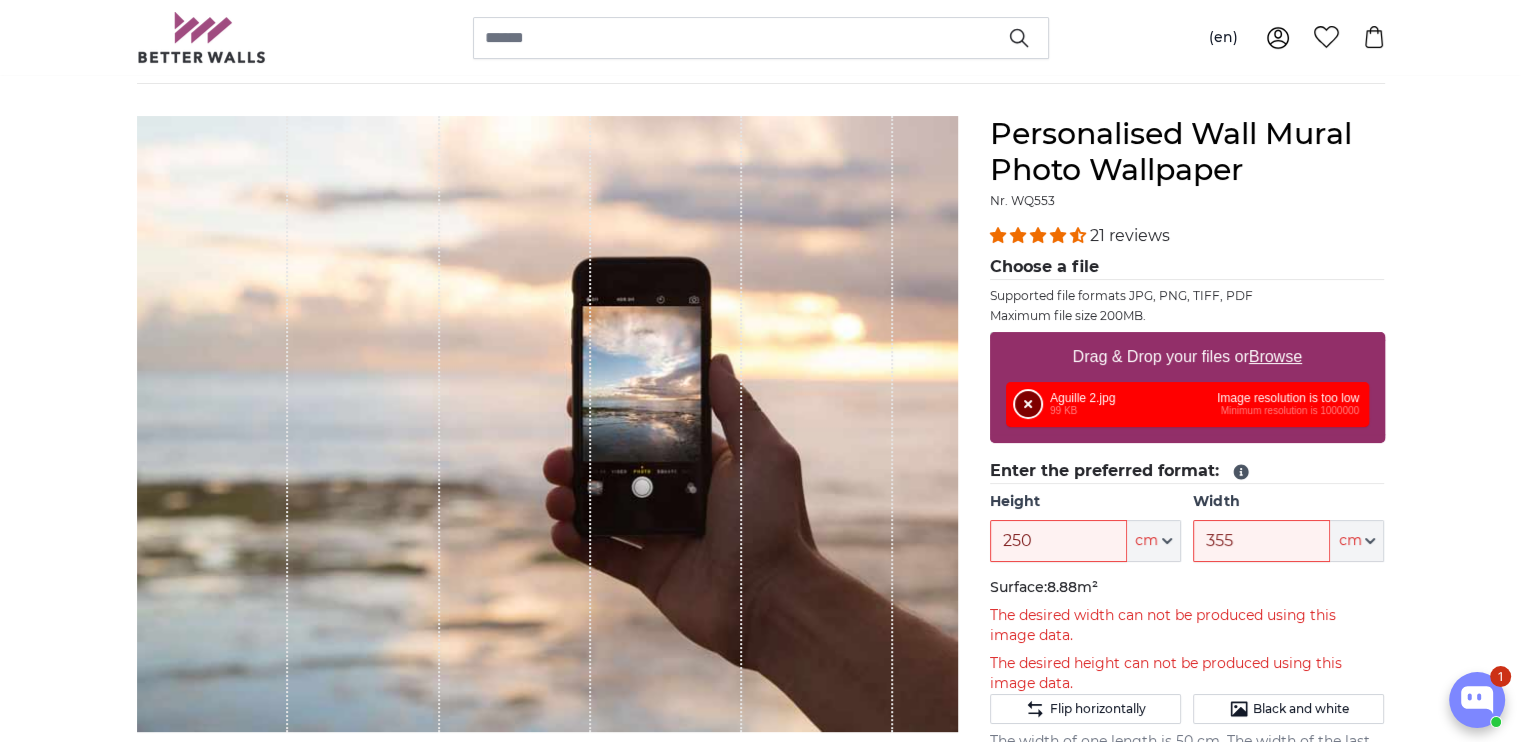 click on "Remove" at bounding box center [1028, 404] 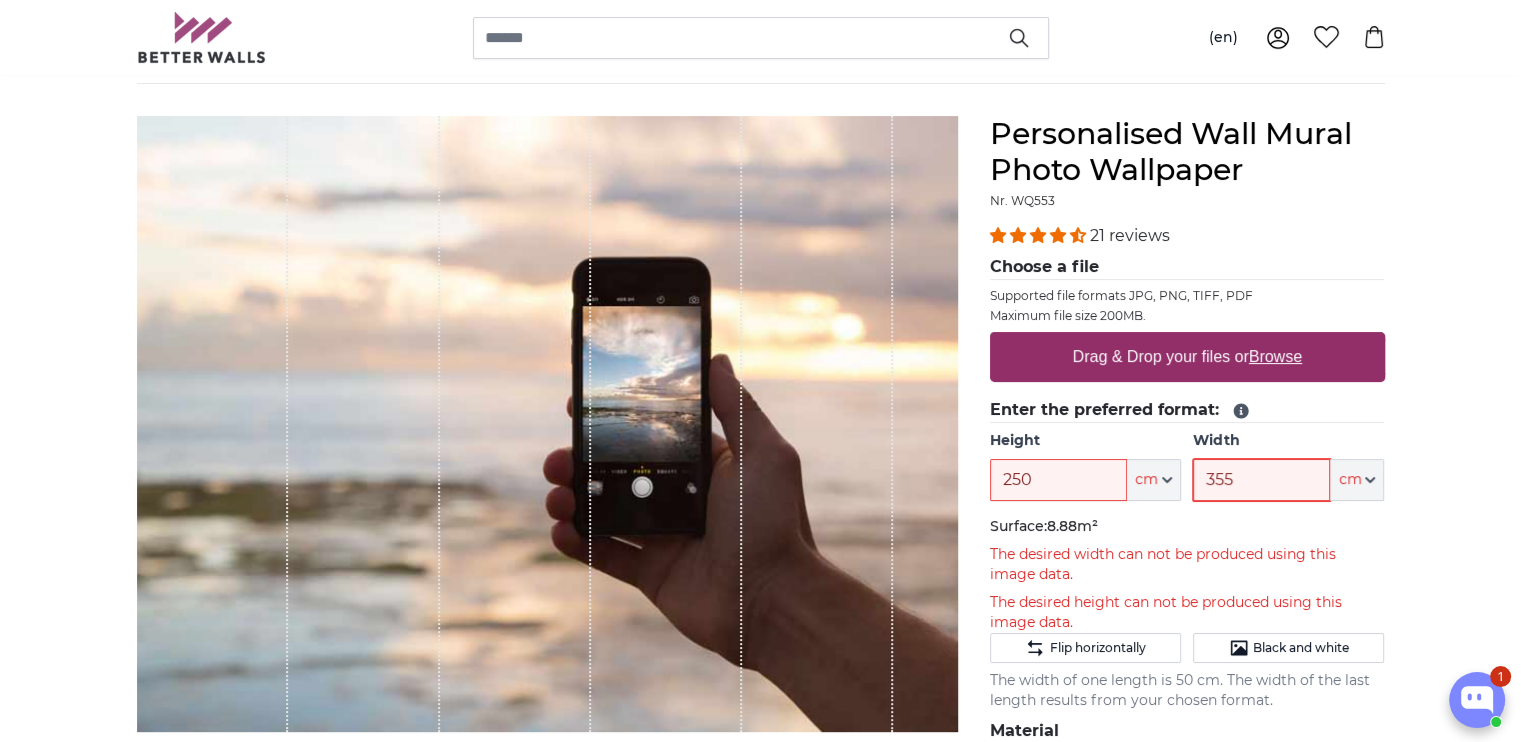 click on "355" at bounding box center (1261, 480) 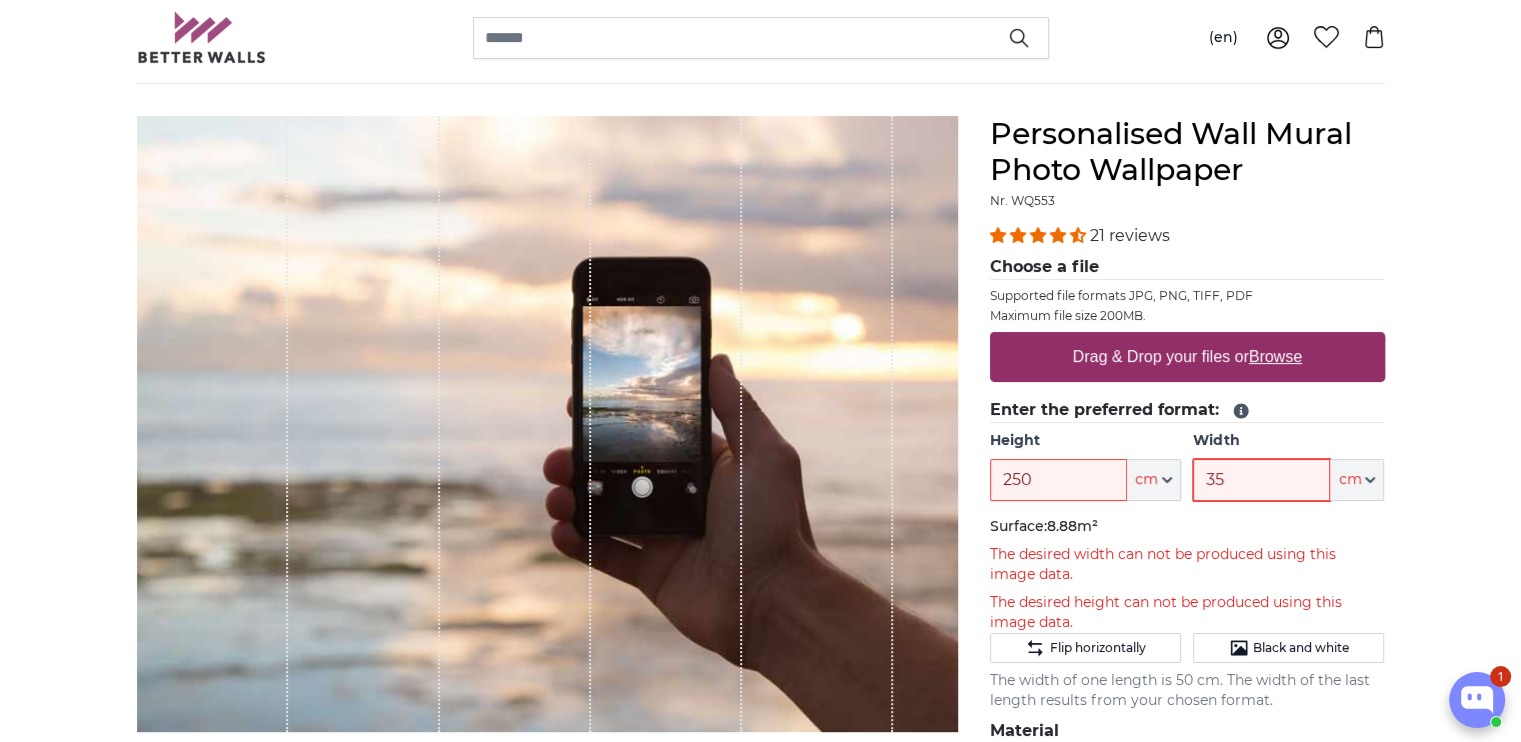 type on "3" 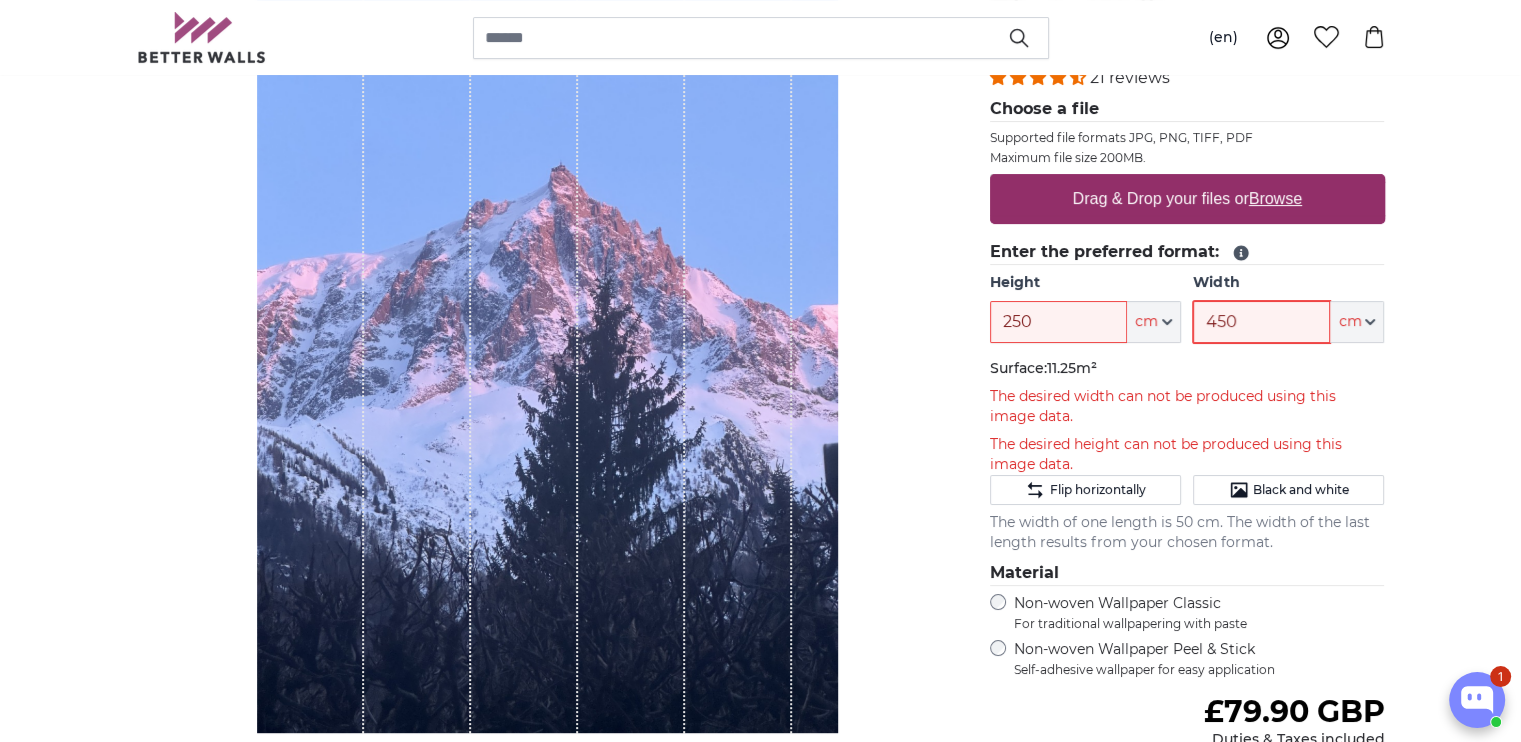 scroll, scrollTop: 303, scrollLeft: 0, axis: vertical 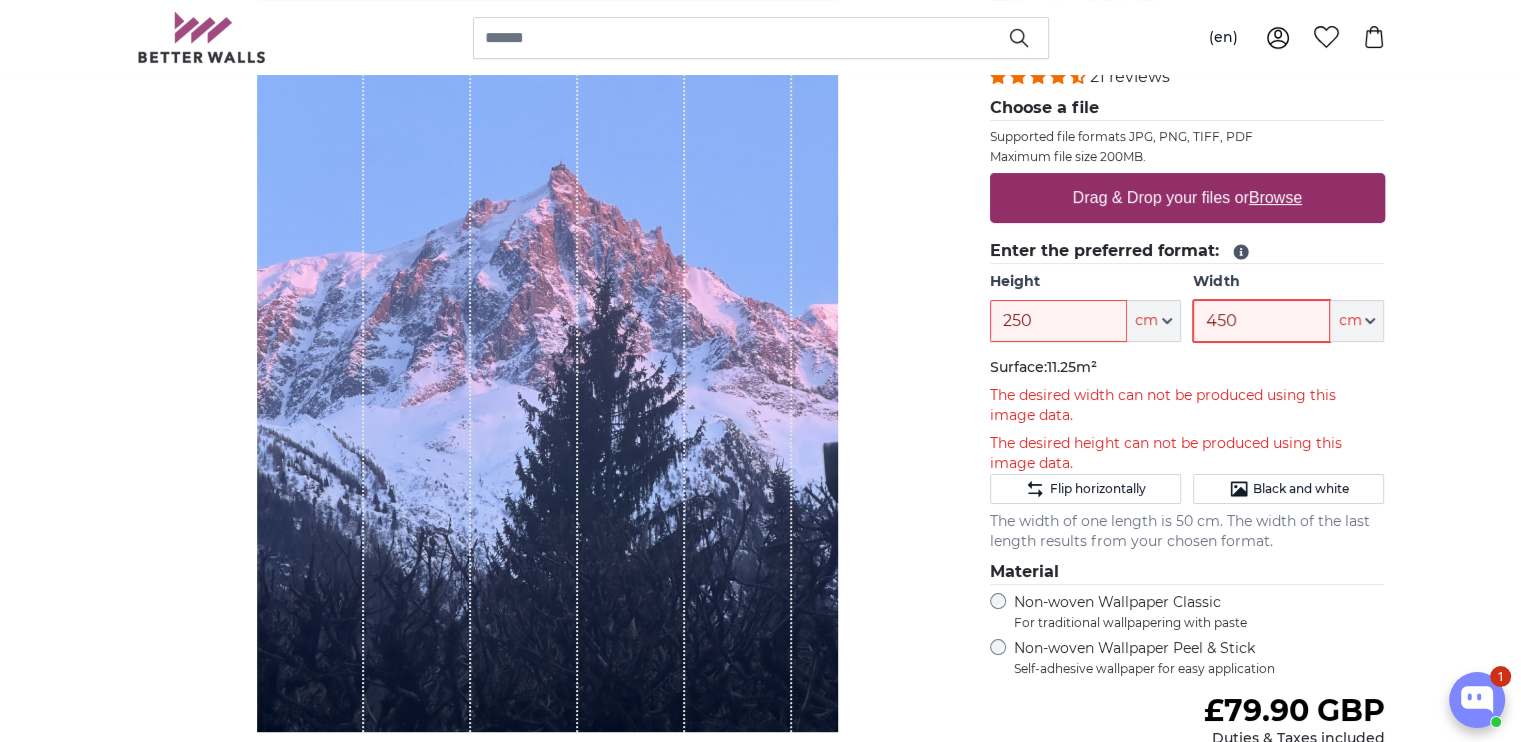 type on "450" 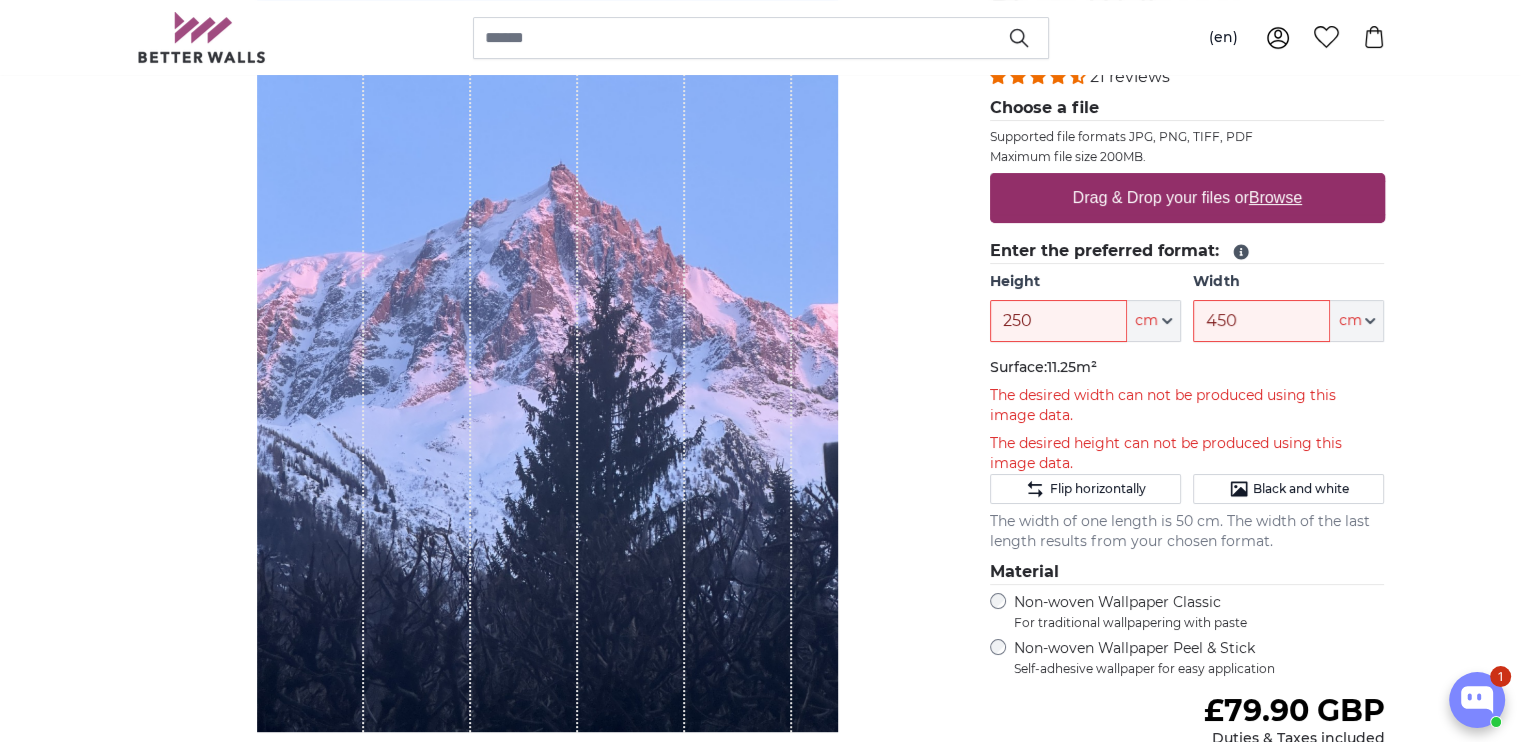 click on "Browse" at bounding box center [1275, 197] 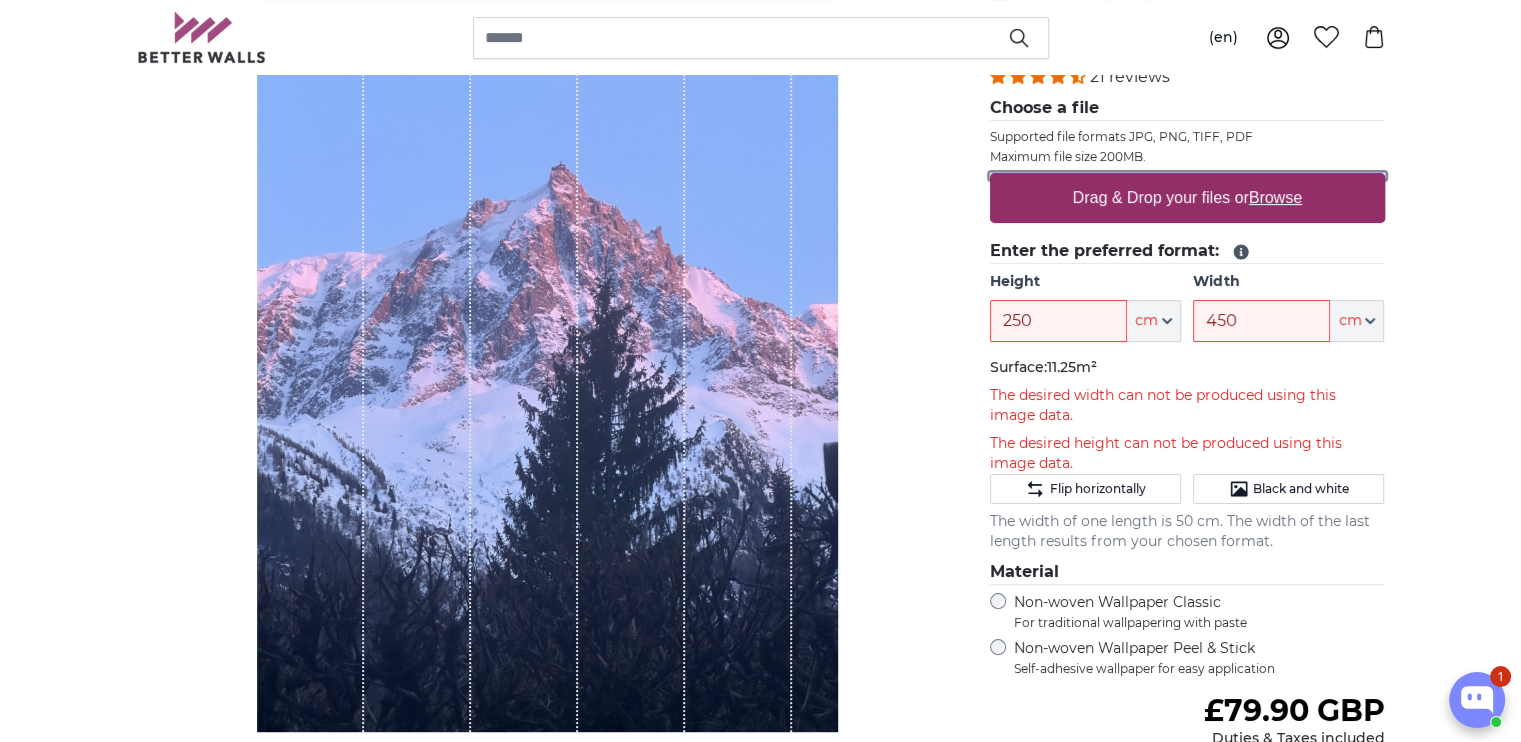 click on "Drag & Drop your files or  Browse" at bounding box center [1187, 176] 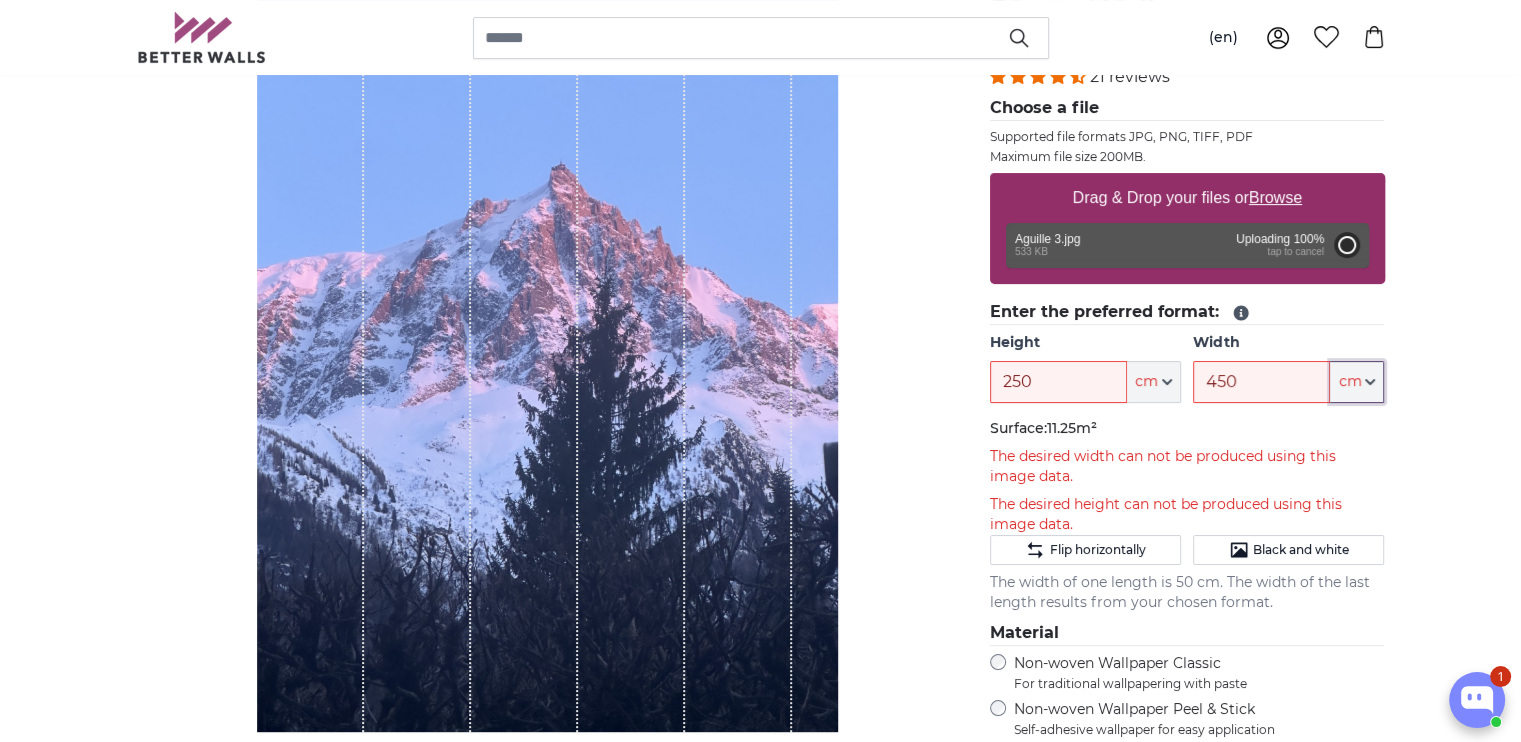 click on "cm" 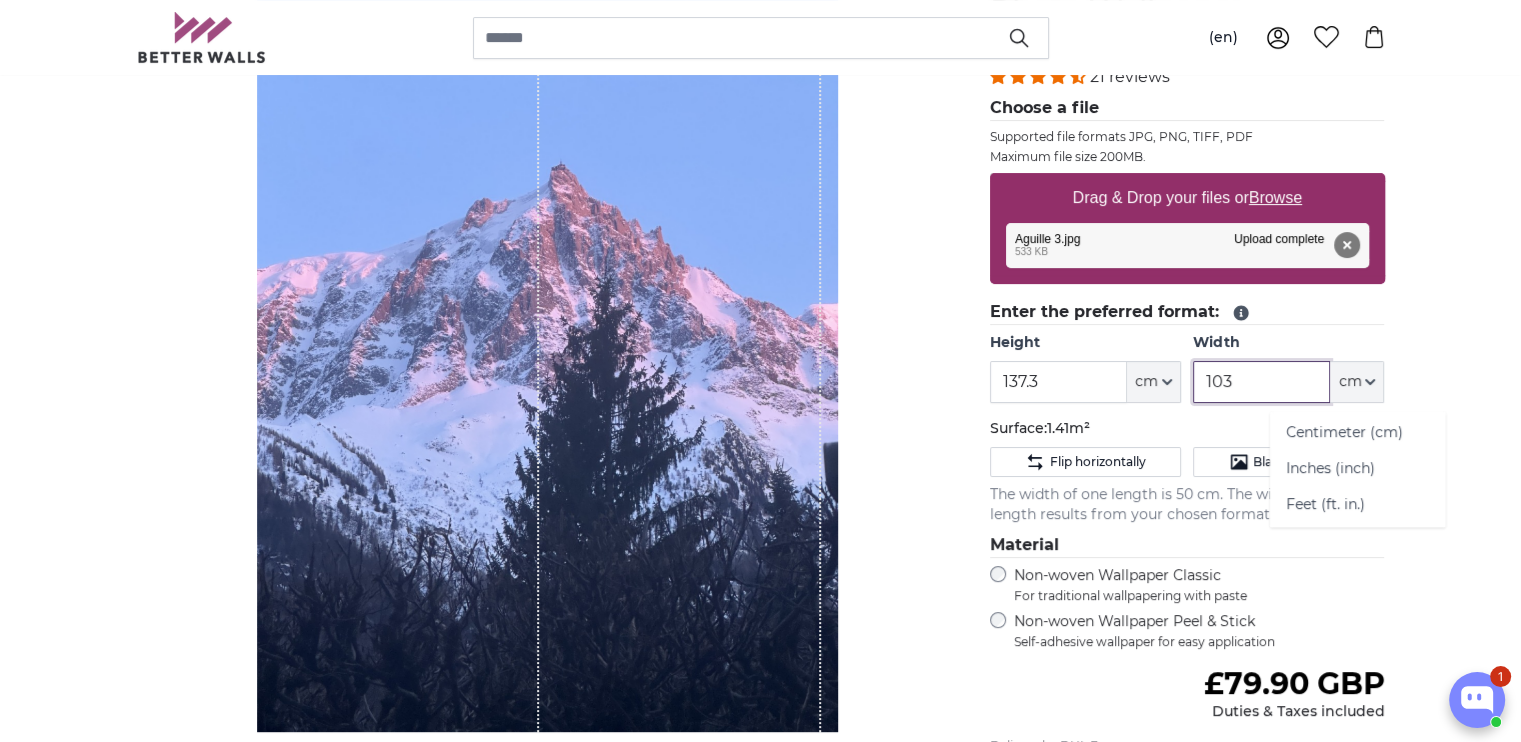 click on "103" at bounding box center (1261, 382) 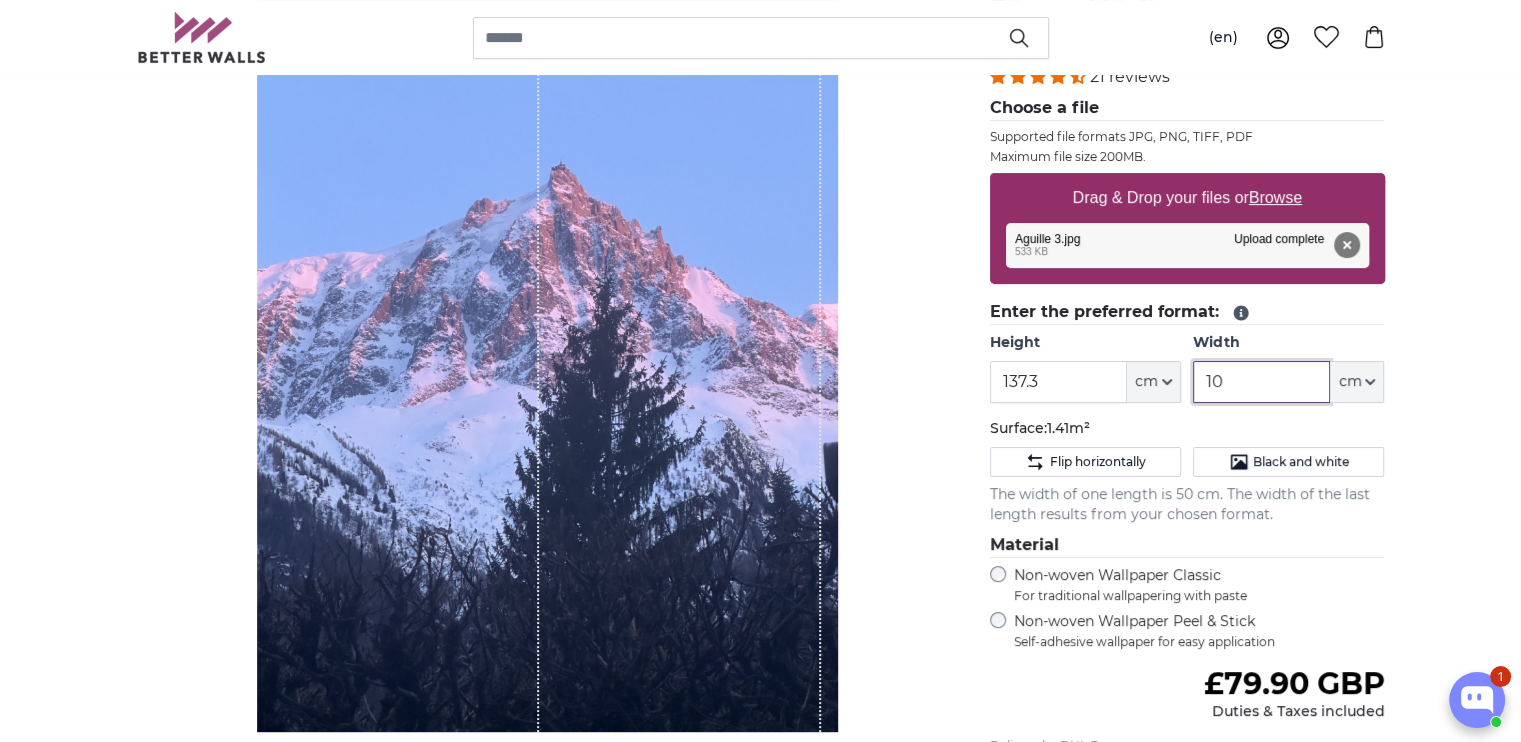 type on "1" 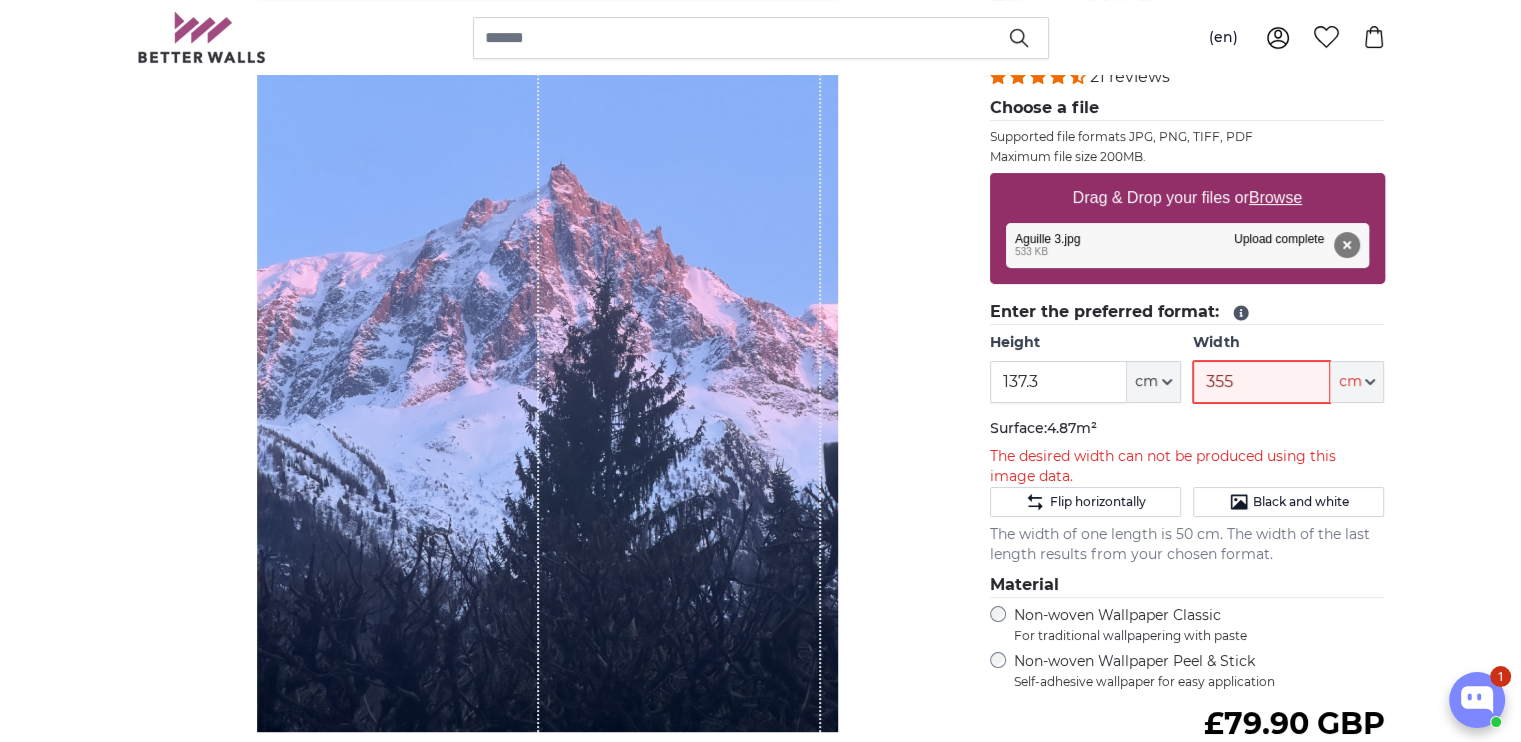 type on "355" 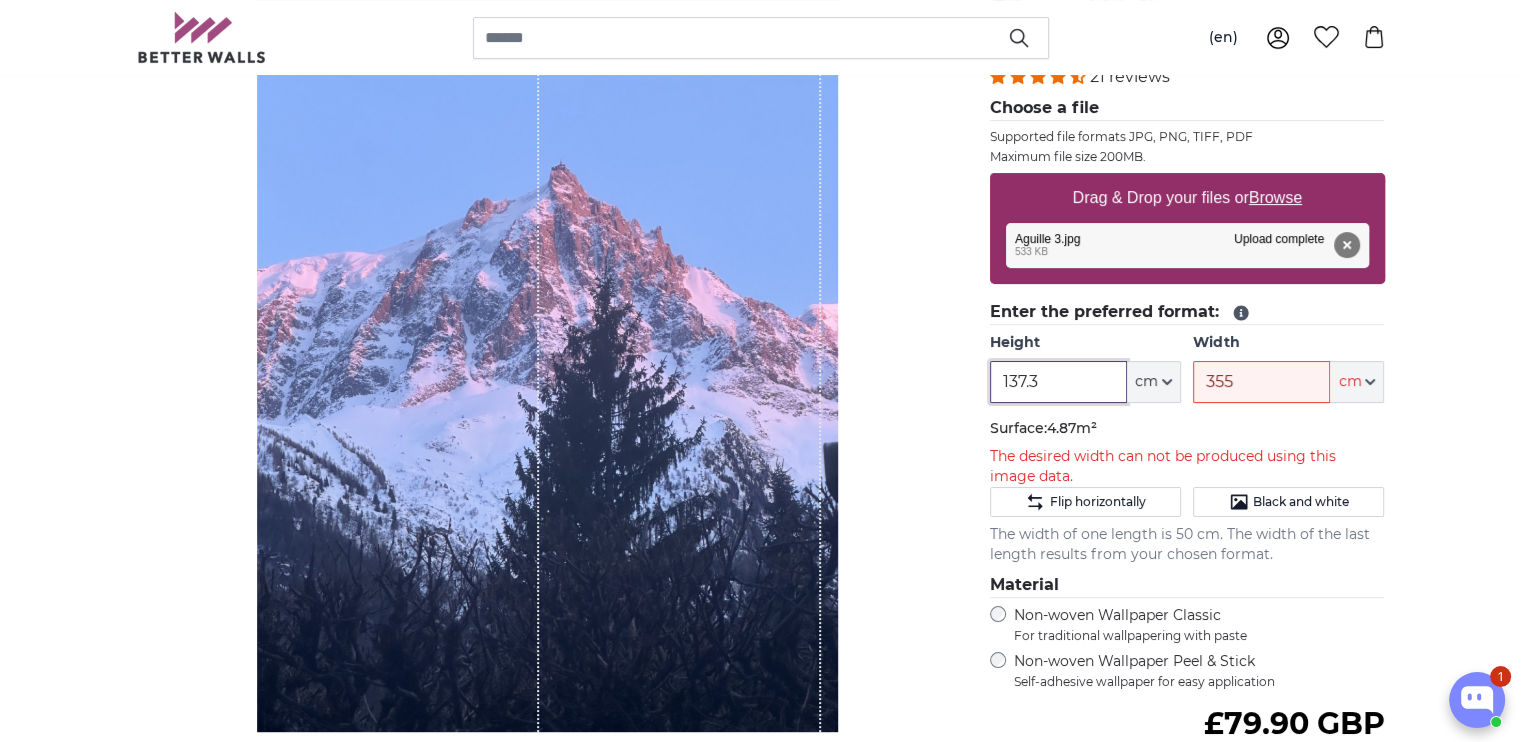 click on "137.3" at bounding box center [1058, 382] 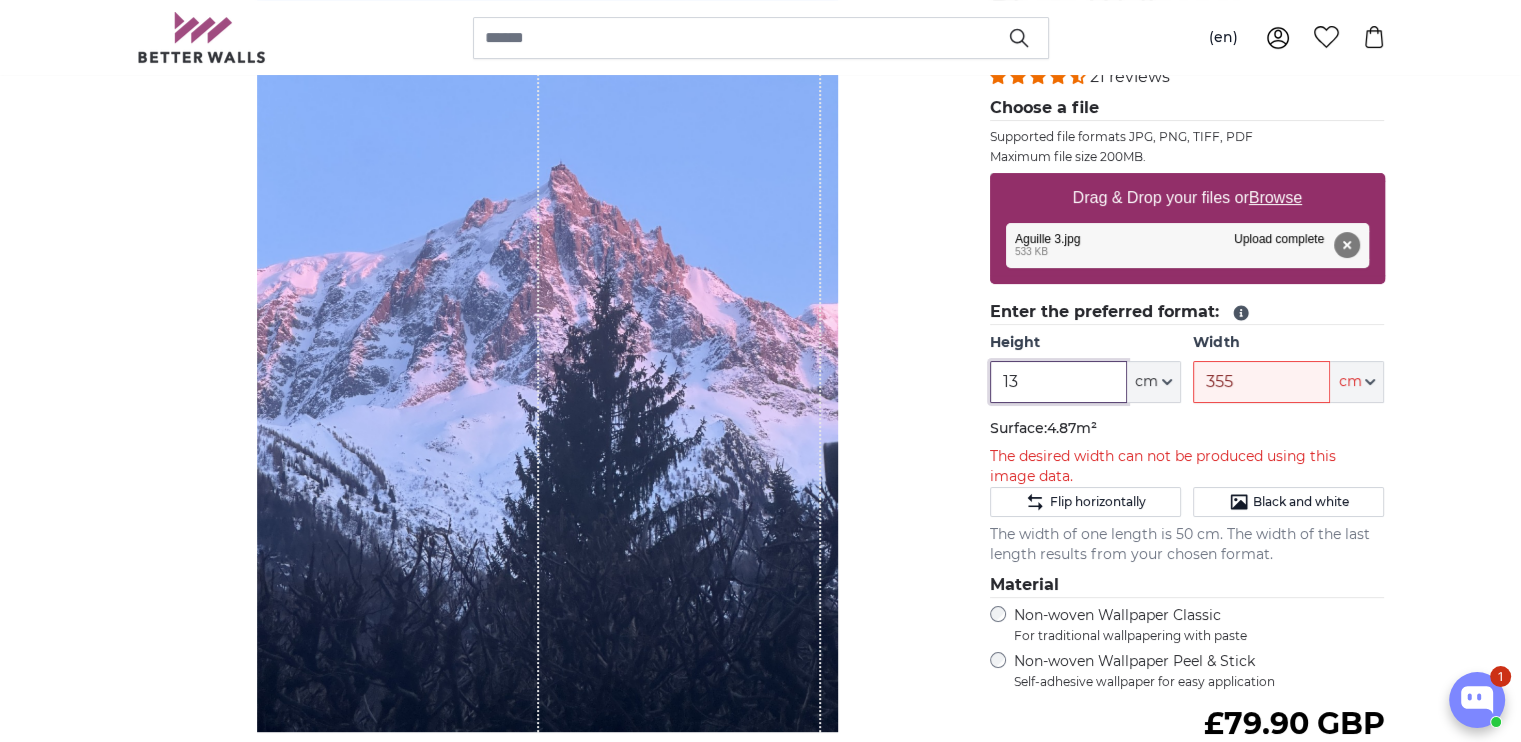 type on "1" 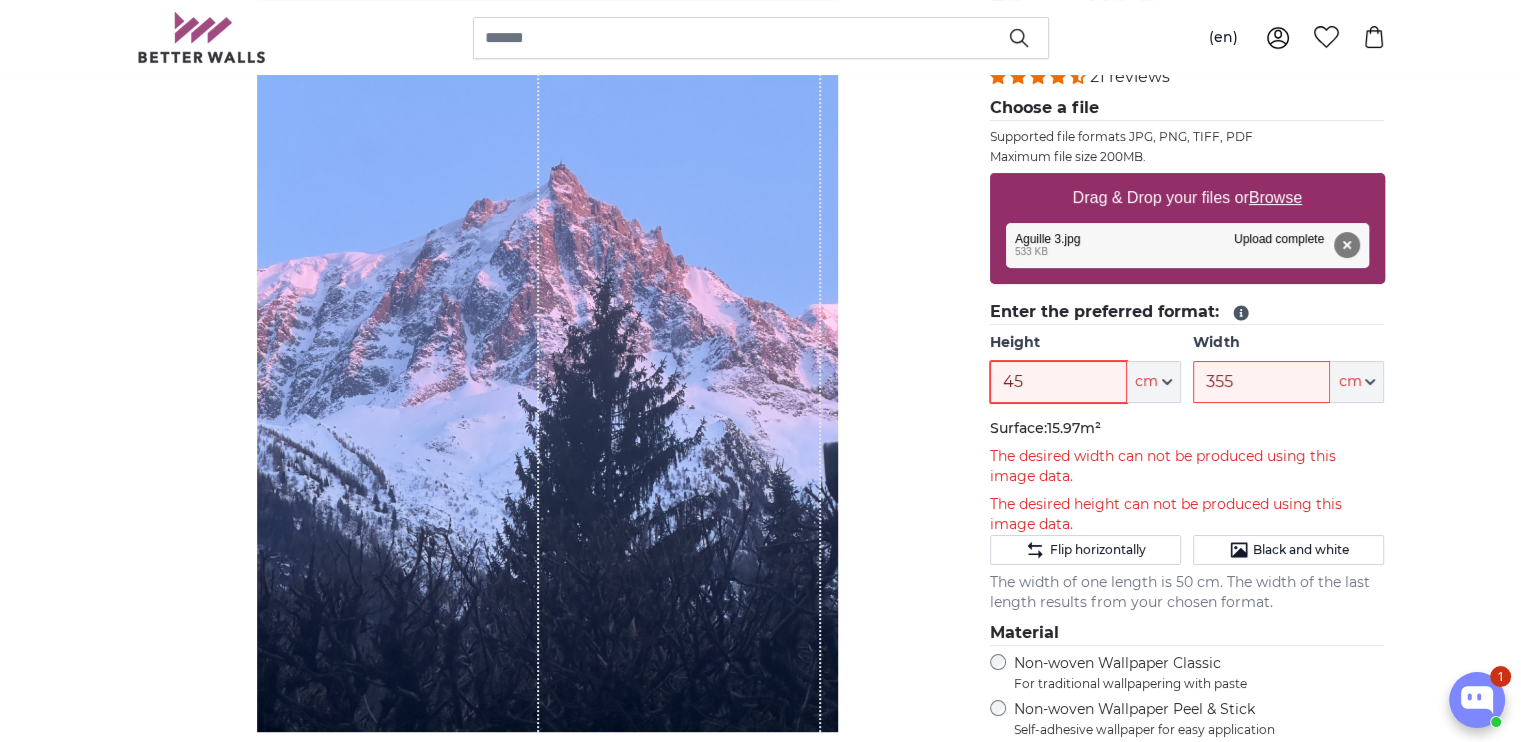 type on "4" 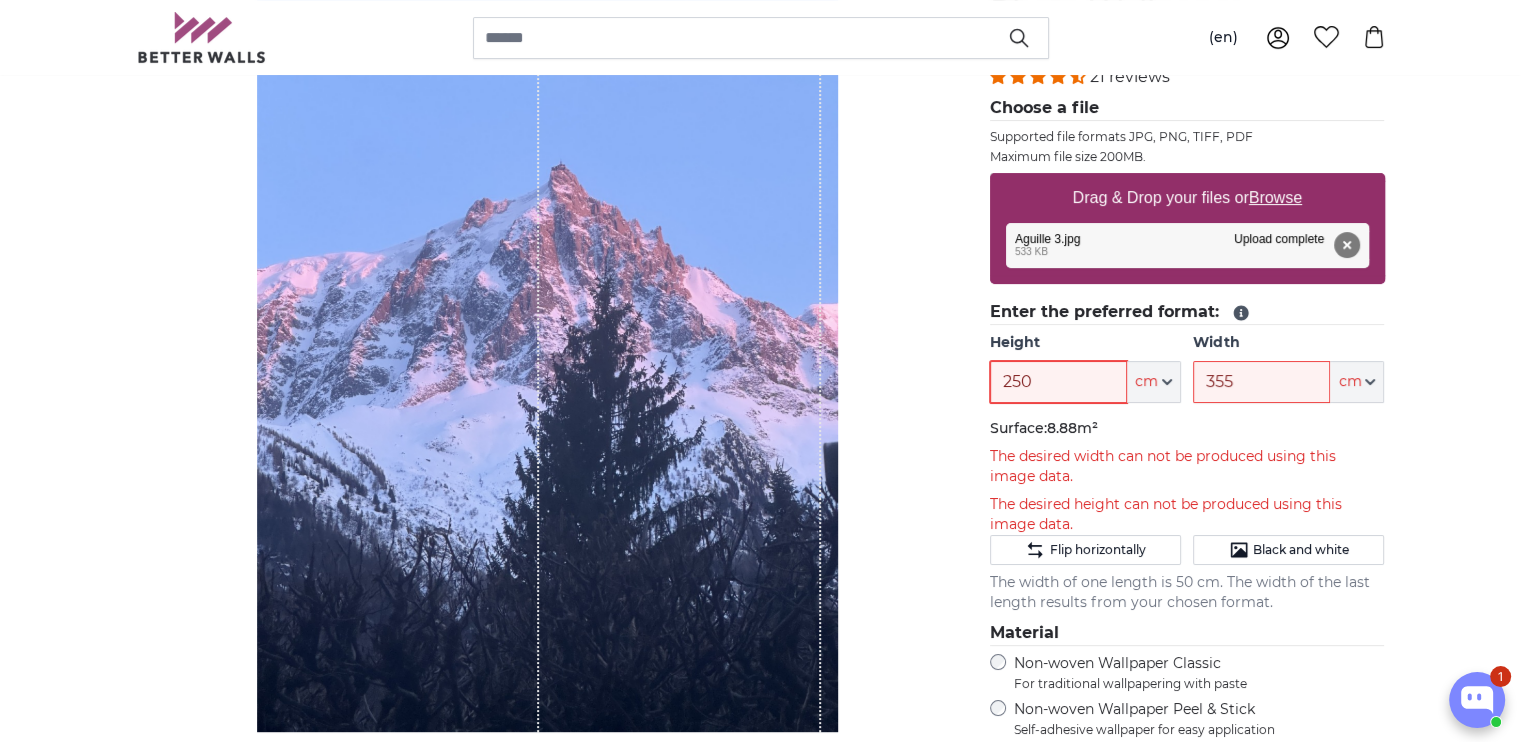 type on "250" 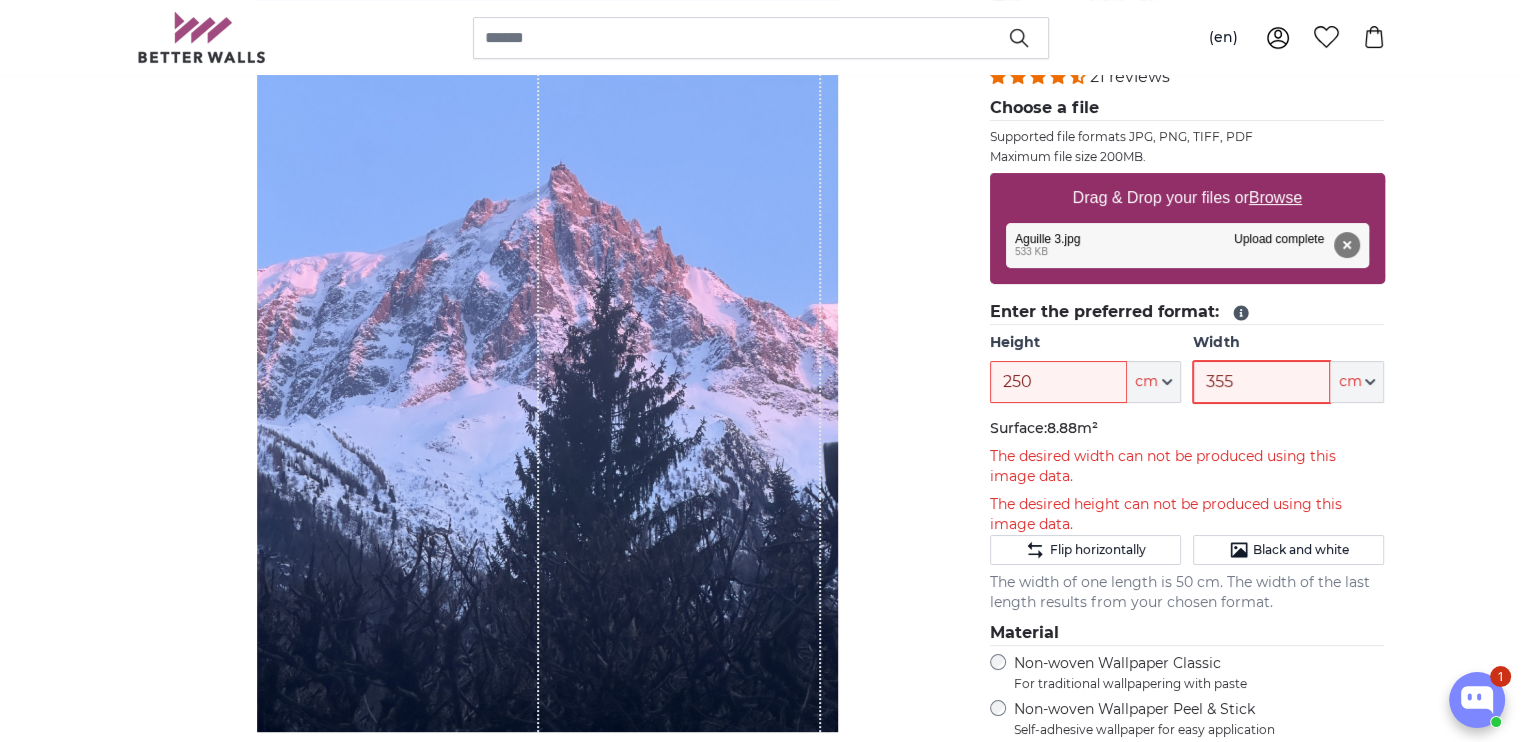 click on "355" at bounding box center (1261, 382) 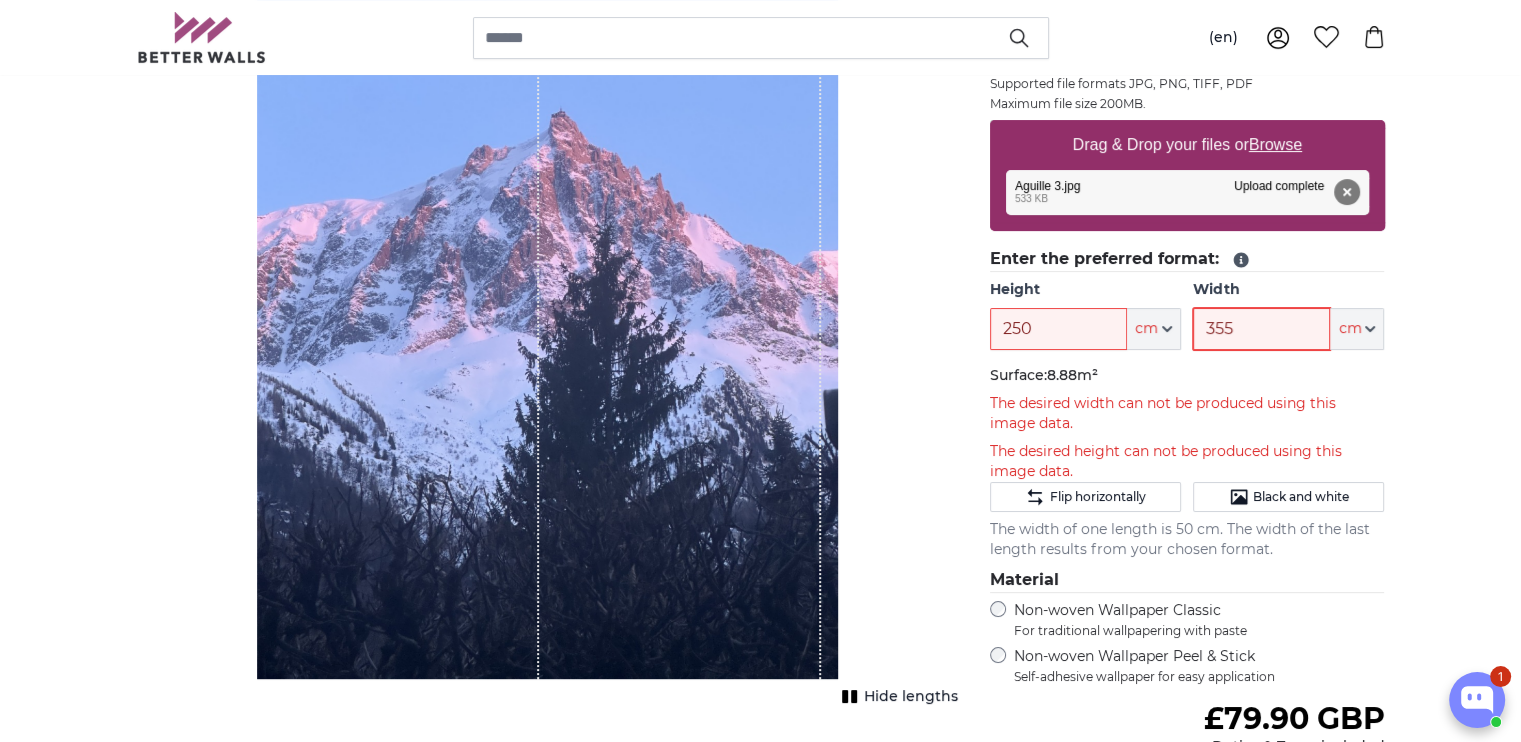 scroll, scrollTop: 358, scrollLeft: 0, axis: vertical 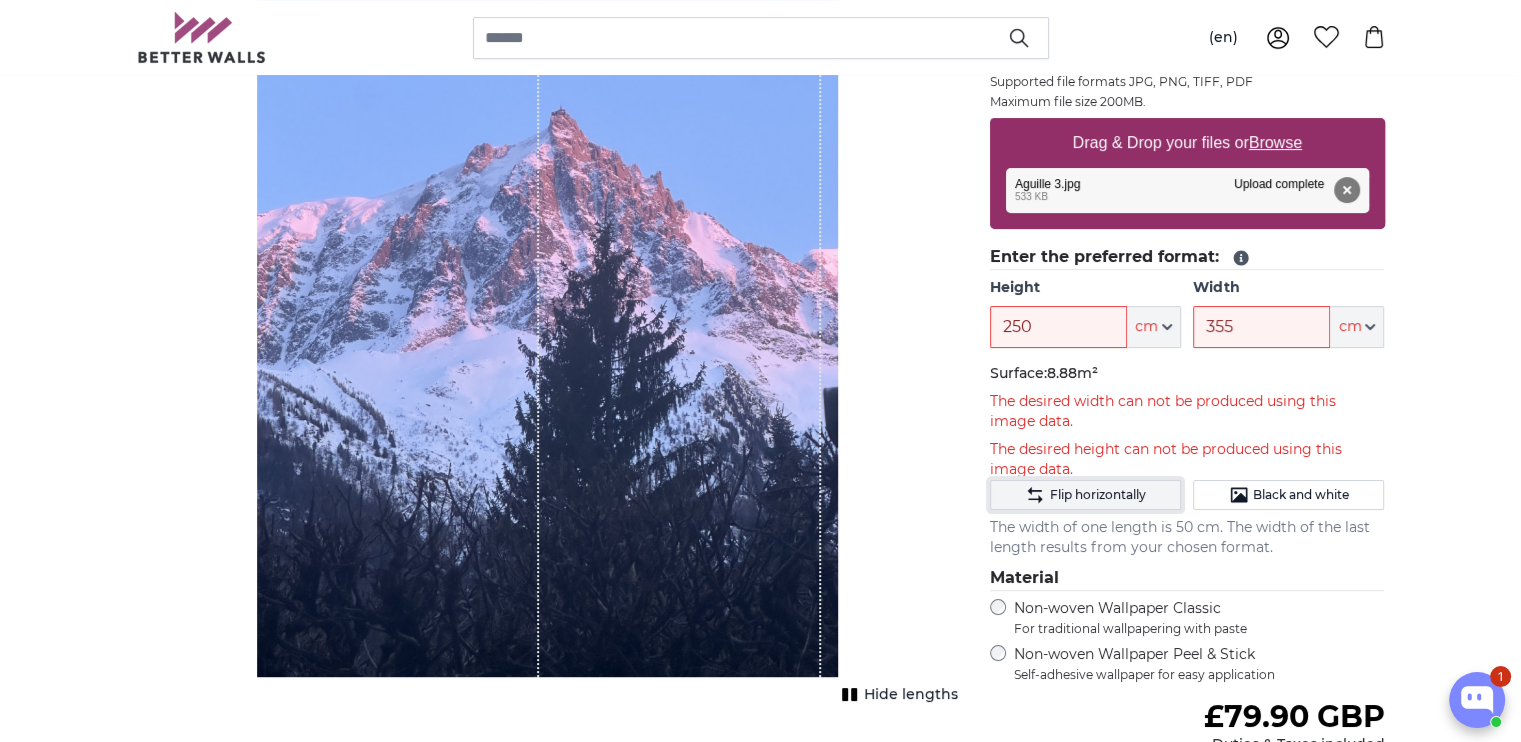 click on "Flip horizontally" 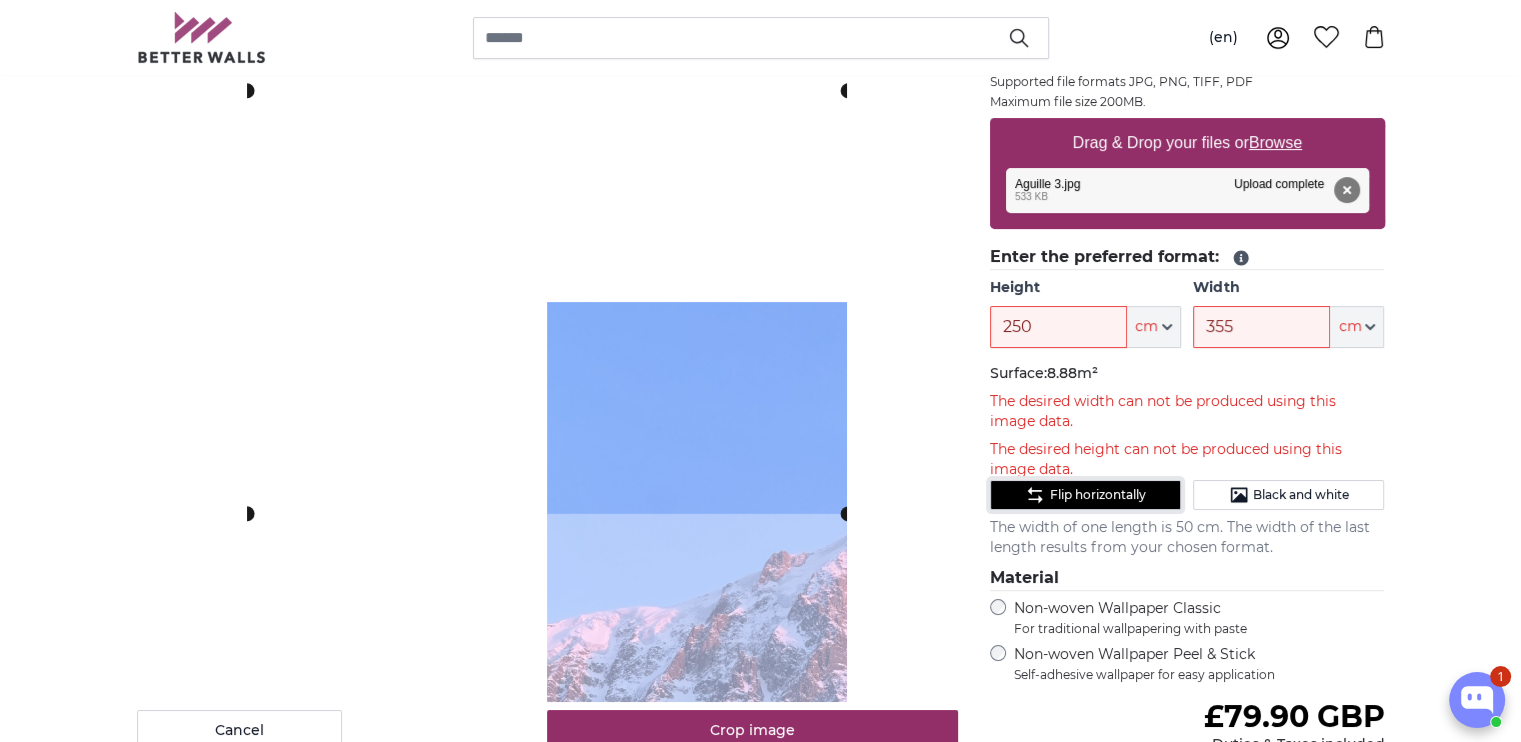 click on "Flip horizontally" 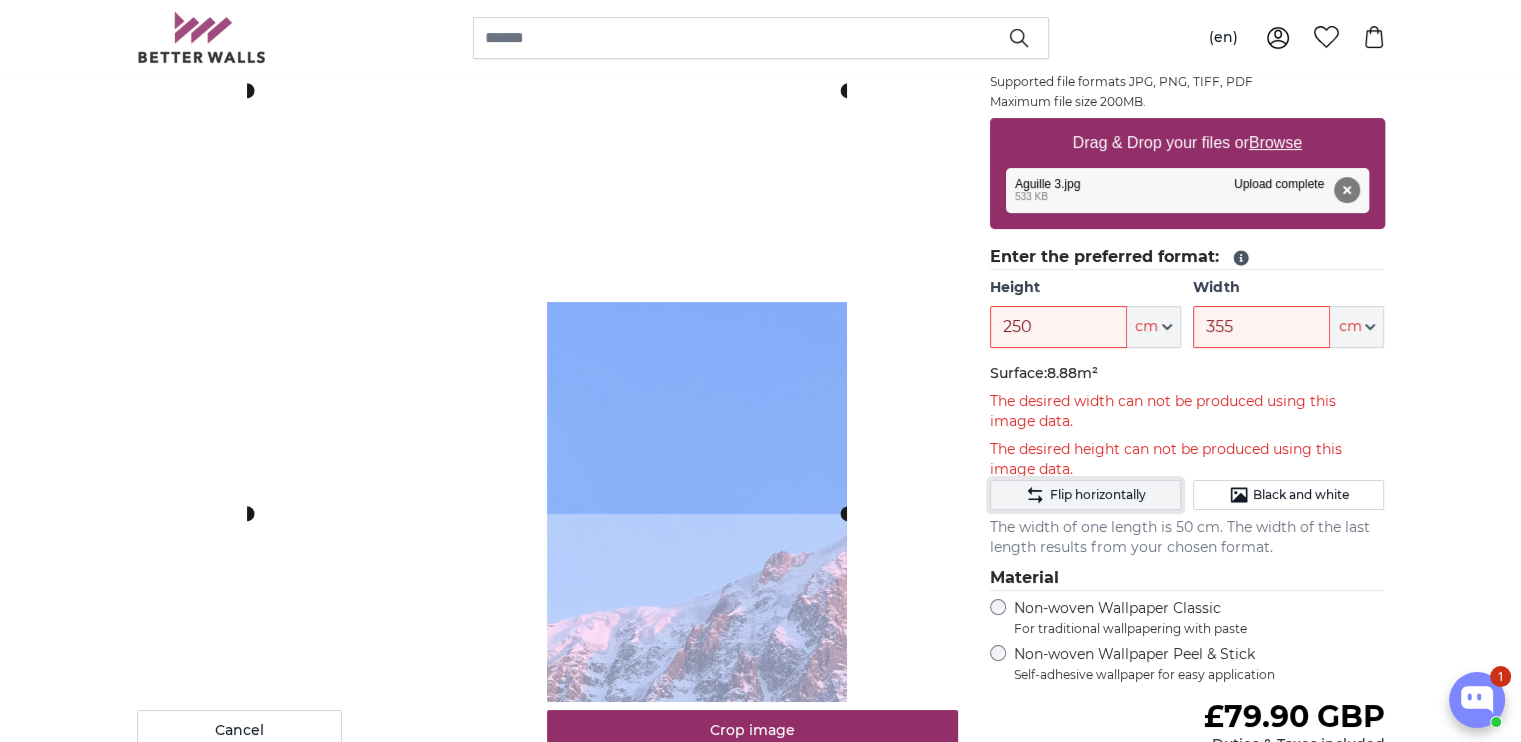 click on "Flip horizontally" 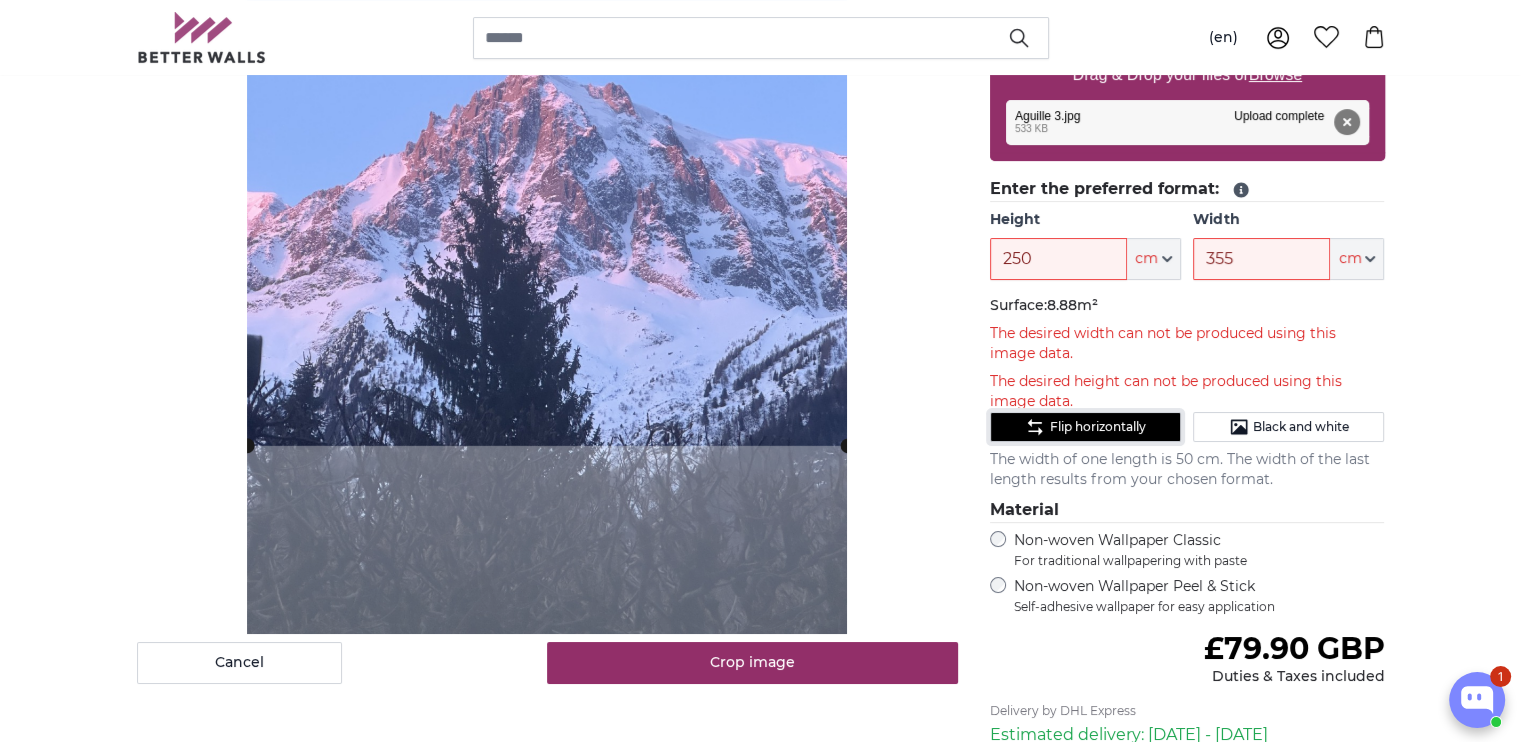 scroll, scrollTop: 427, scrollLeft: 0, axis: vertical 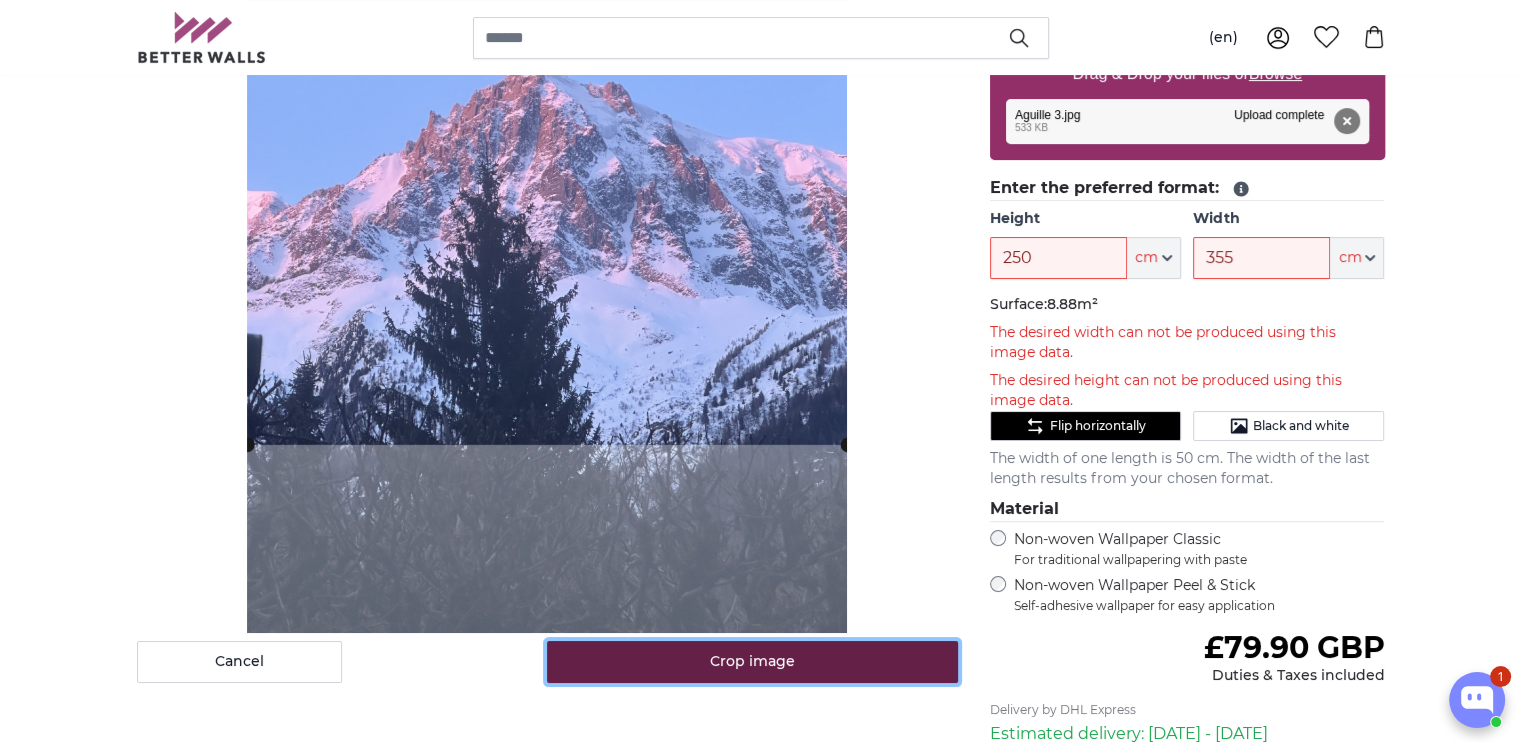 click on "Crop image" at bounding box center (752, 662) 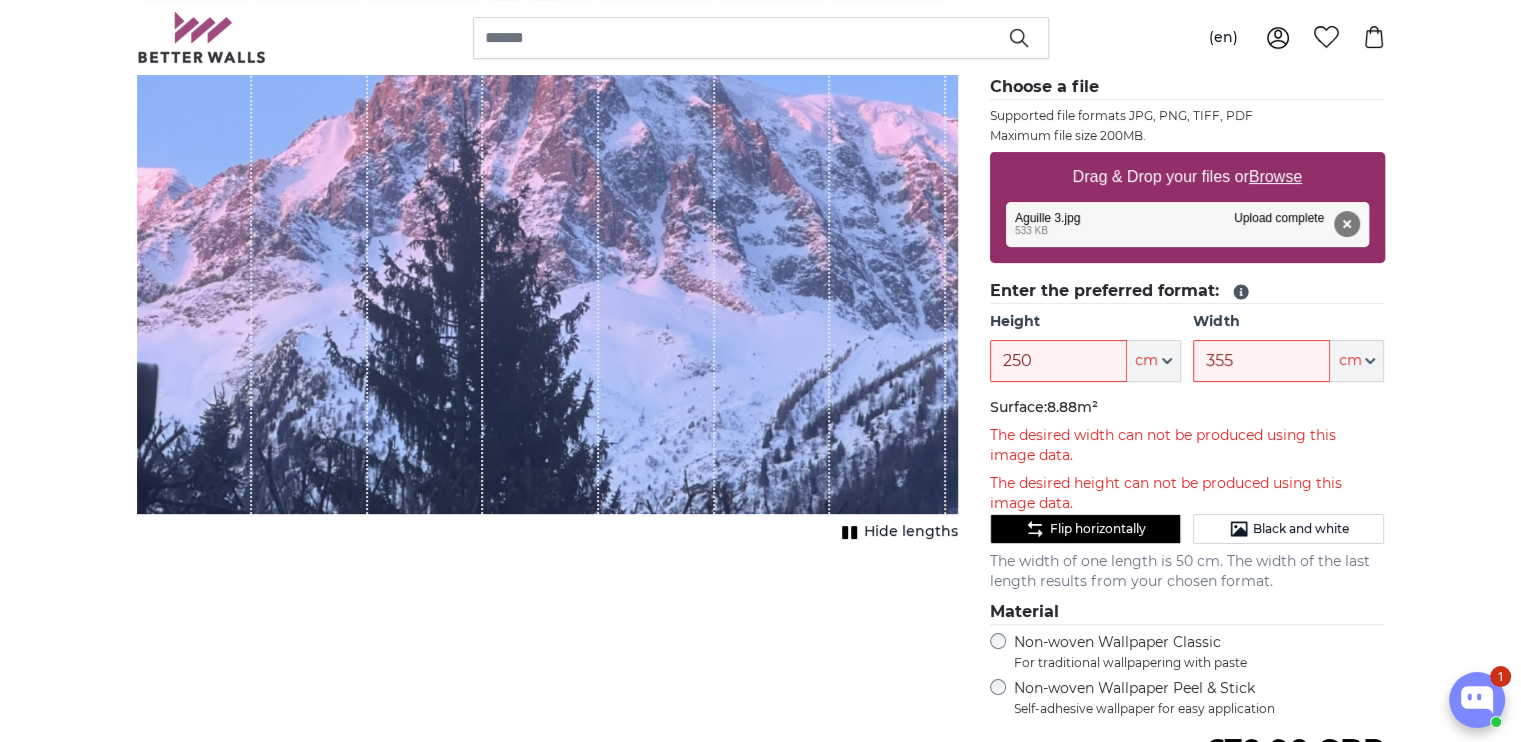 scroll, scrollTop: 320, scrollLeft: 0, axis: vertical 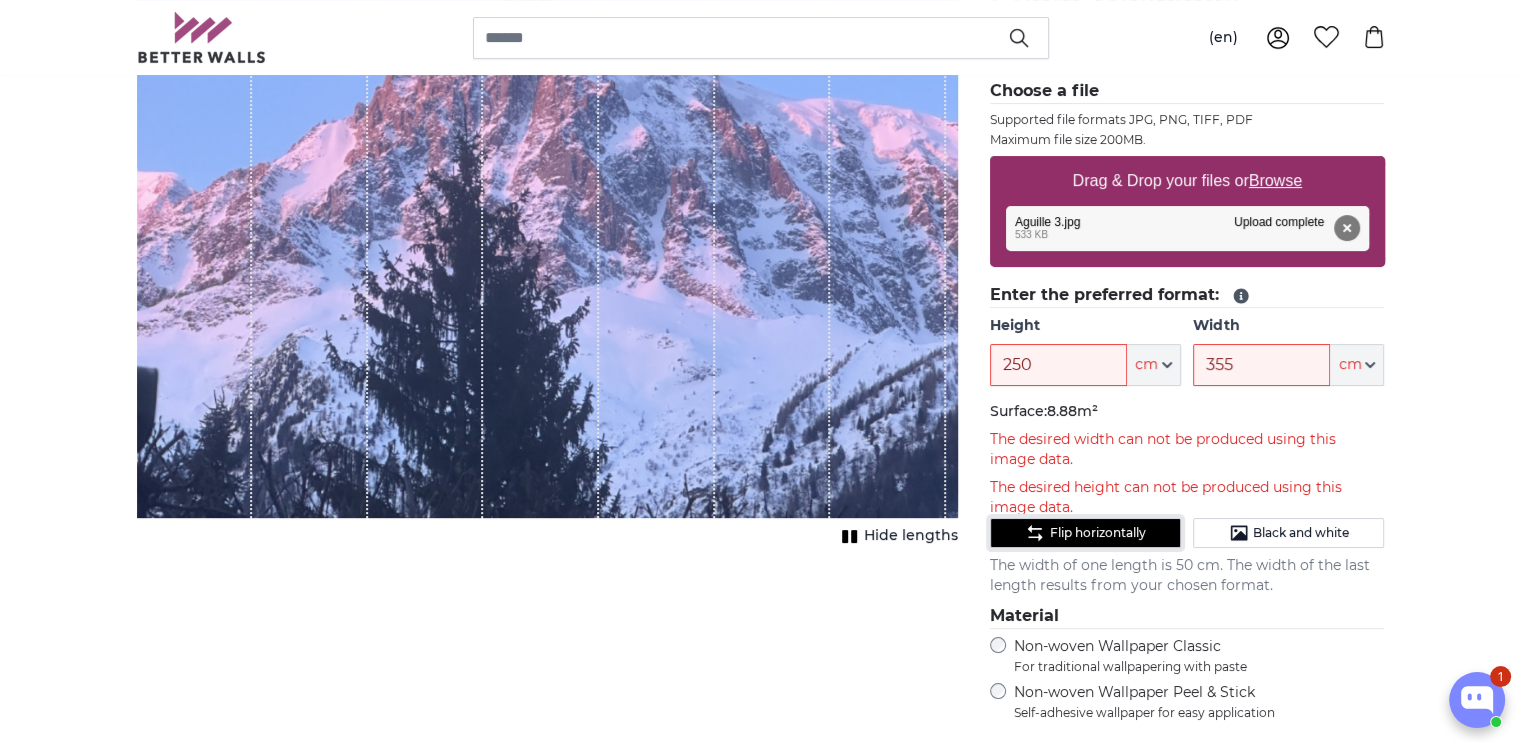 click on "Flip horizontally" 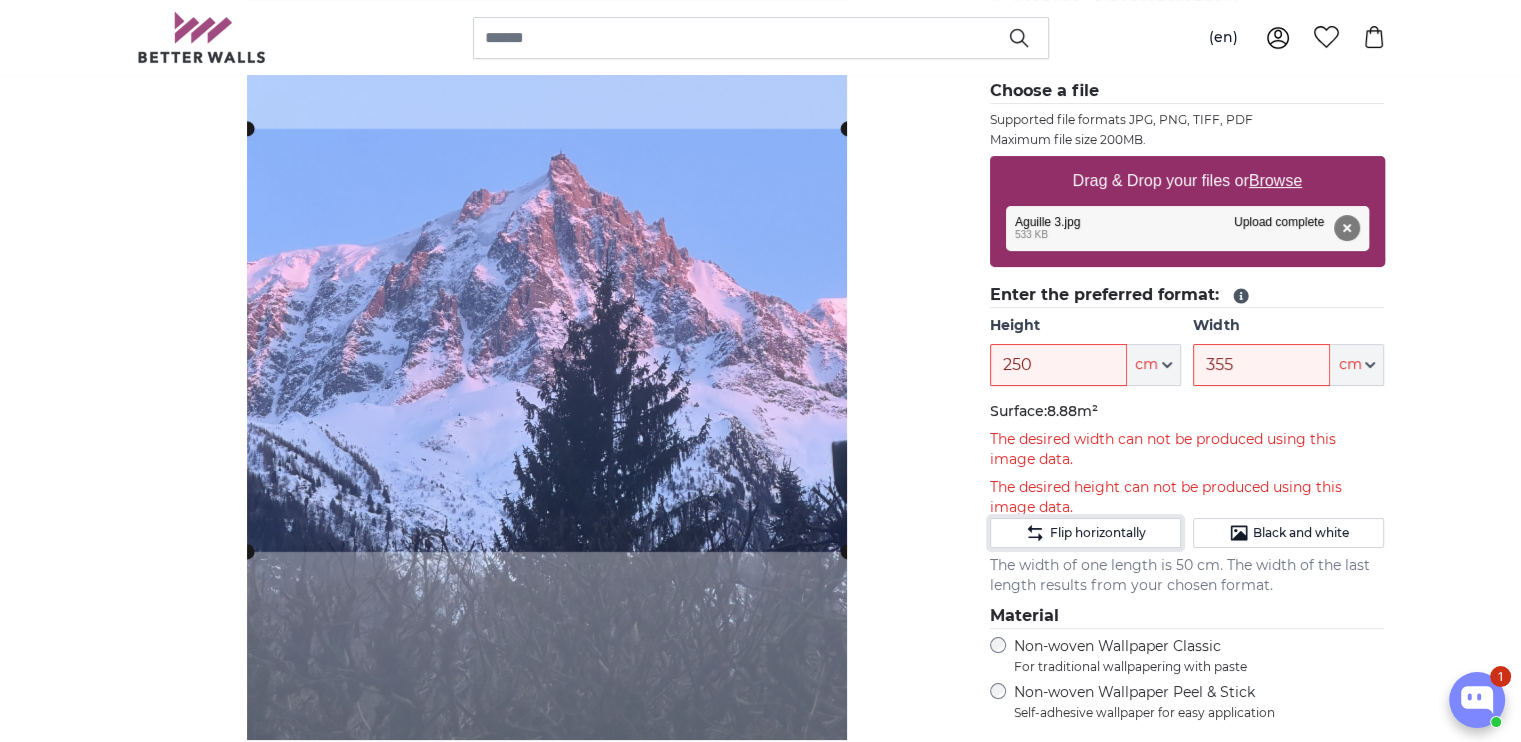 type 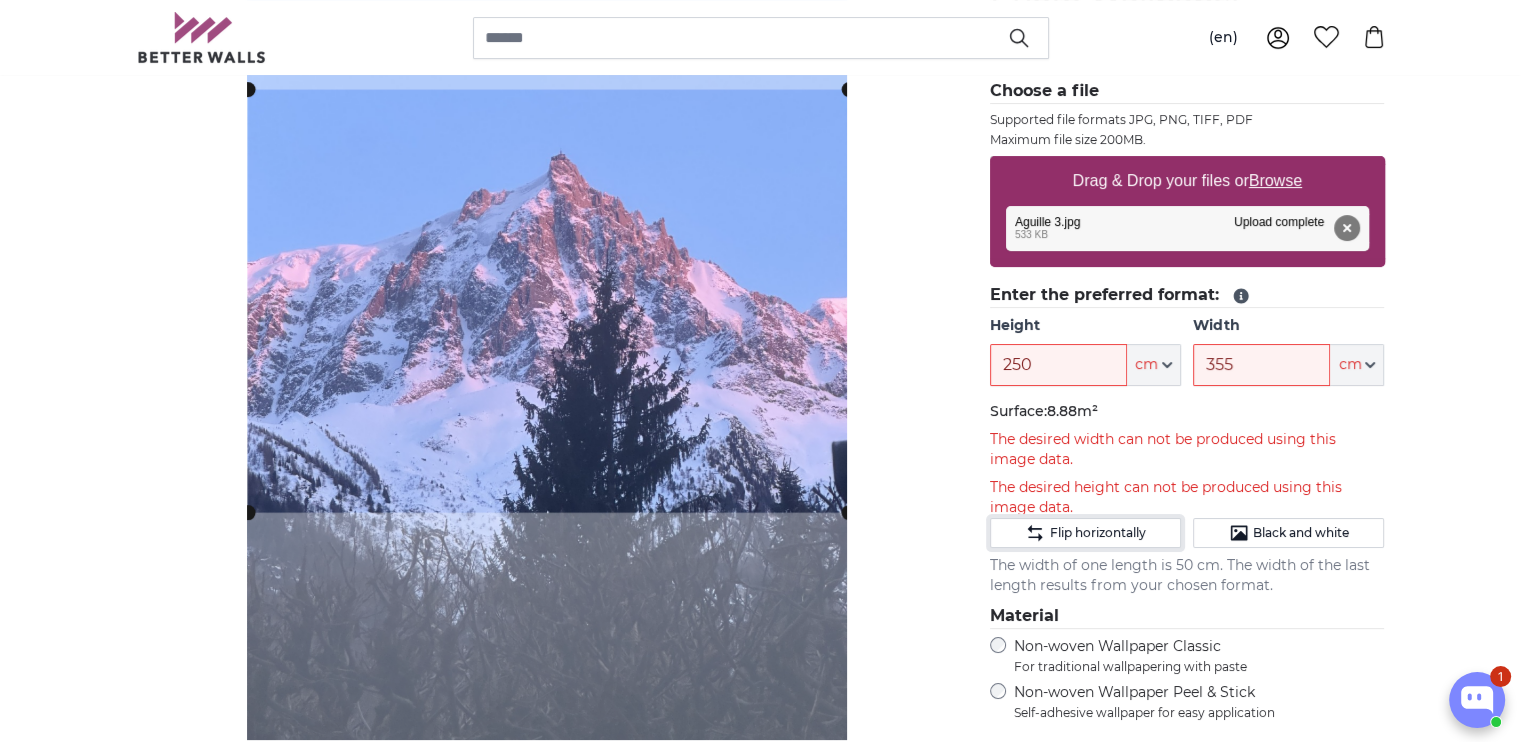 click 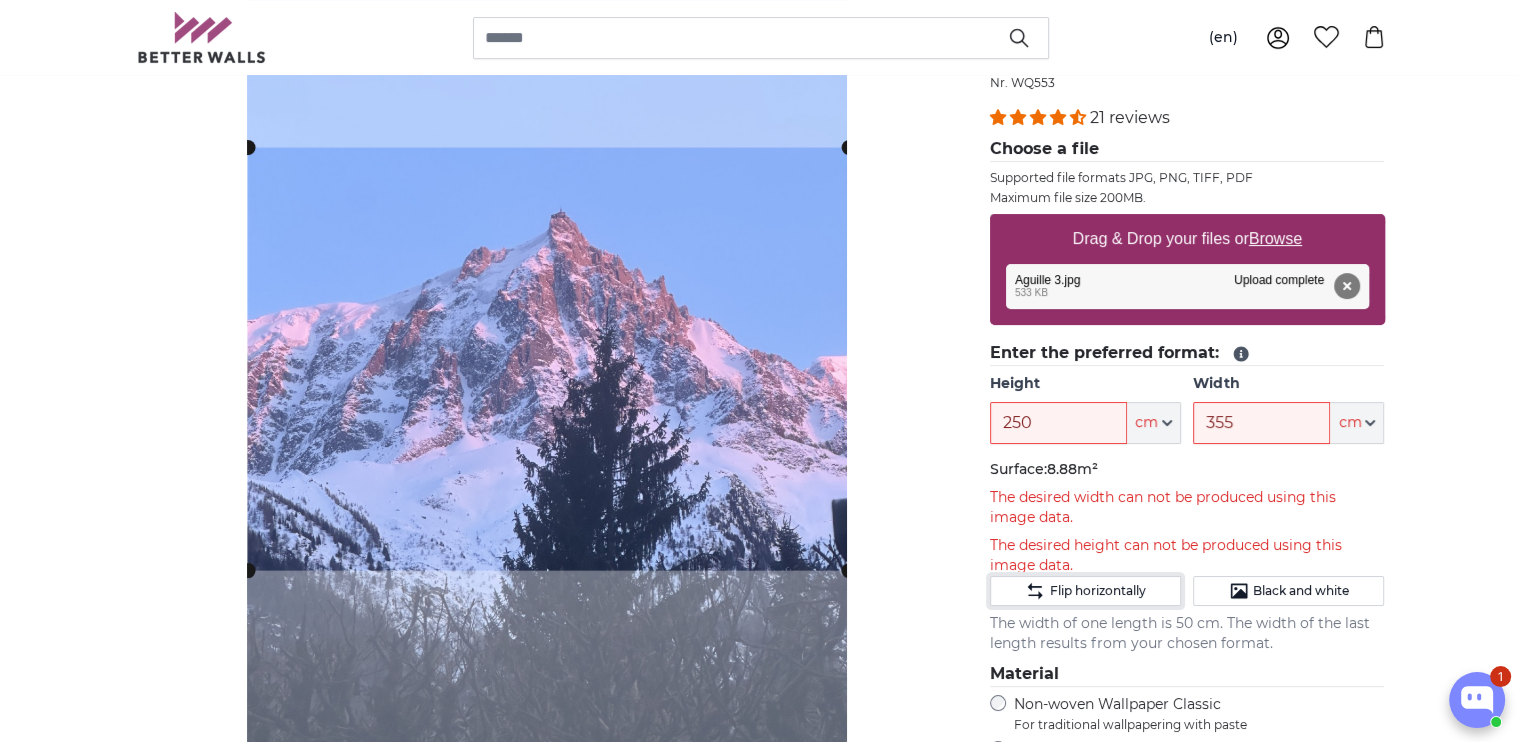 scroll, scrollTop: 260, scrollLeft: 0, axis: vertical 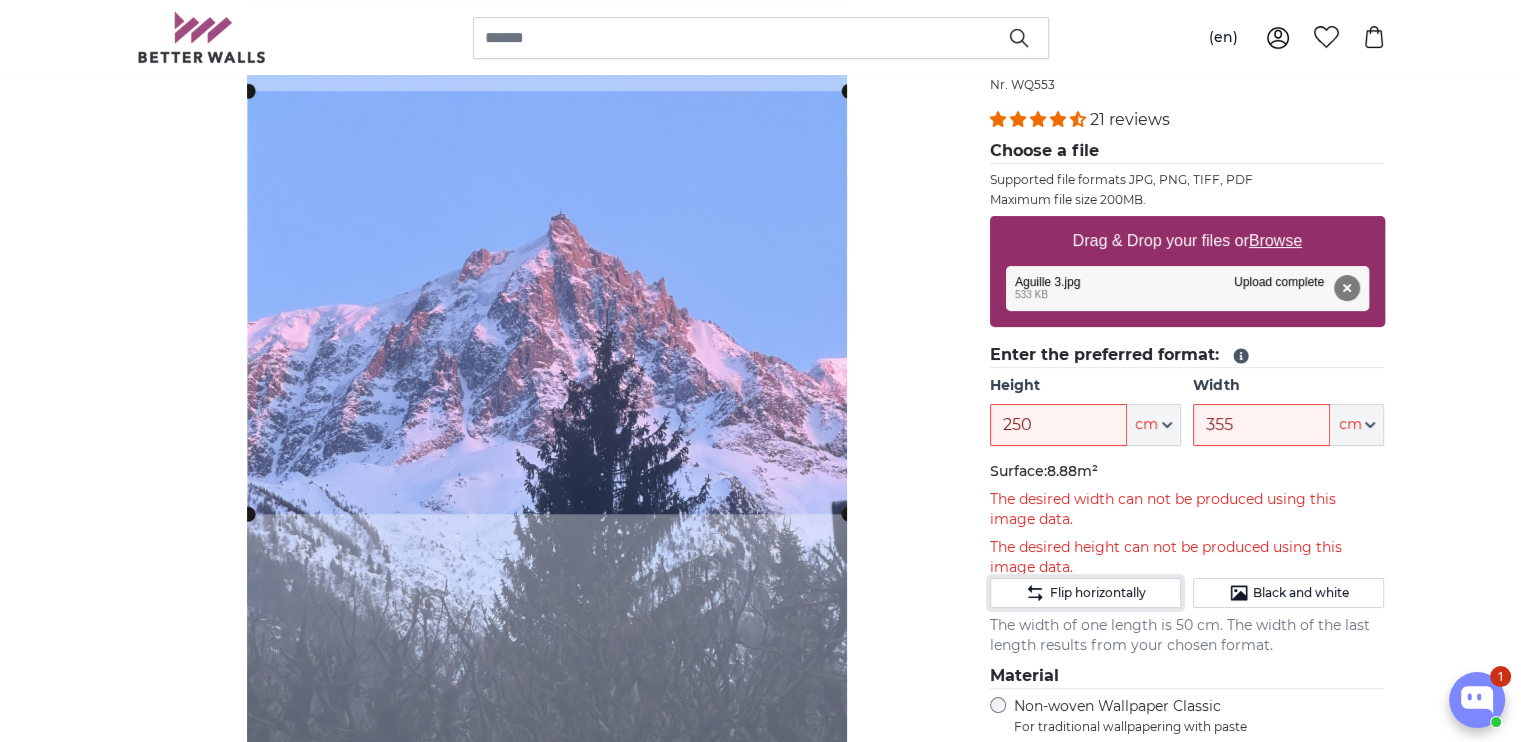 click 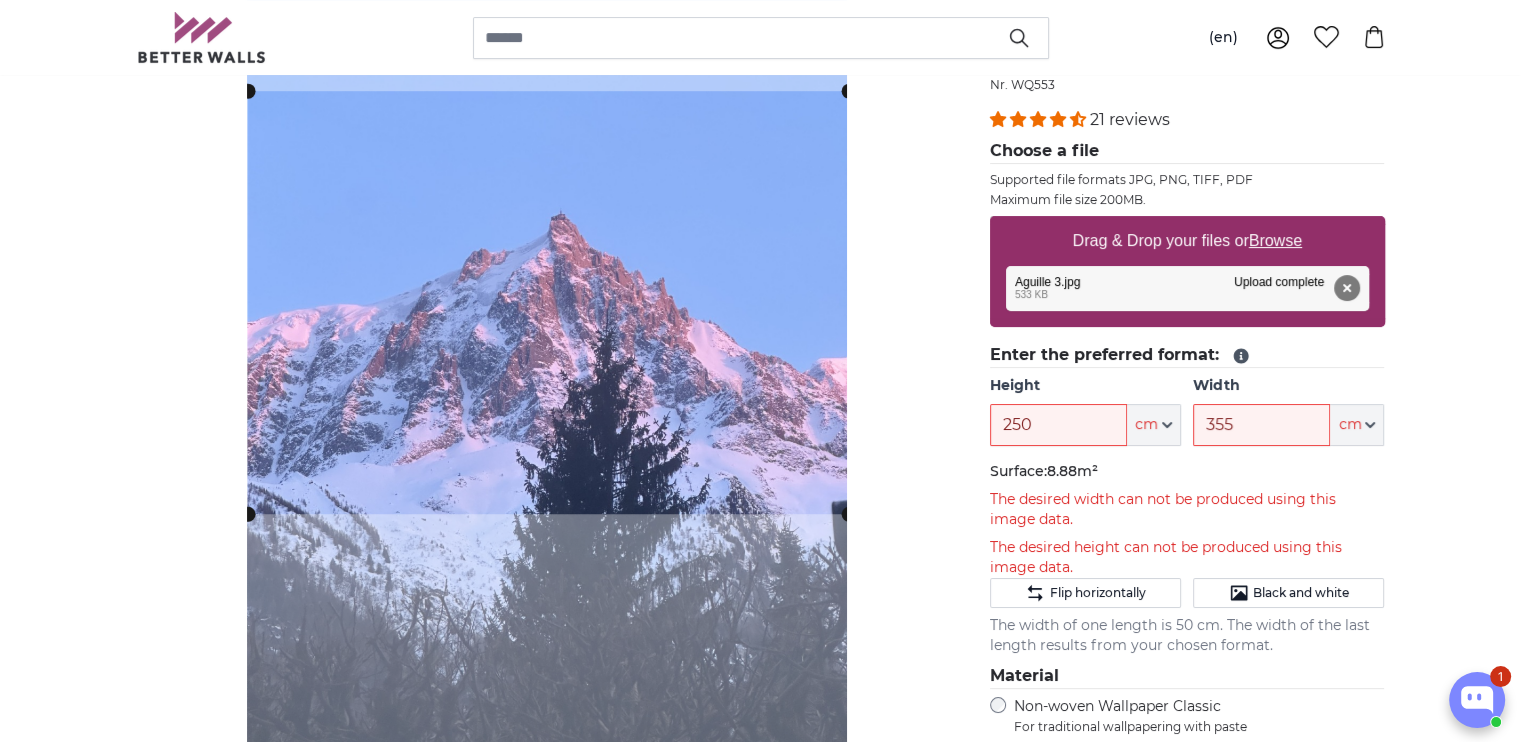 drag, startPoint x: 665, startPoint y: 217, endPoint x: 889, endPoint y: 172, distance: 228.47539 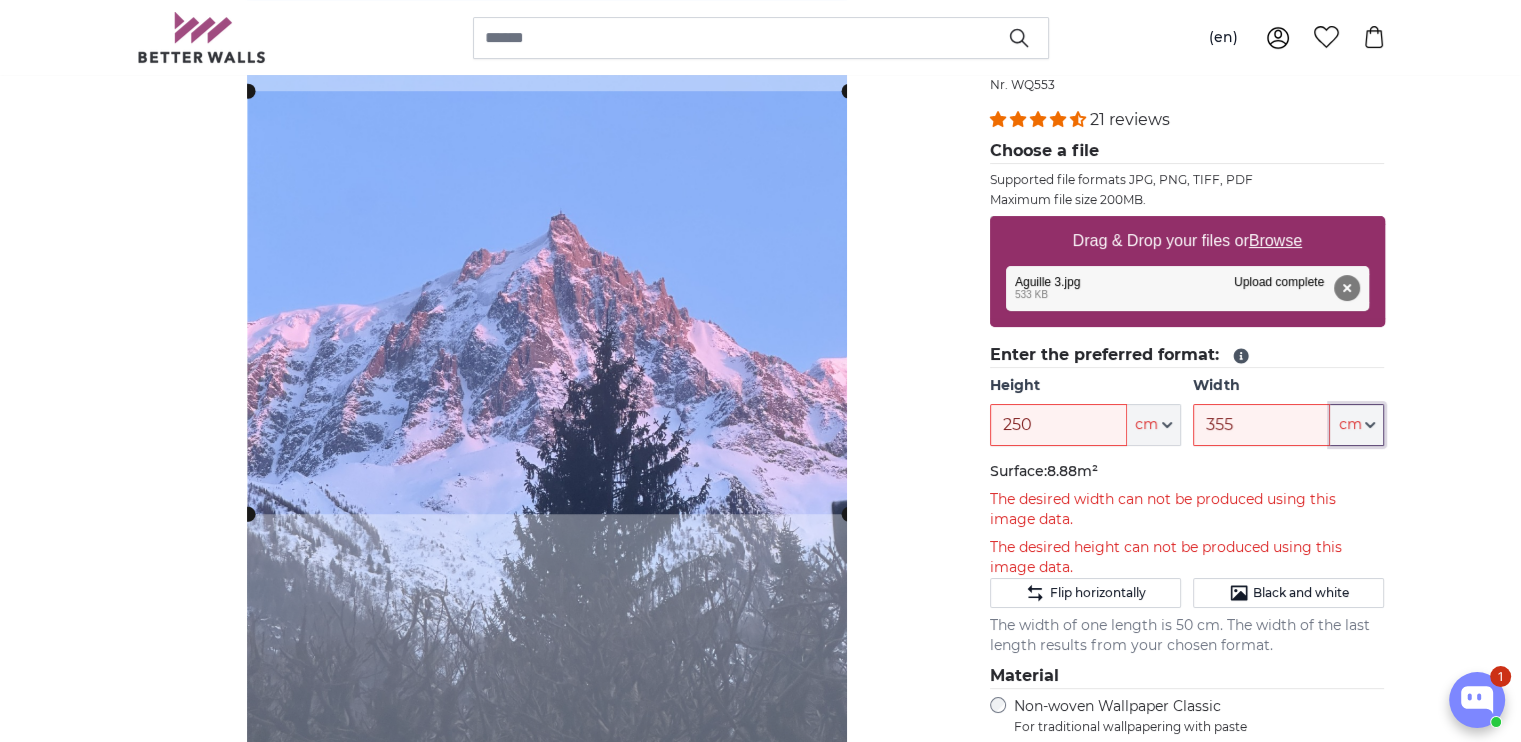 click on "cm" 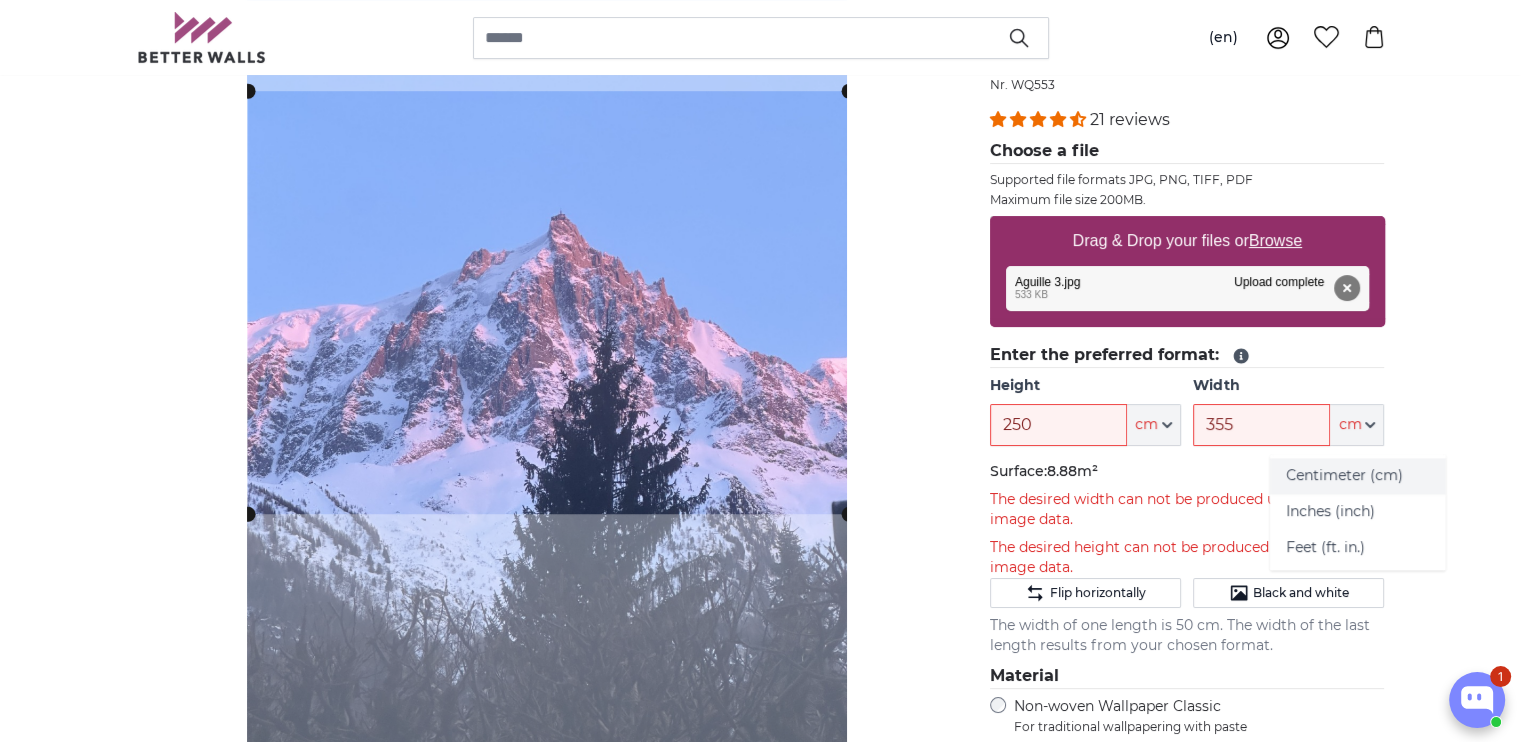 click on "Centimeter (cm)" 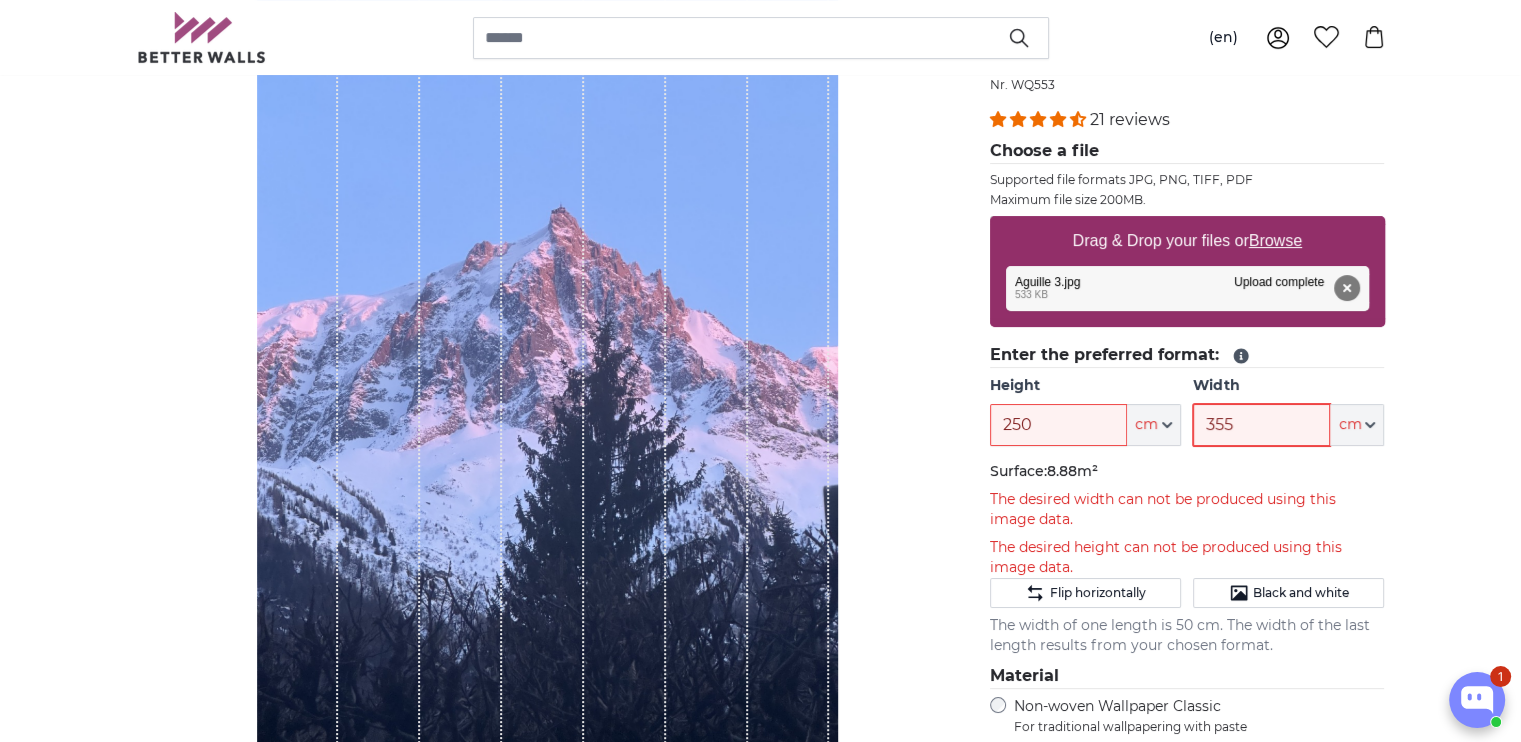 click on "355" at bounding box center [1261, 425] 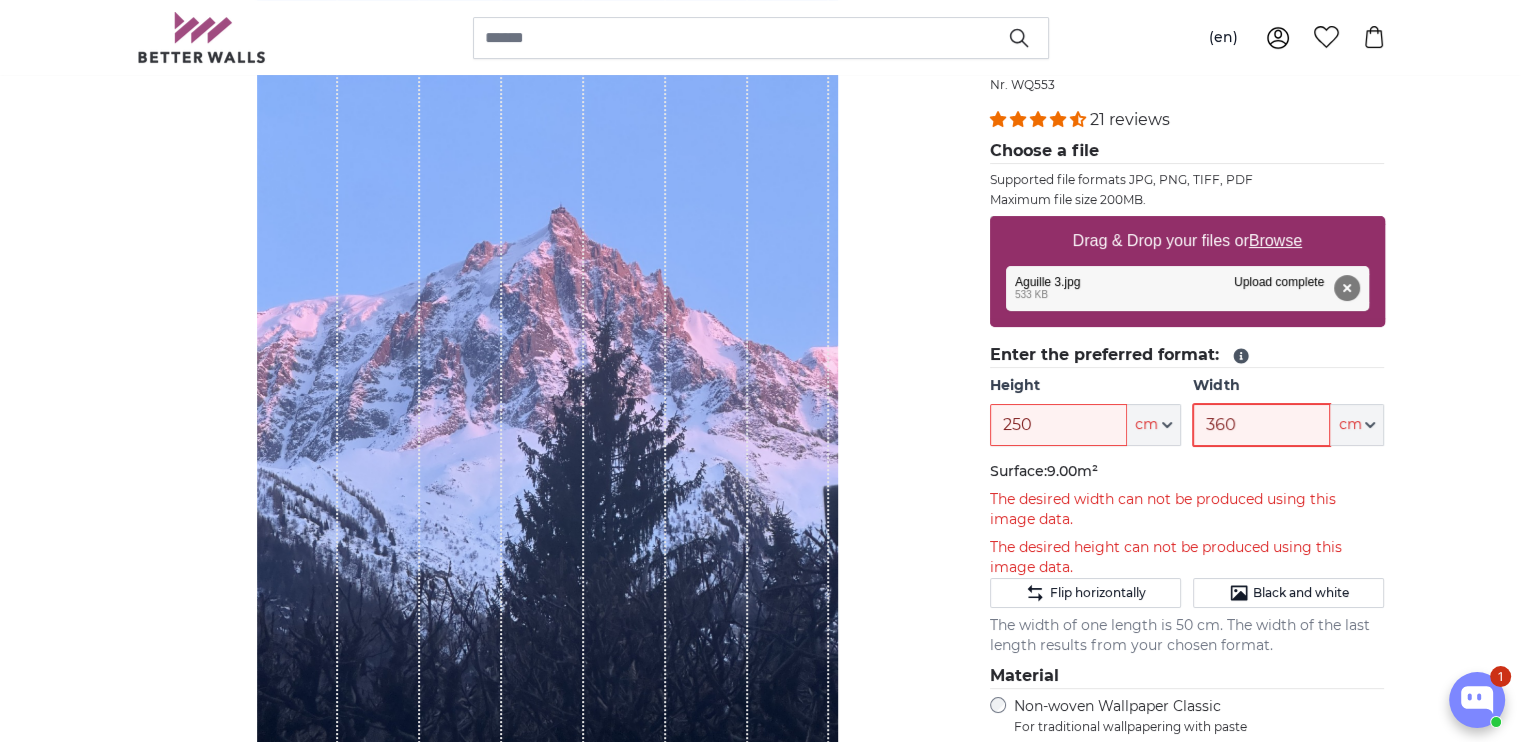 click on "360" at bounding box center [1261, 425] 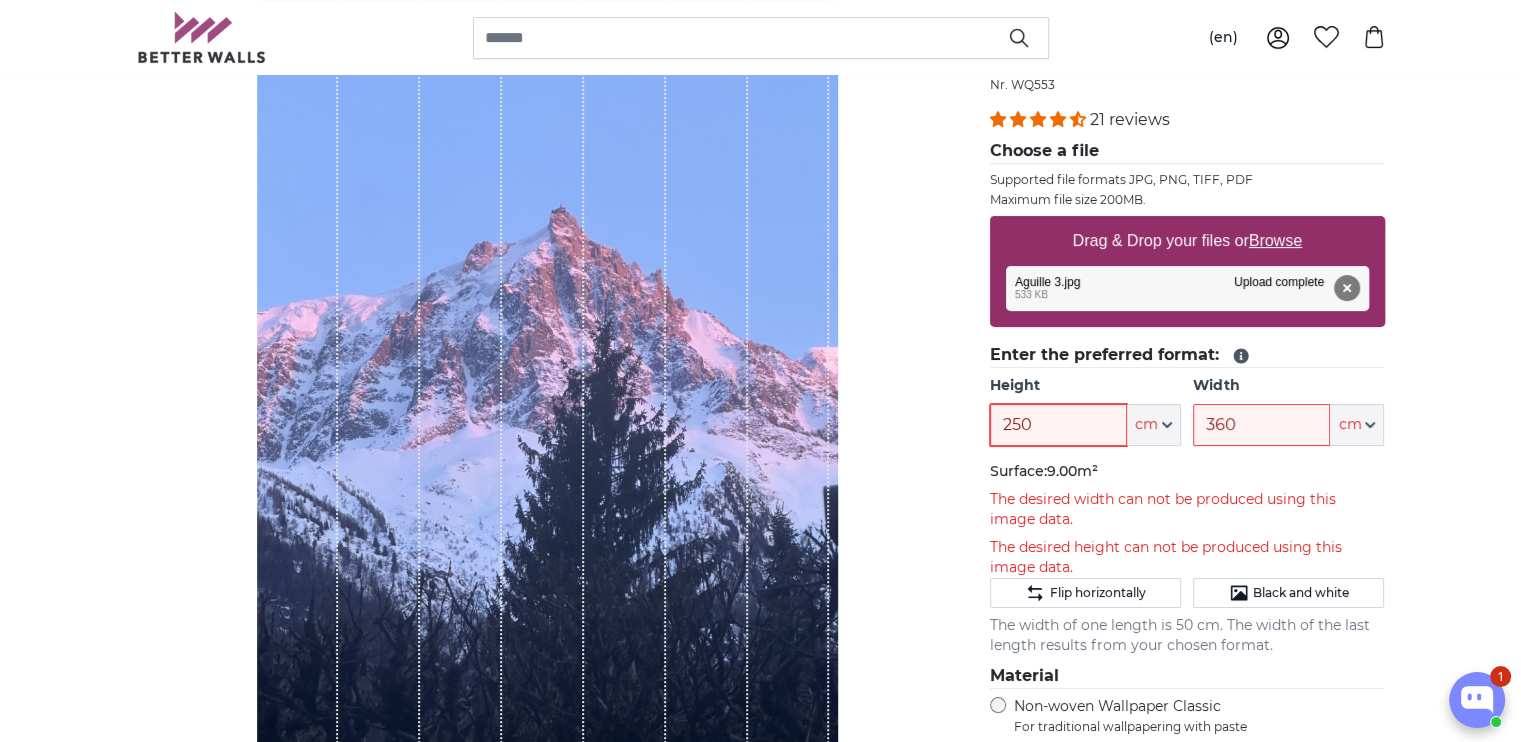click on "250" at bounding box center (1058, 425) 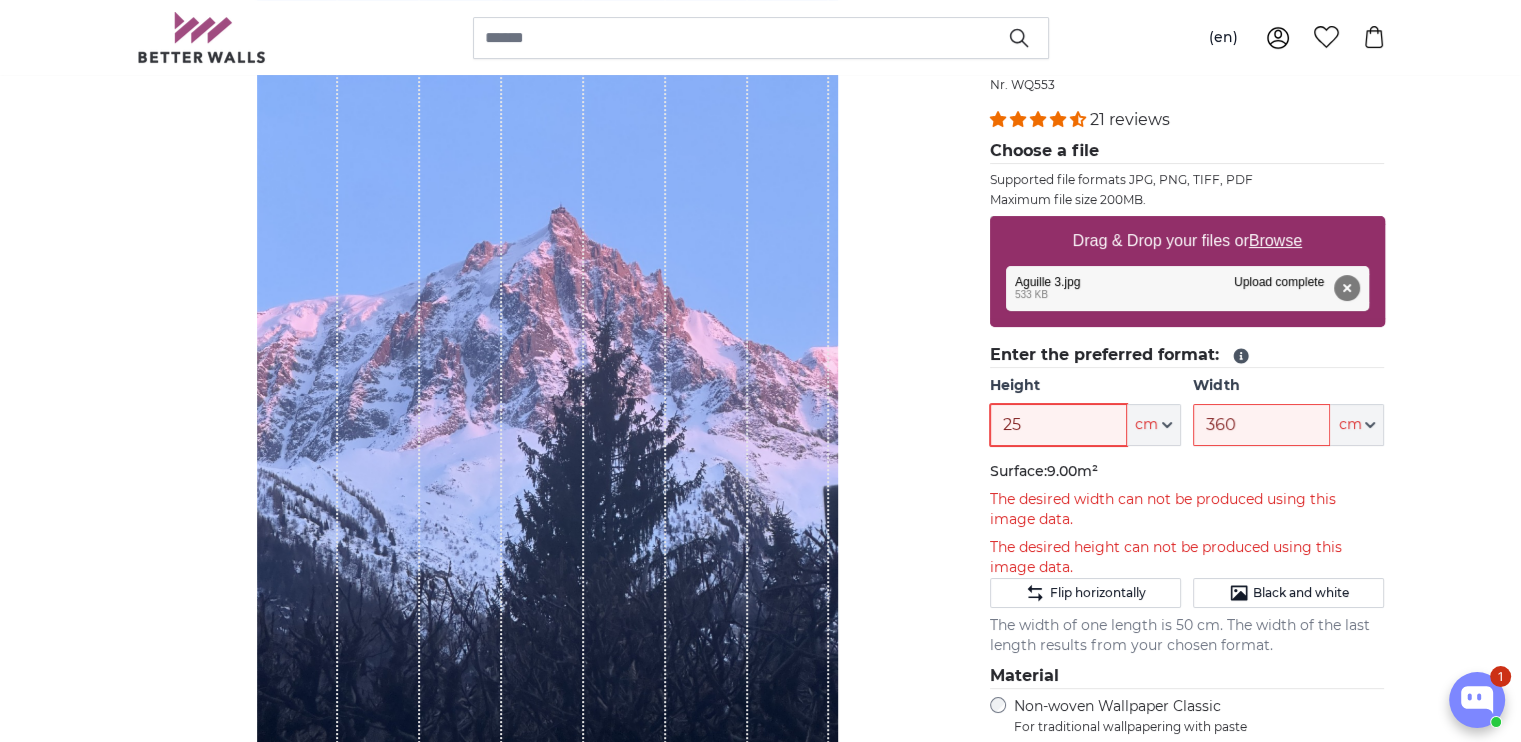 type on "2" 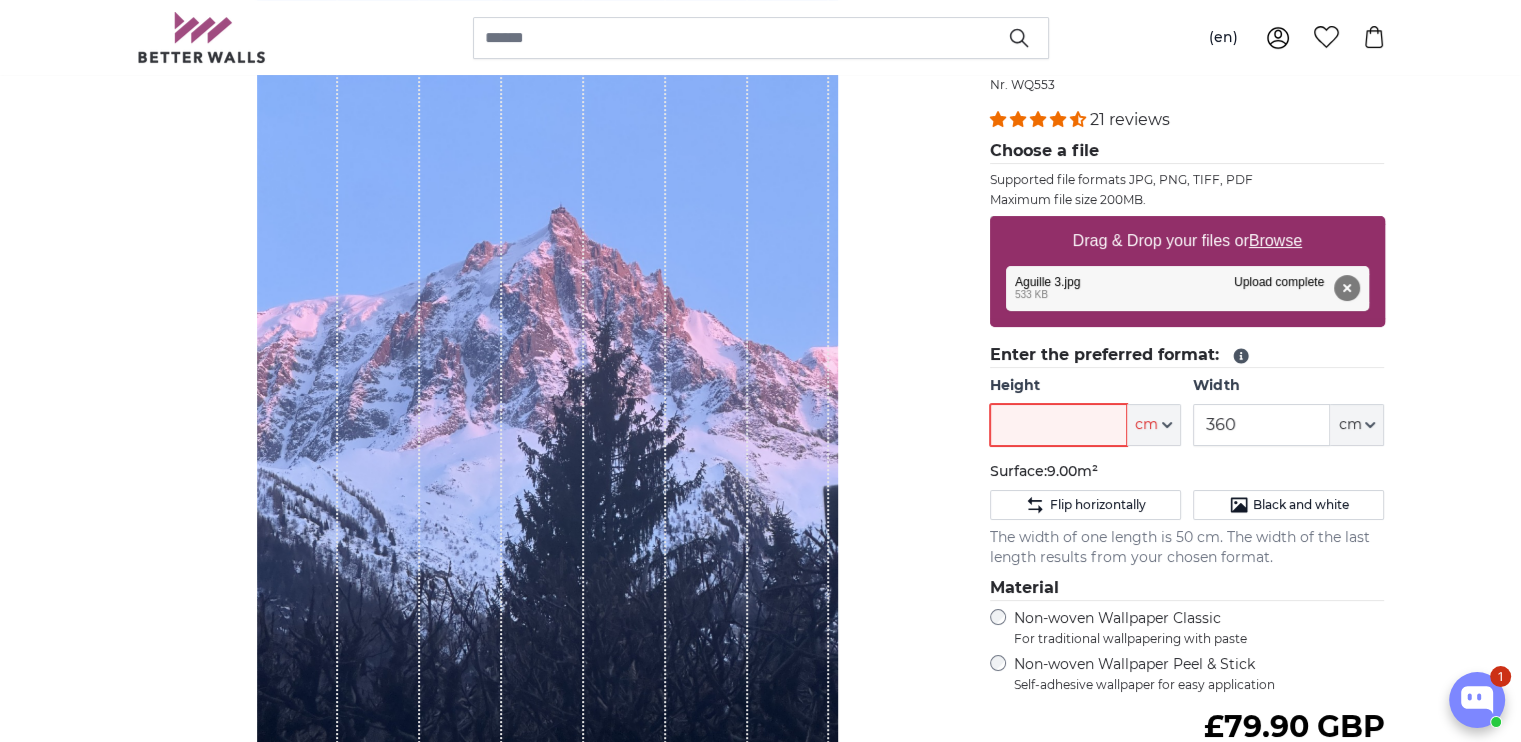 type 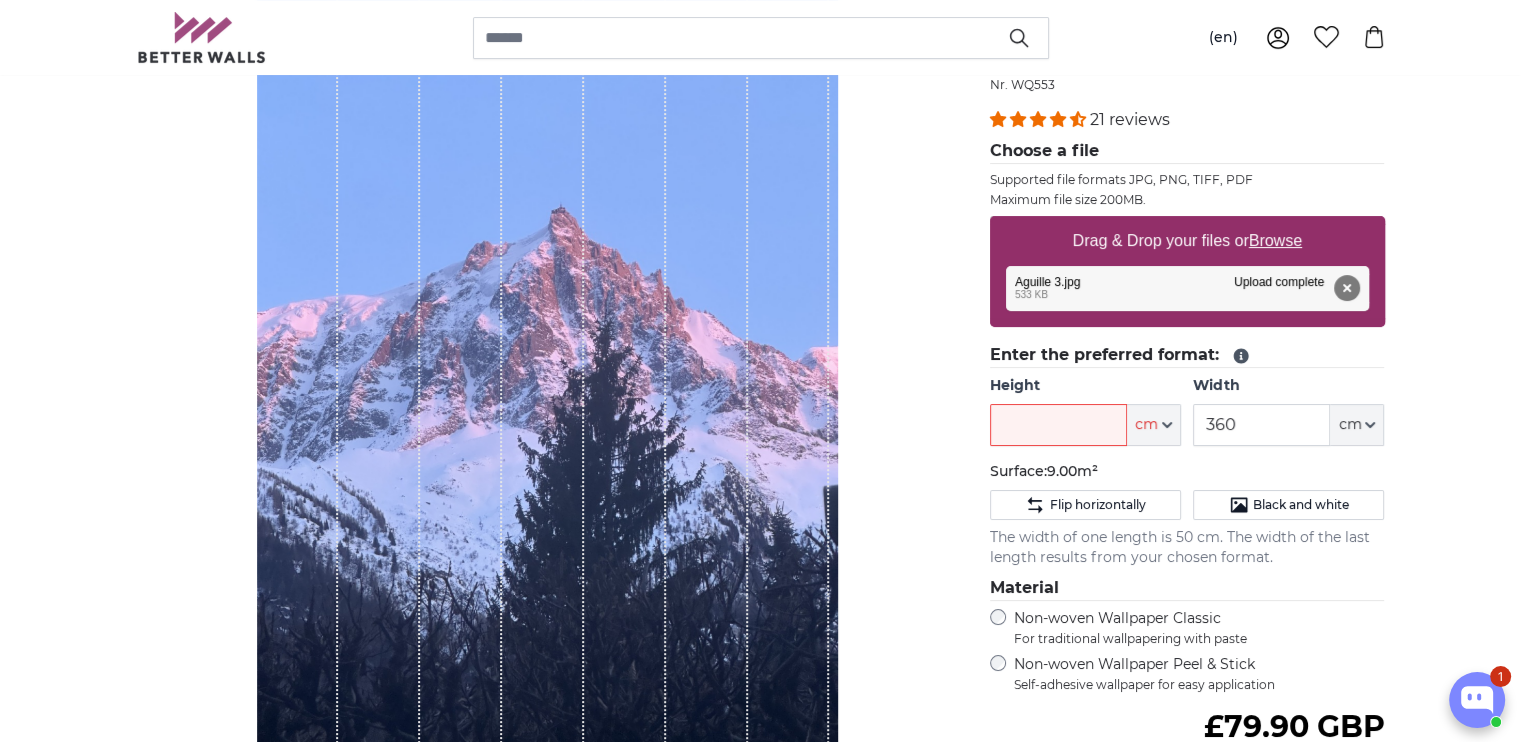 click on "Personalised Photo Wallpaper
Personalised Wall Mural Photo Wallpaper
Personalised Wall Mural Photo Wallpaper
Cancel
Crop image" at bounding box center [760, 2364] 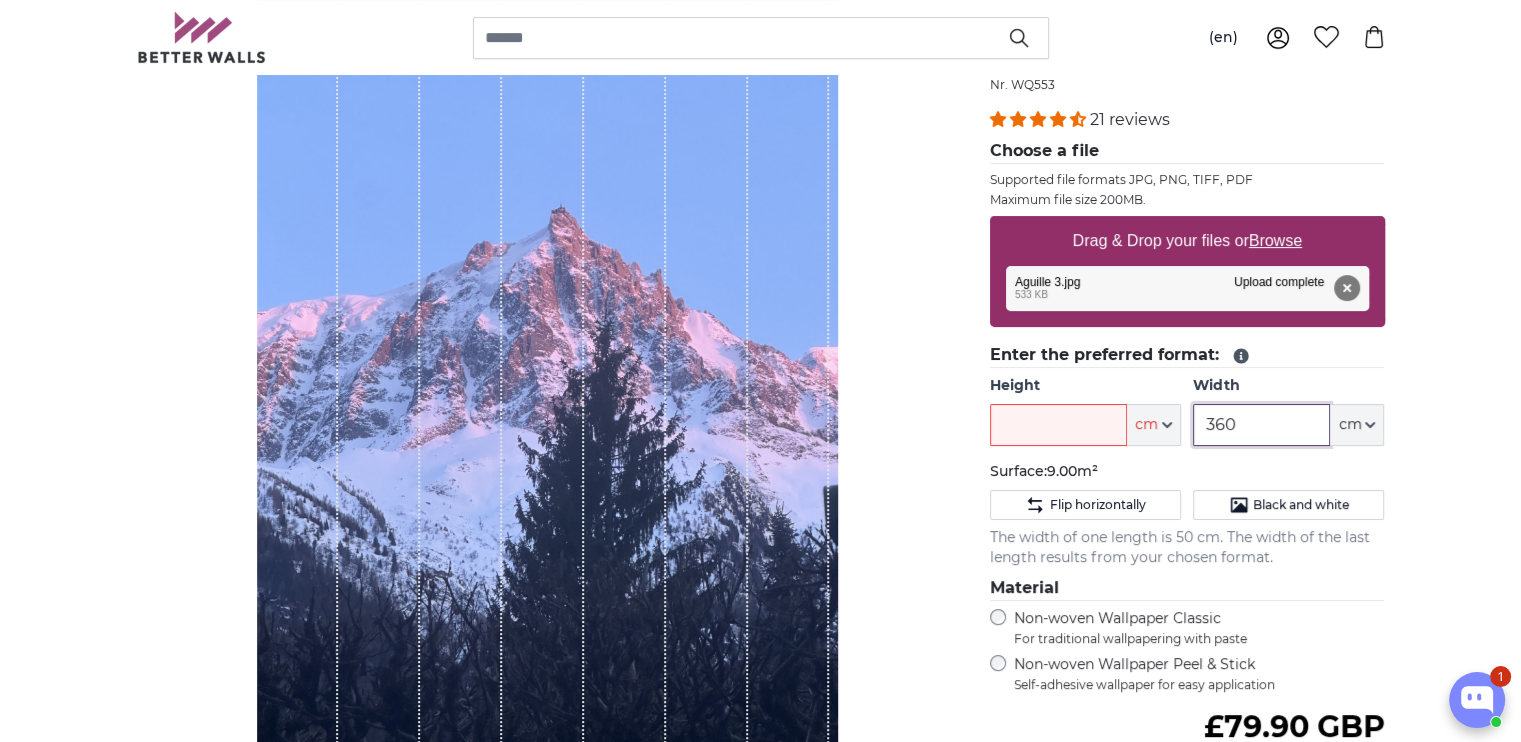 click on "360" at bounding box center [1261, 425] 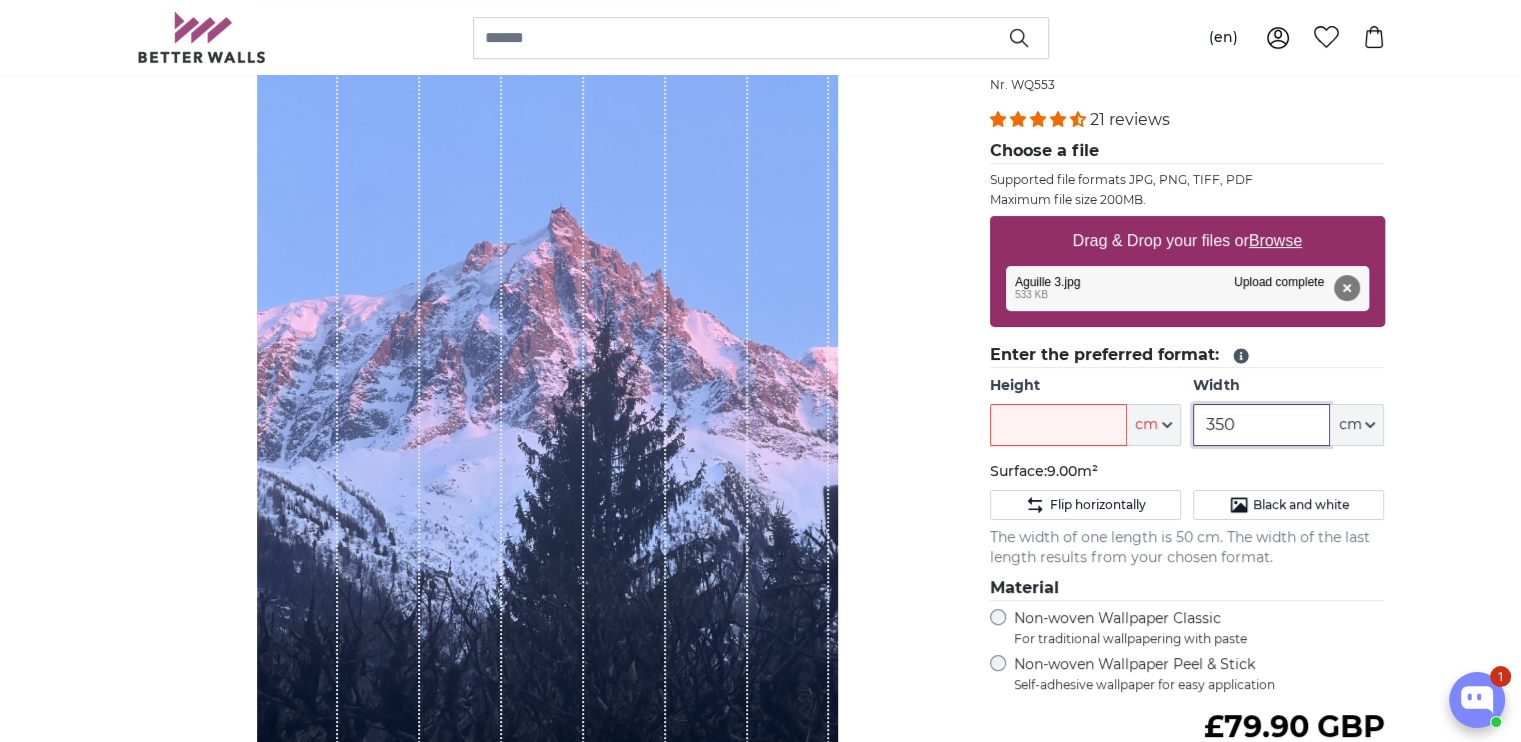 type on "350" 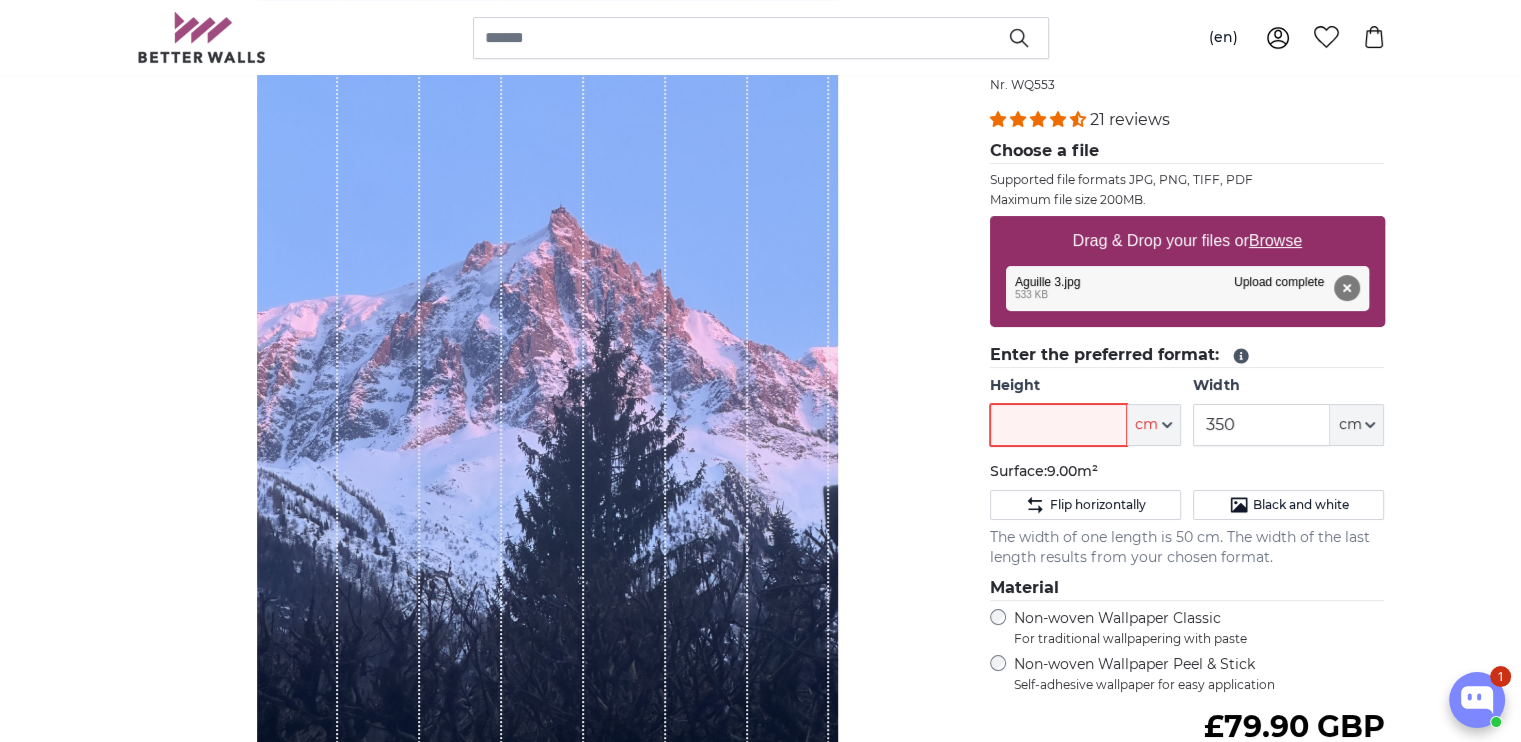 click on "Height" at bounding box center [1058, 425] 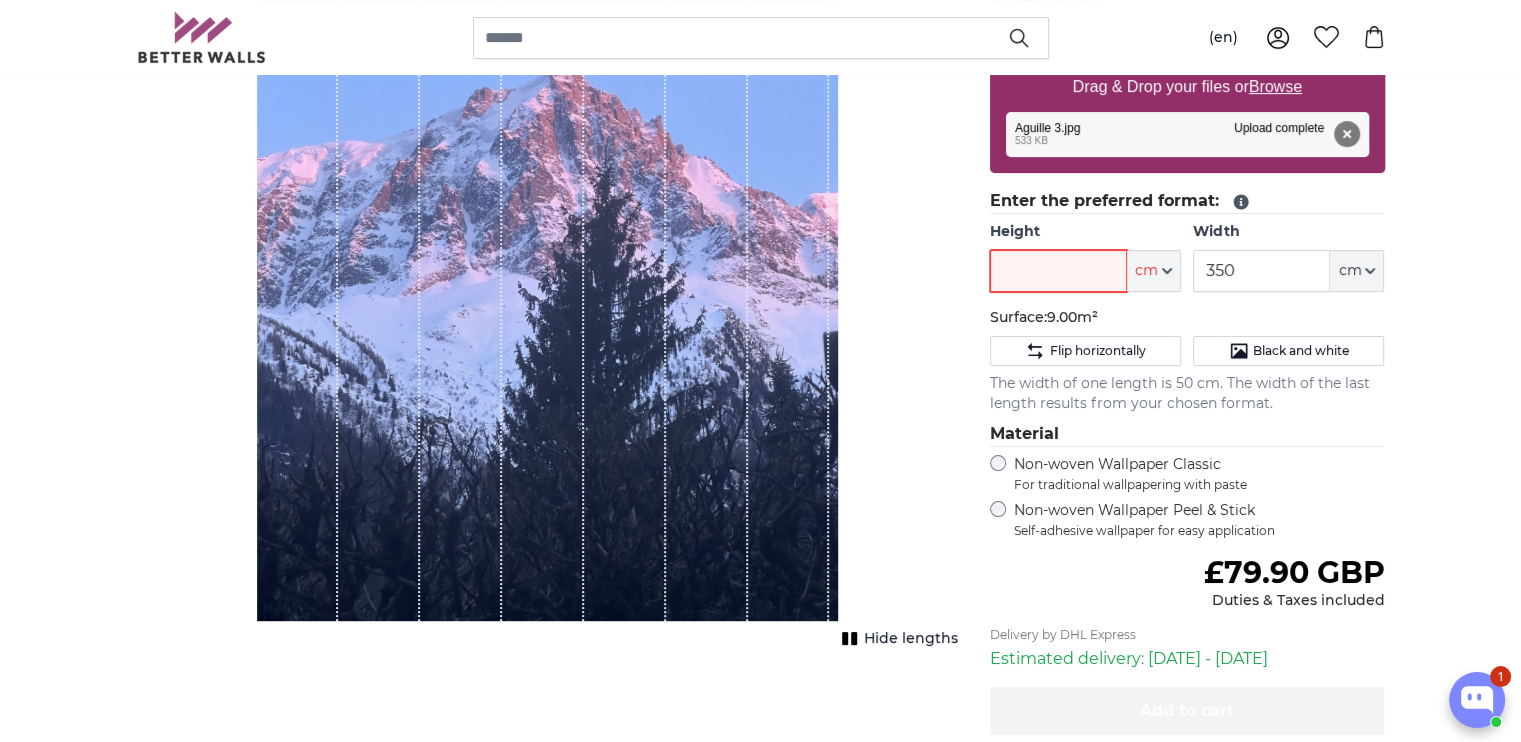 scroll, scrollTop: 412, scrollLeft: 0, axis: vertical 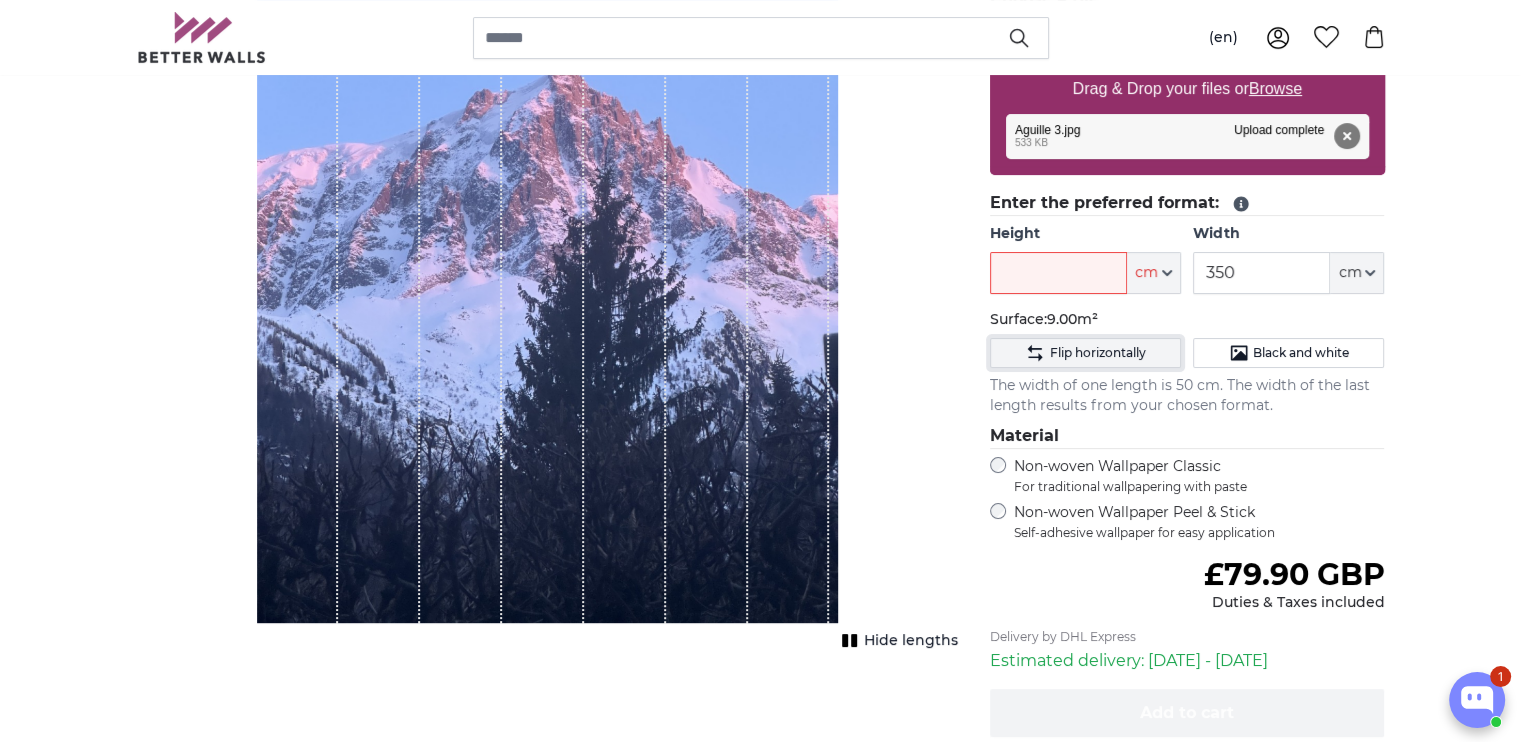 click on "Flip horizontally" 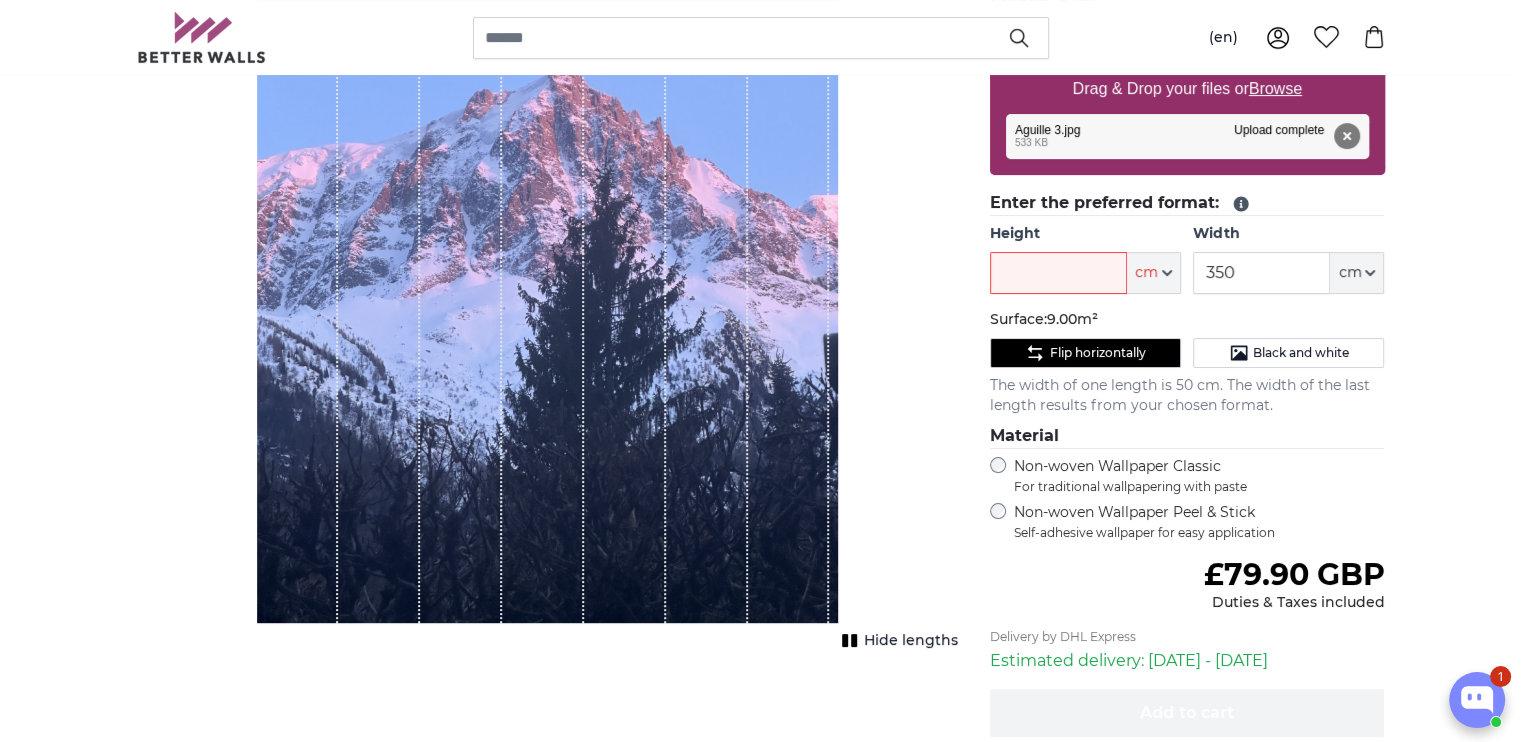 click at bounding box center [789, 235] 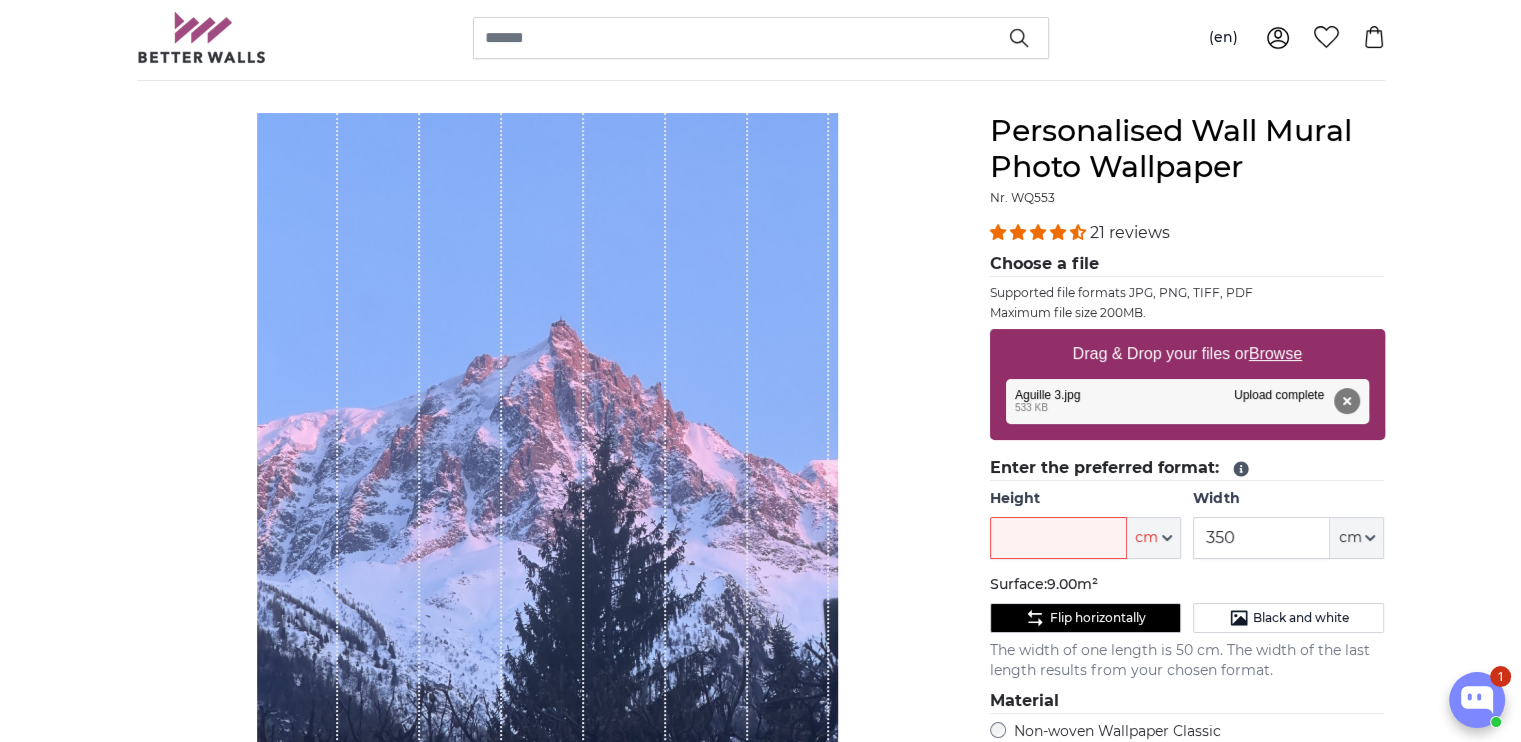 scroll, scrollTop: 319, scrollLeft: 0, axis: vertical 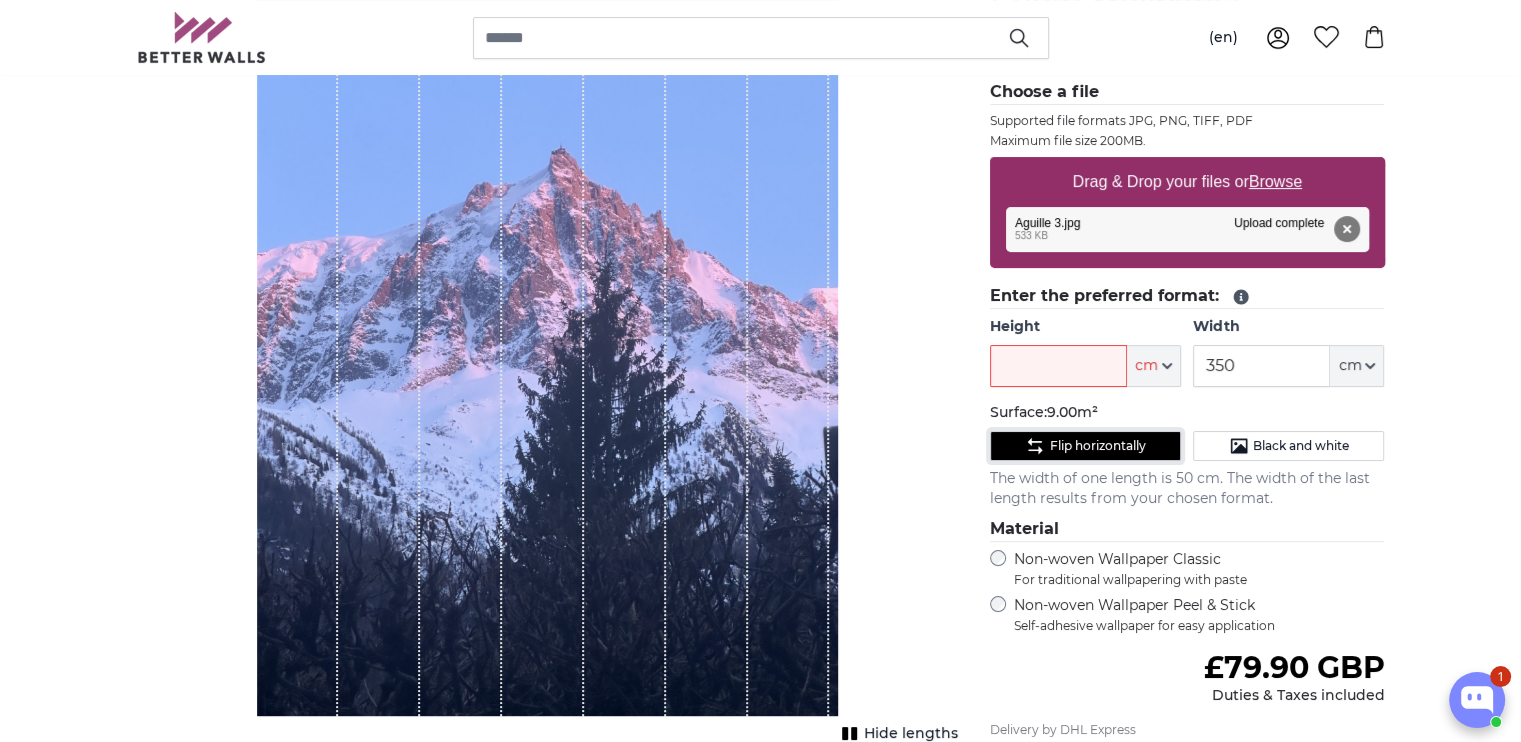 click on "Flip horizontally" 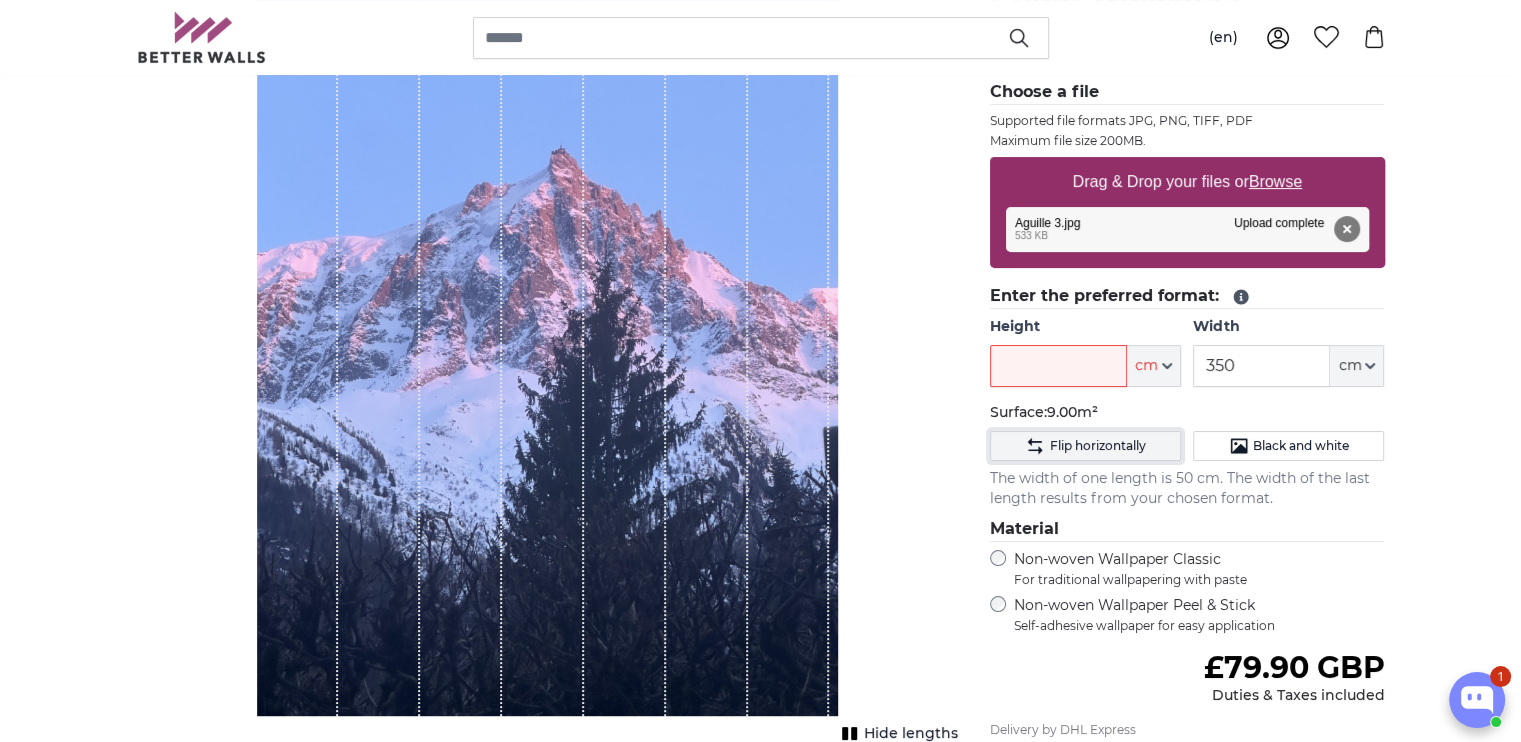 click on "Flip horizontally" 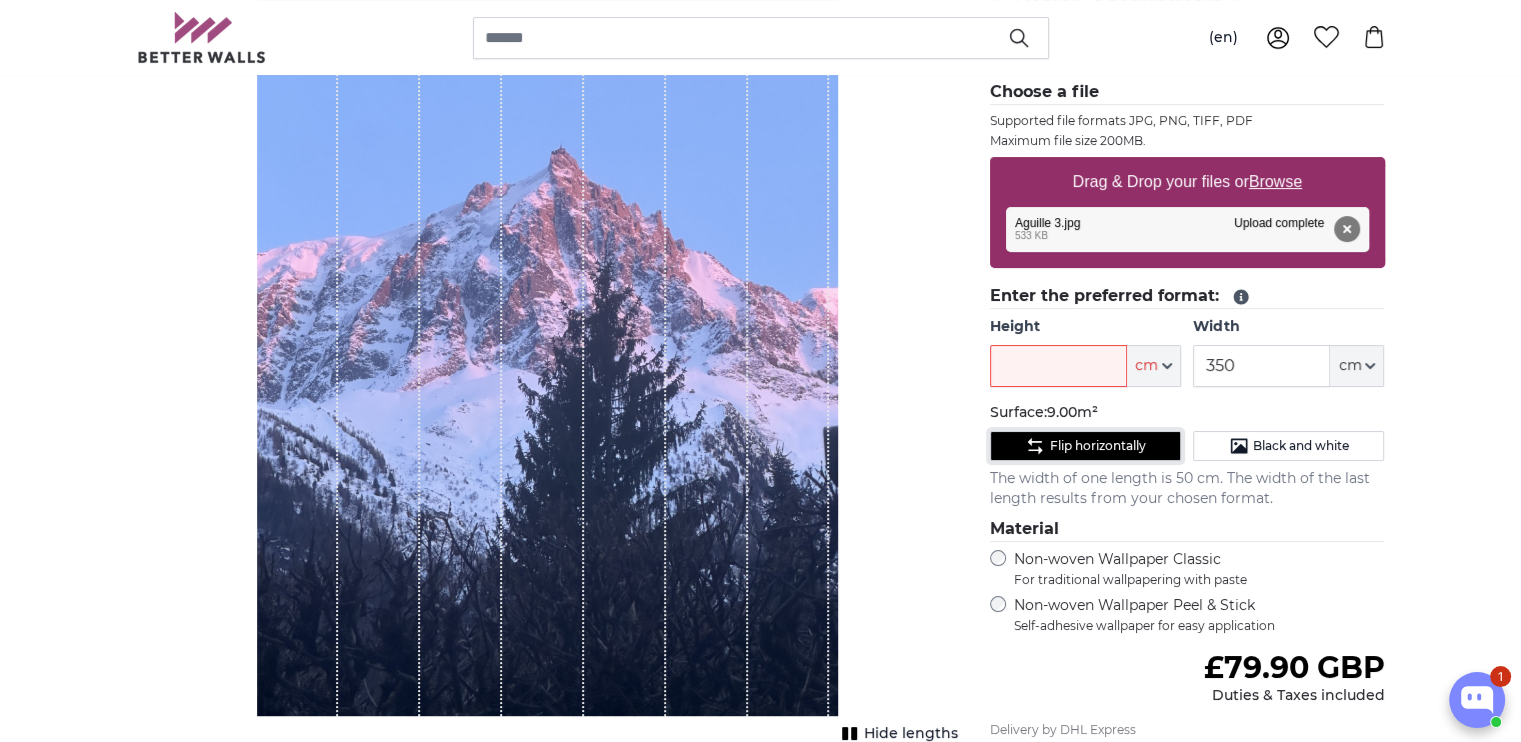 click on "Flip horizontally" 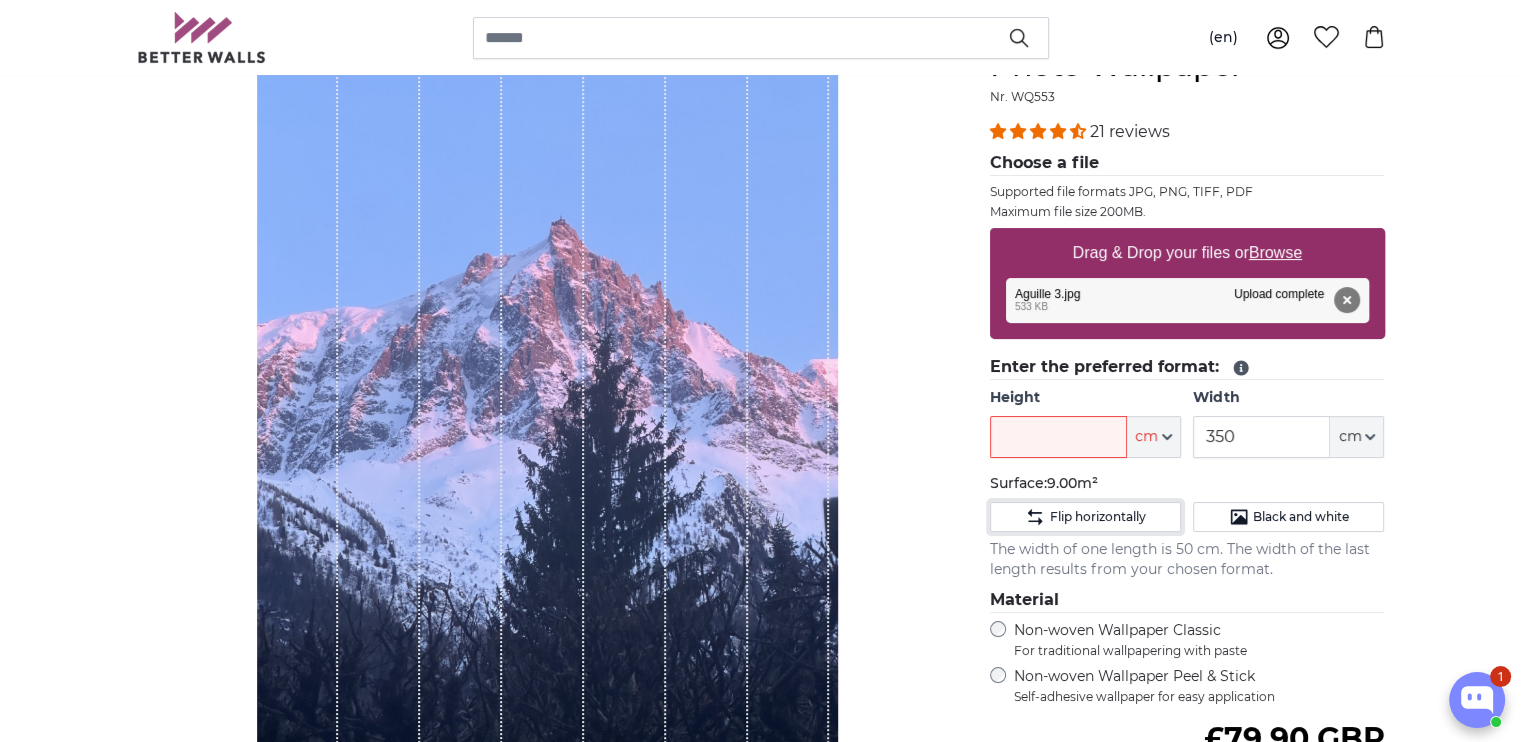 scroll, scrollTop: 247, scrollLeft: 0, axis: vertical 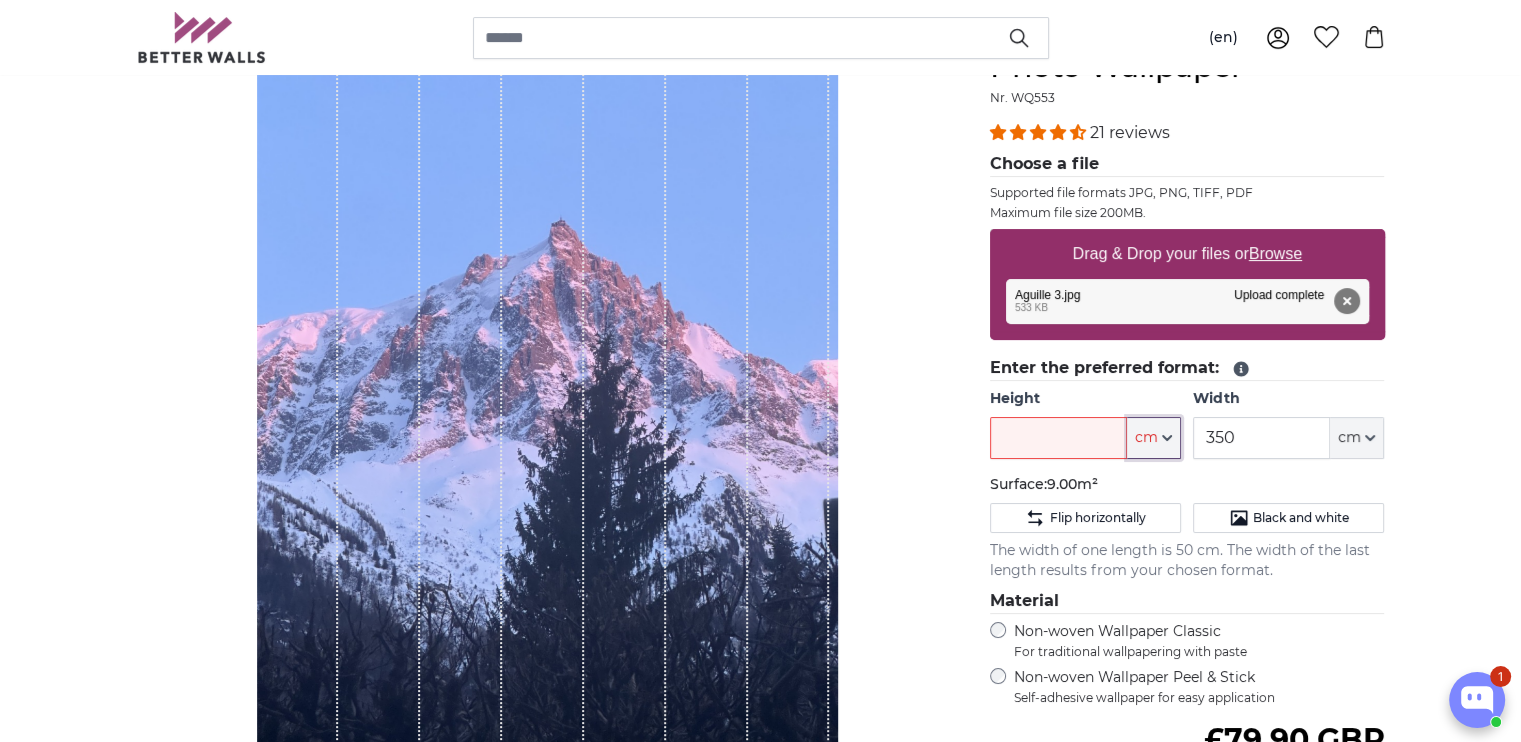 click on "cm" 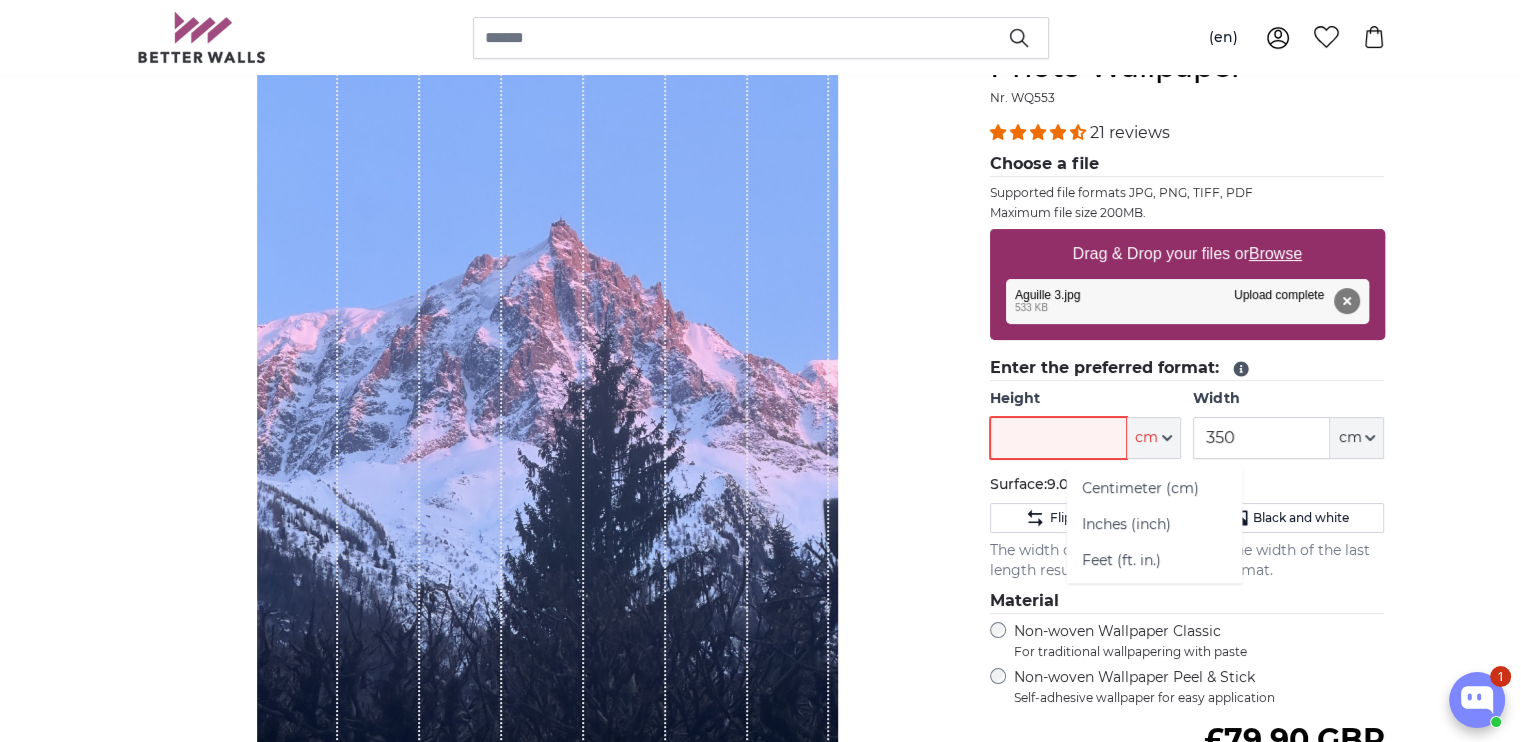 click on "Height" at bounding box center [1058, 438] 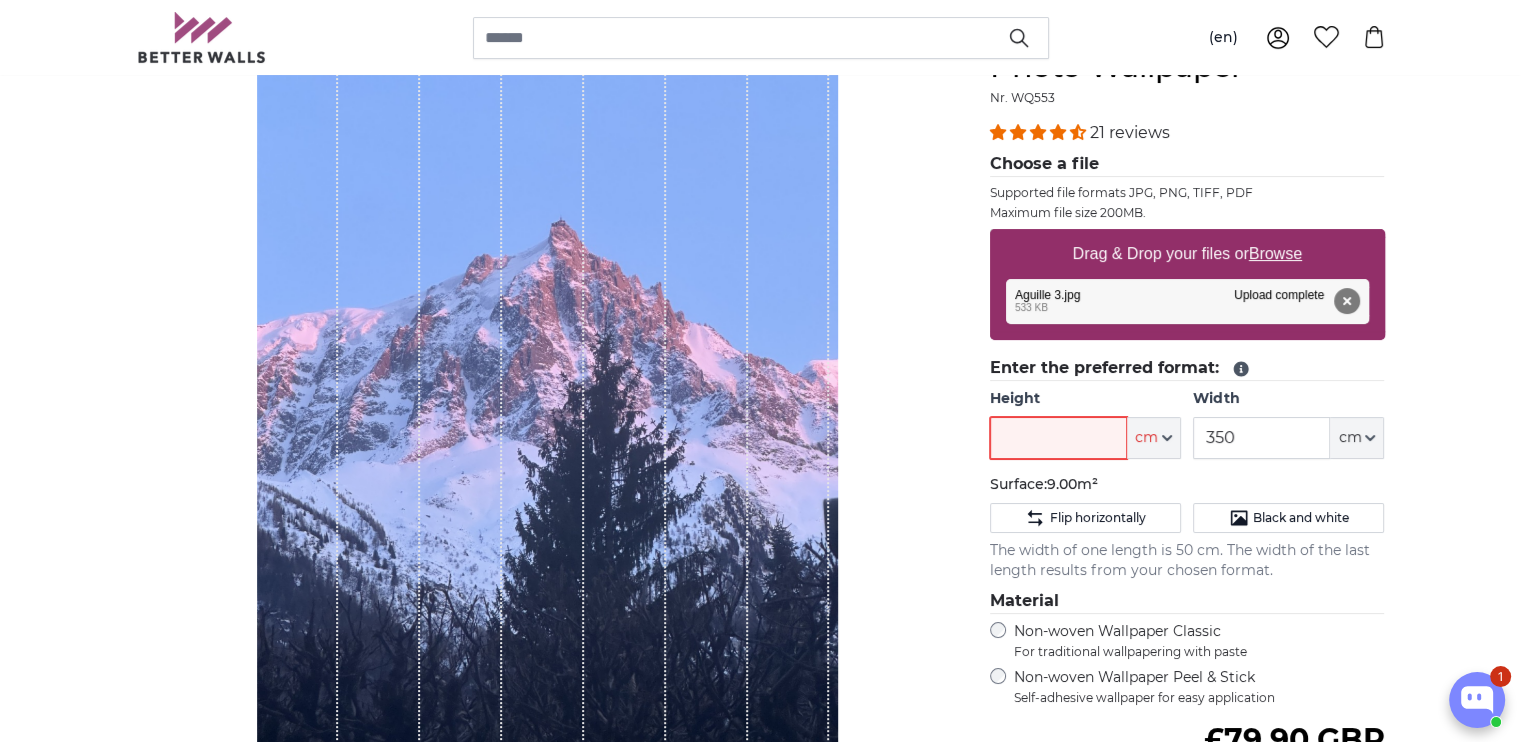 click on "Height" at bounding box center [1058, 438] 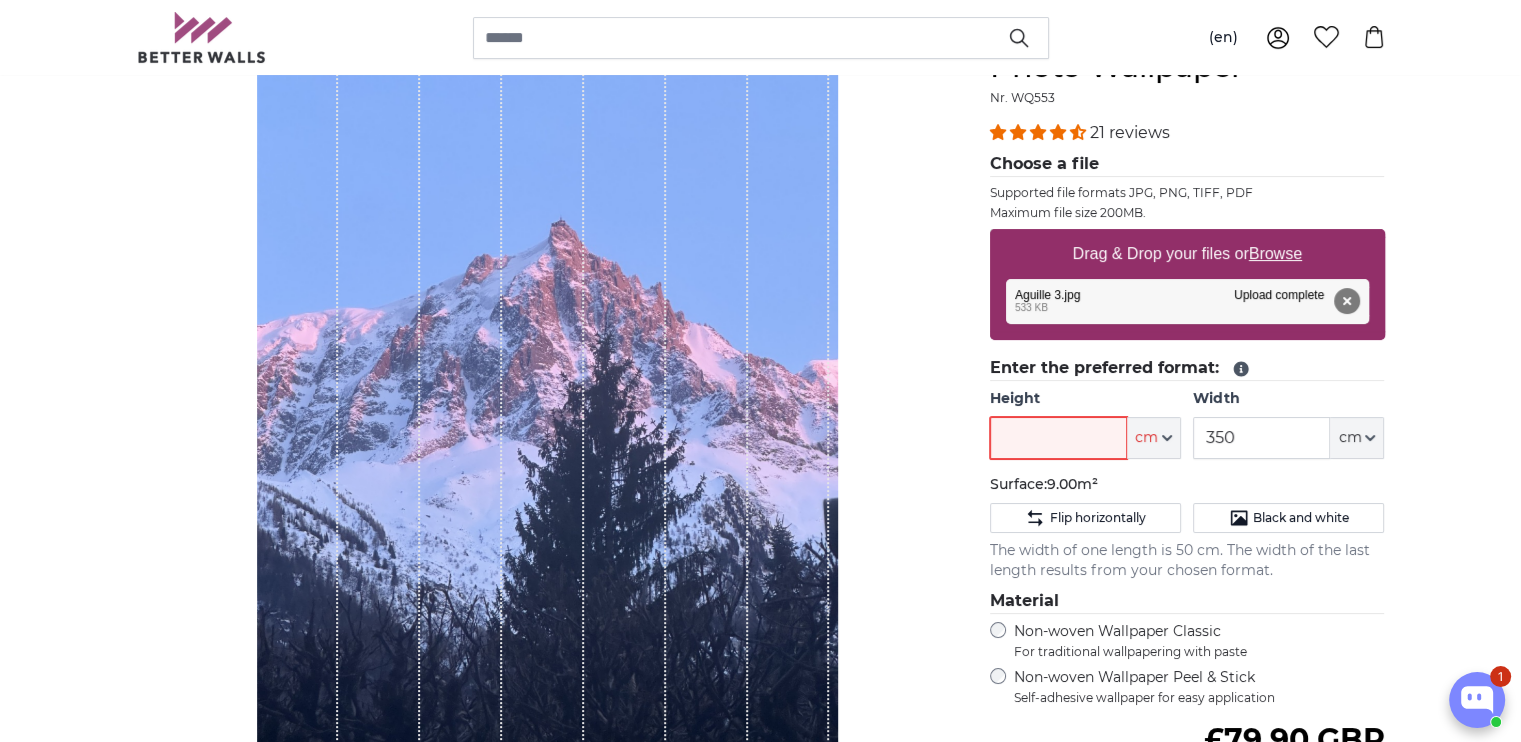 type on "4" 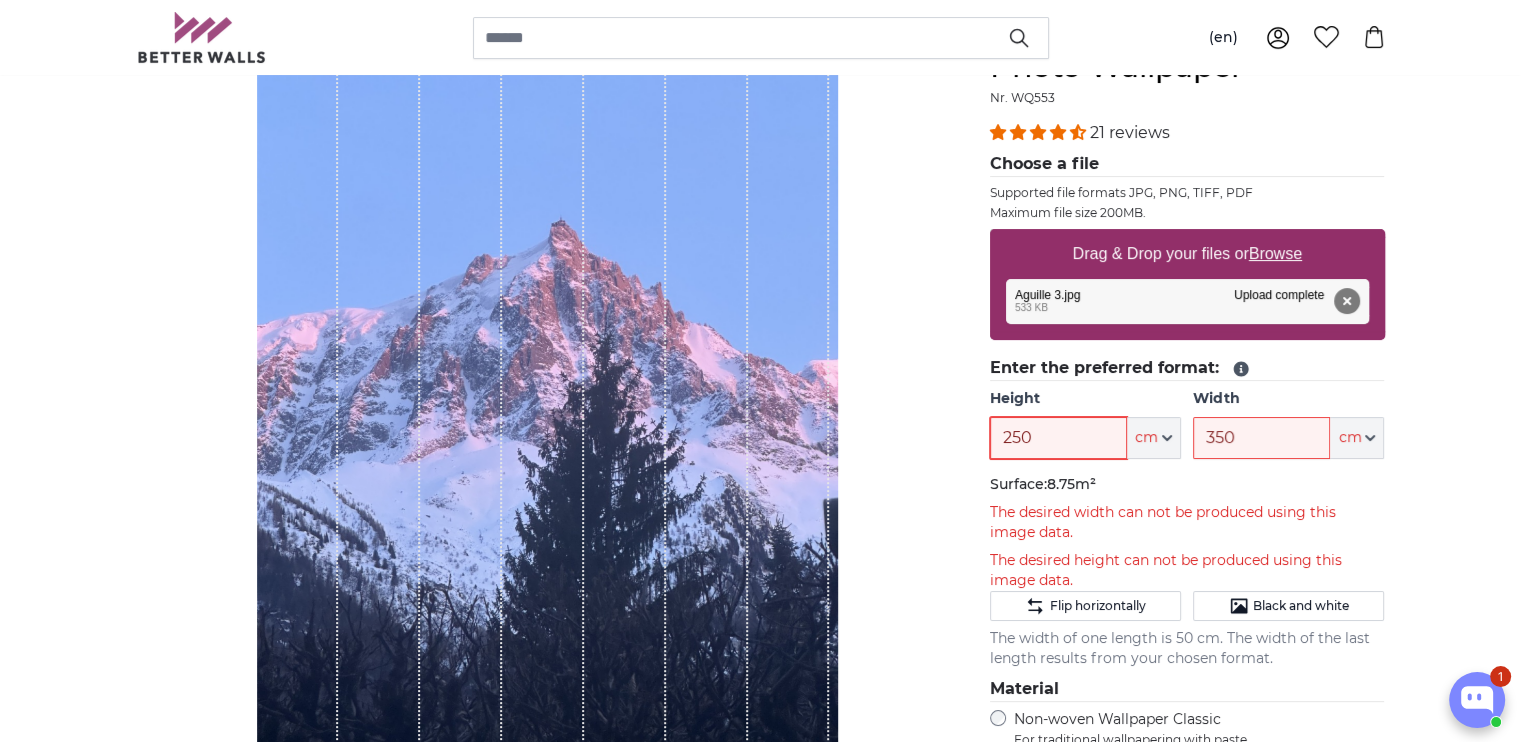 type on "250" 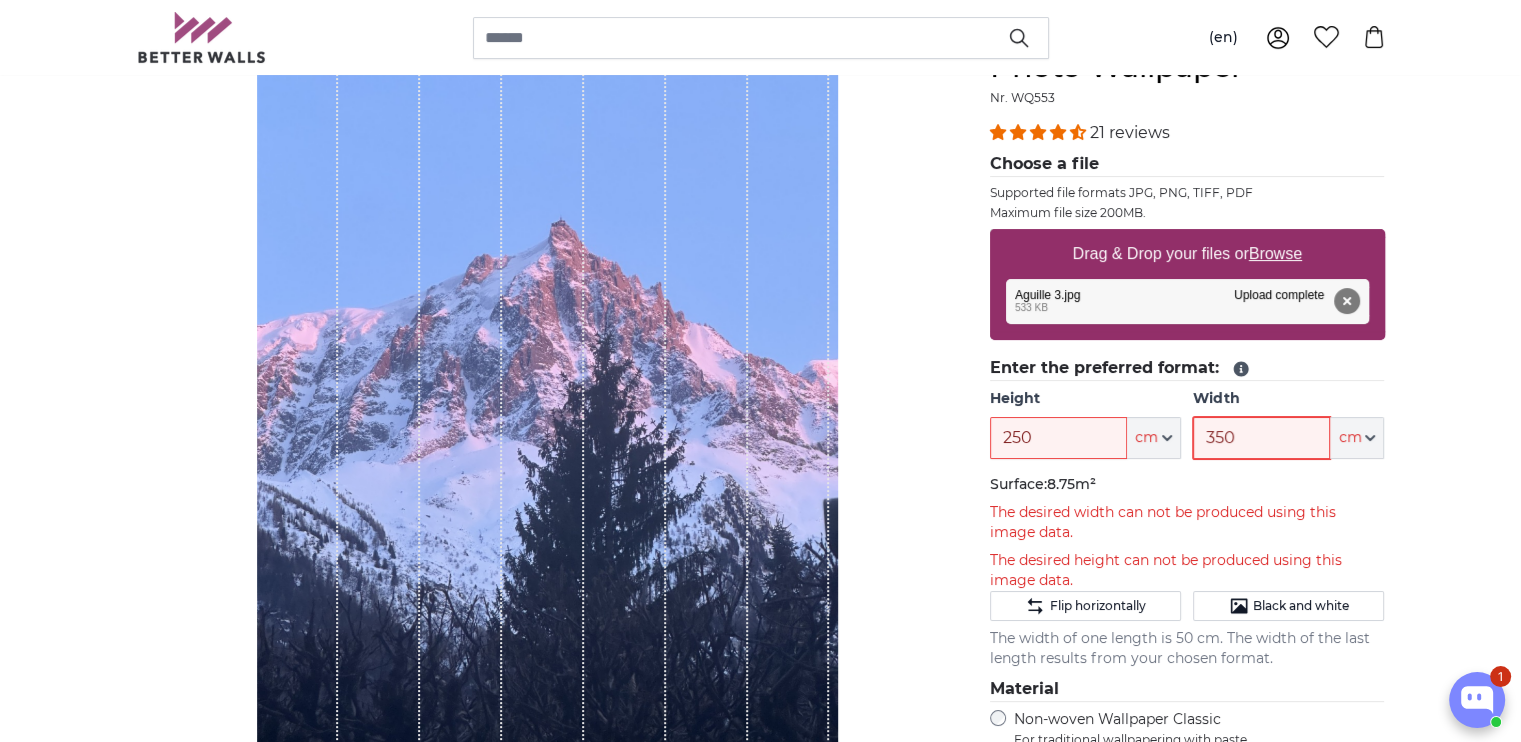 click on "350" at bounding box center [1261, 438] 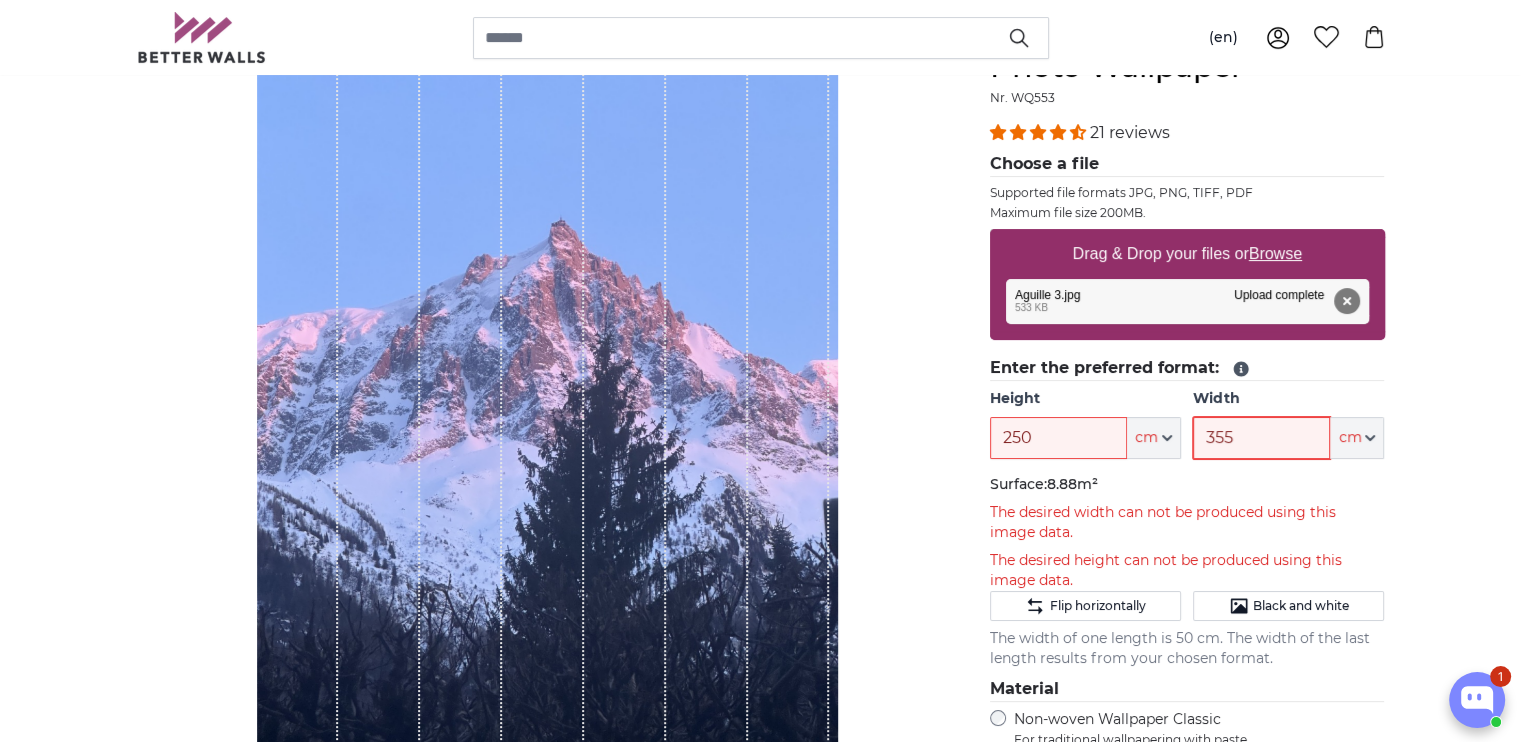 type on "355" 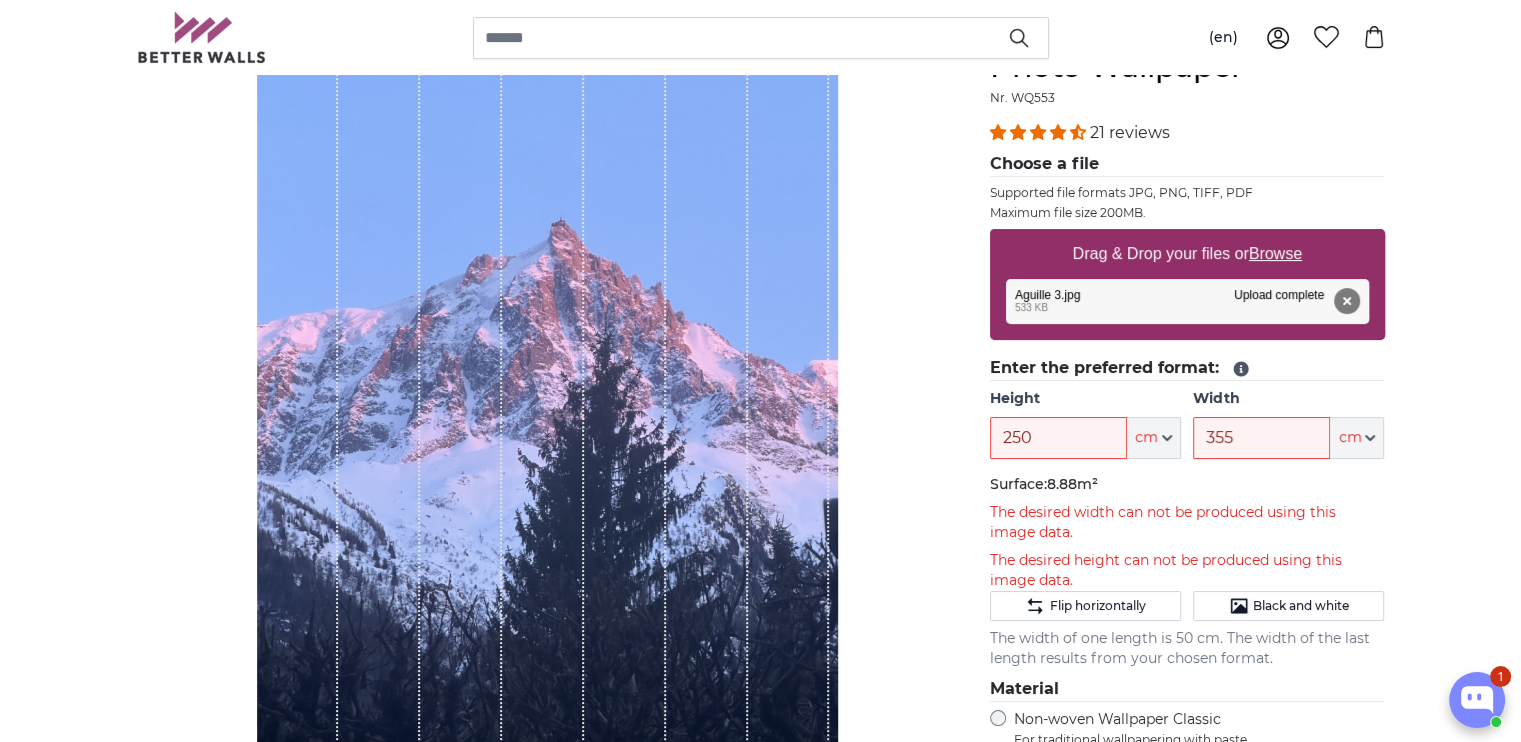 click on "Personalised Photo Wallpaper
Personalised Wall Mural Photo Wallpaper
Personalised Wall Mural Photo Wallpaper
Cancel
Crop image" at bounding box center [760, 2421] 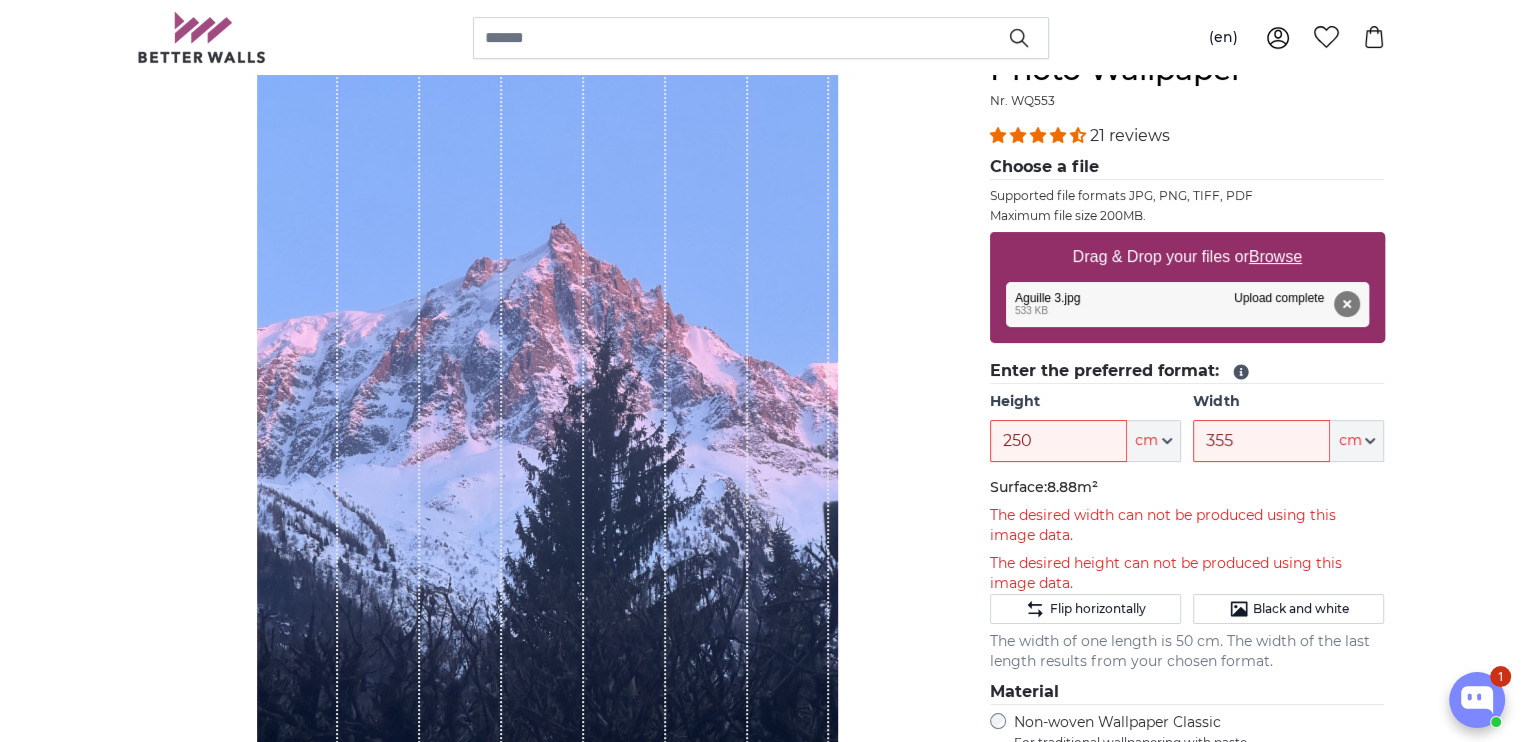 scroll, scrollTop: 211, scrollLeft: 0, axis: vertical 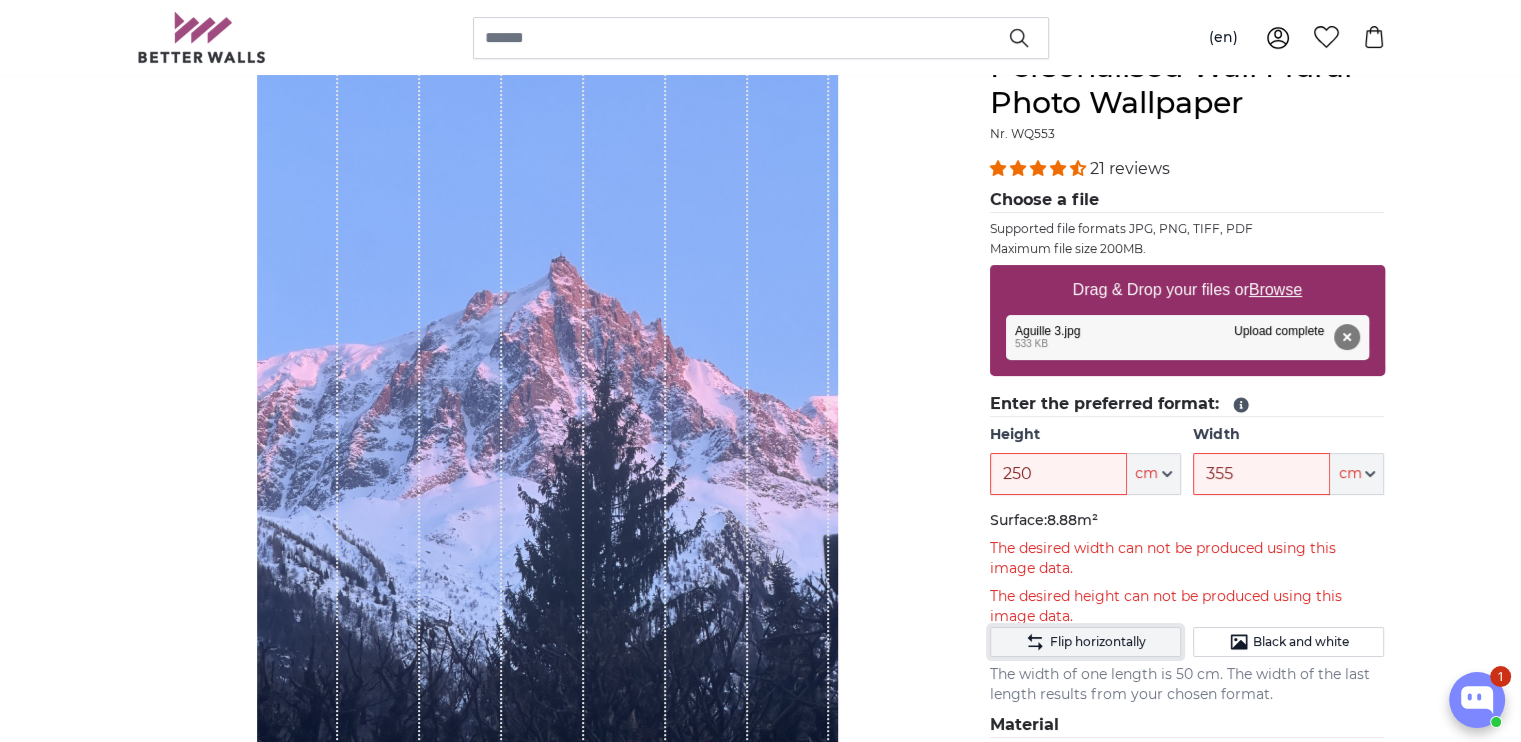 click on "Flip horizontally" 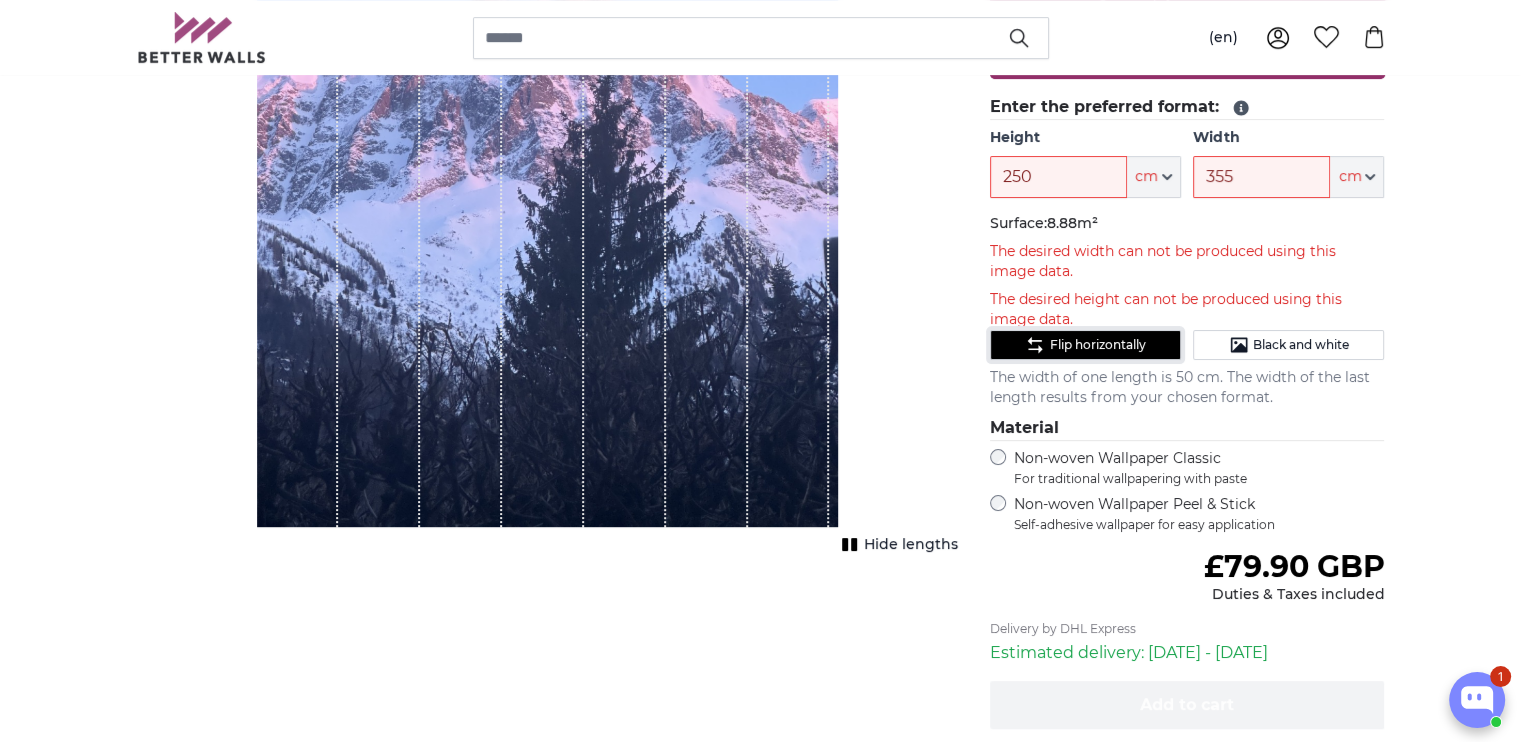 scroll, scrollTop: 511, scrollLeft: 0, axis: vertical 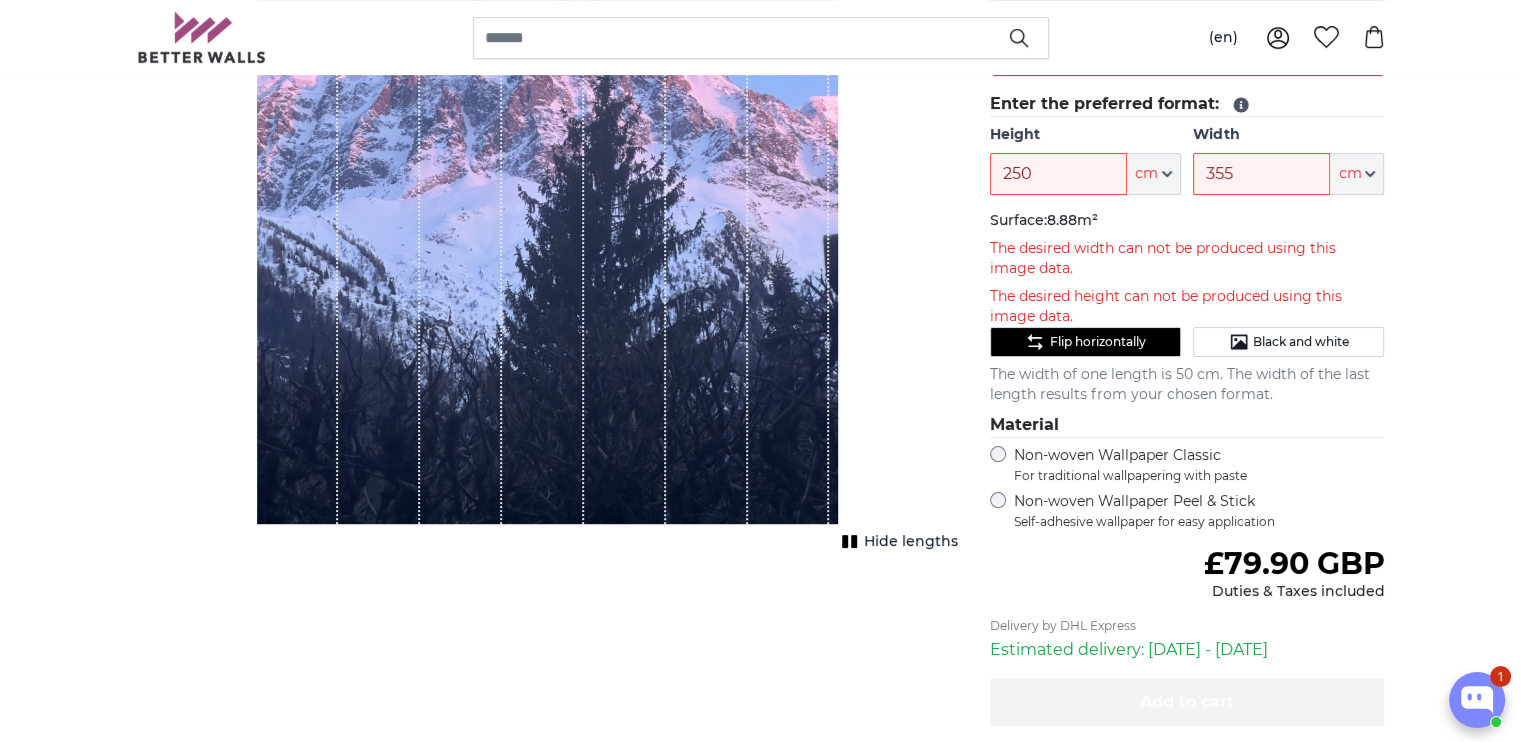 click on "Hide lengths" at bounding box center (911, 542) 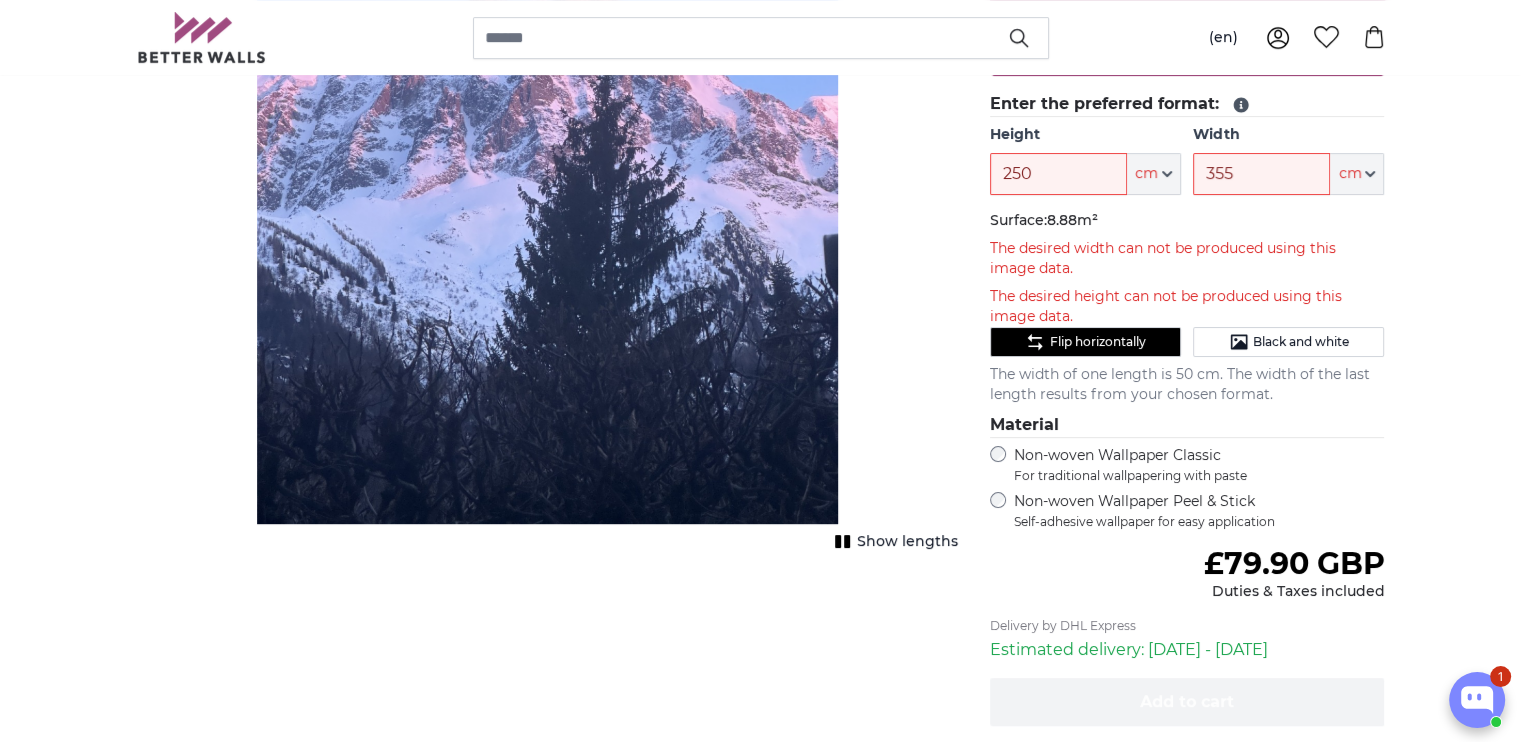 click on "Show lengths" at bounding box center [907, 542] 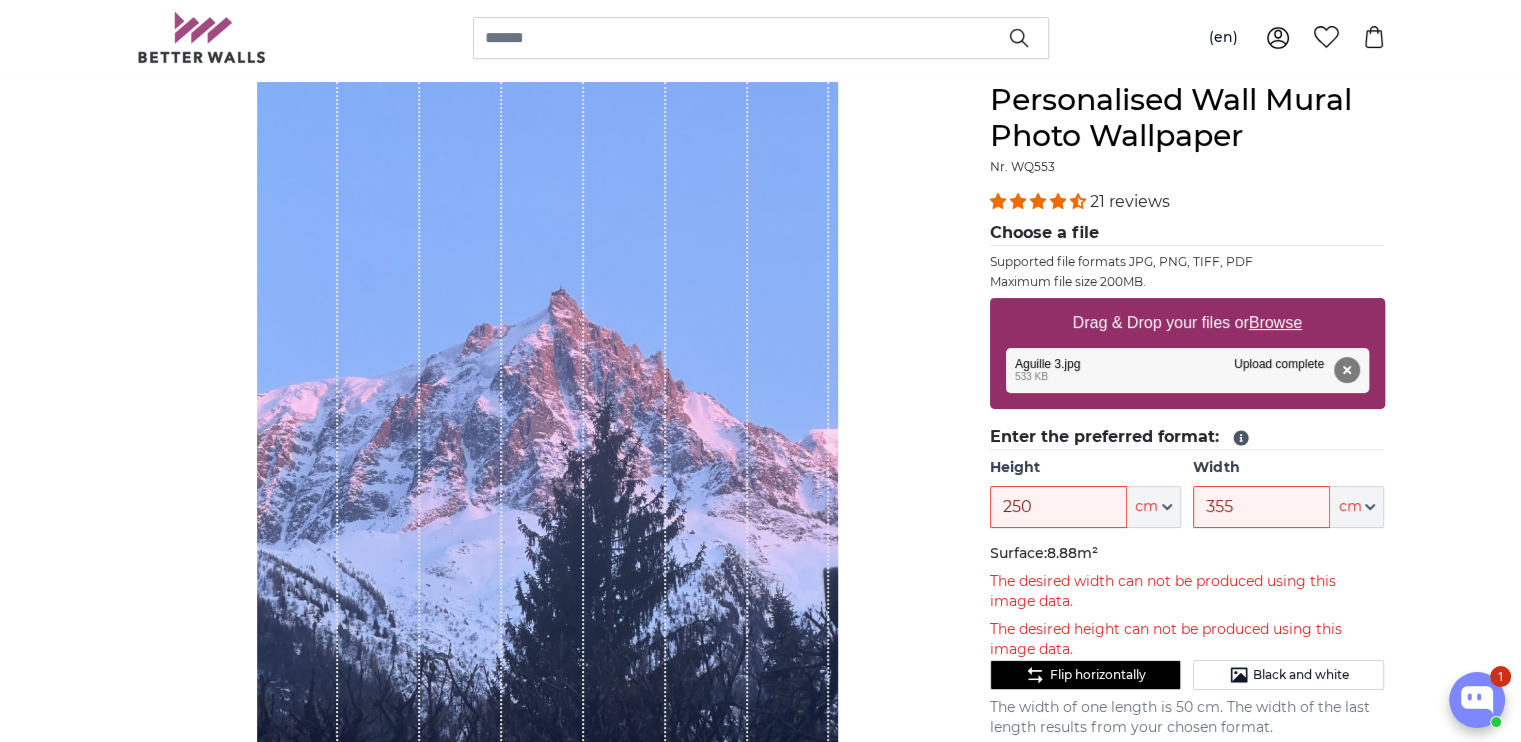 scroll, scrollTop: 179, scrollLeft: 0, axis: vertical 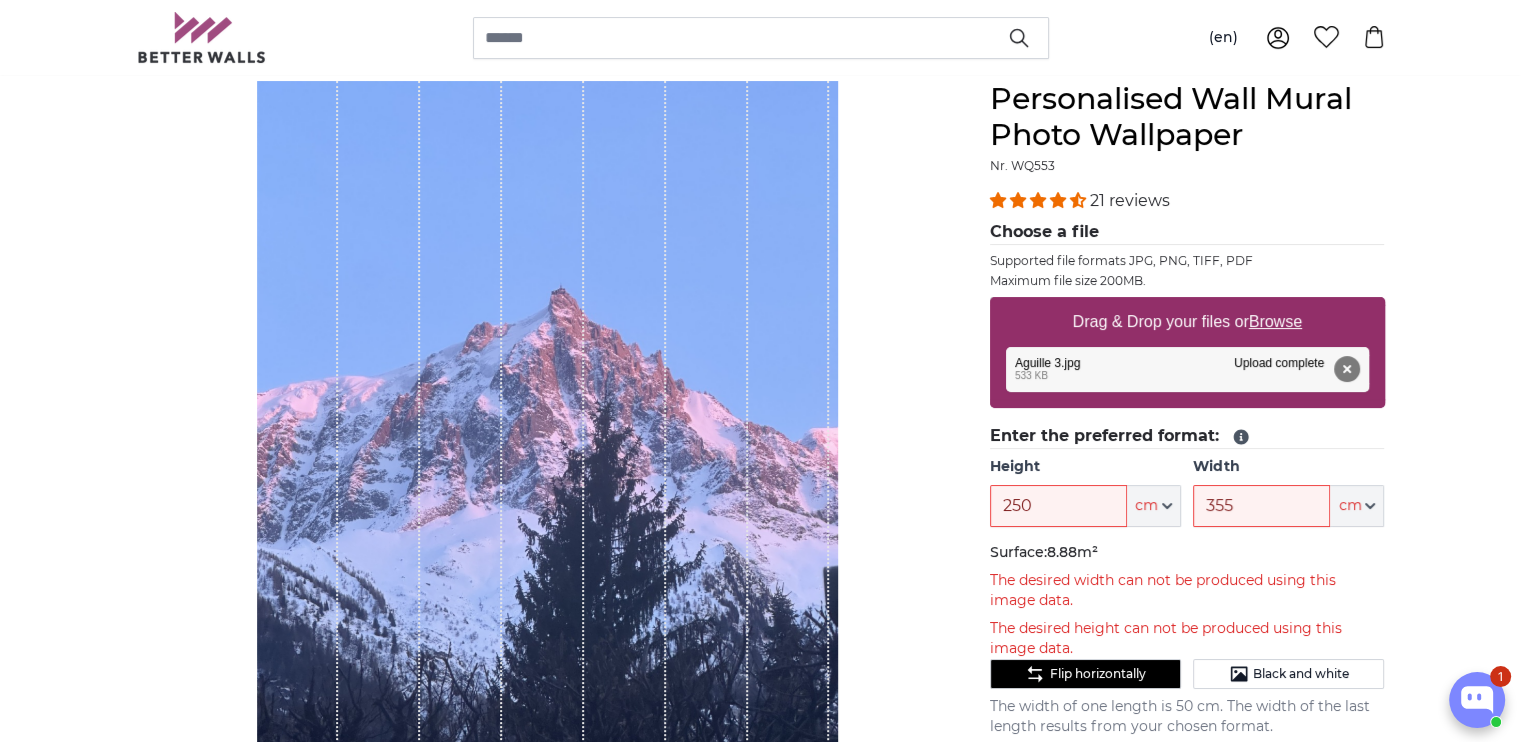 click at bounding box center (625, 468) 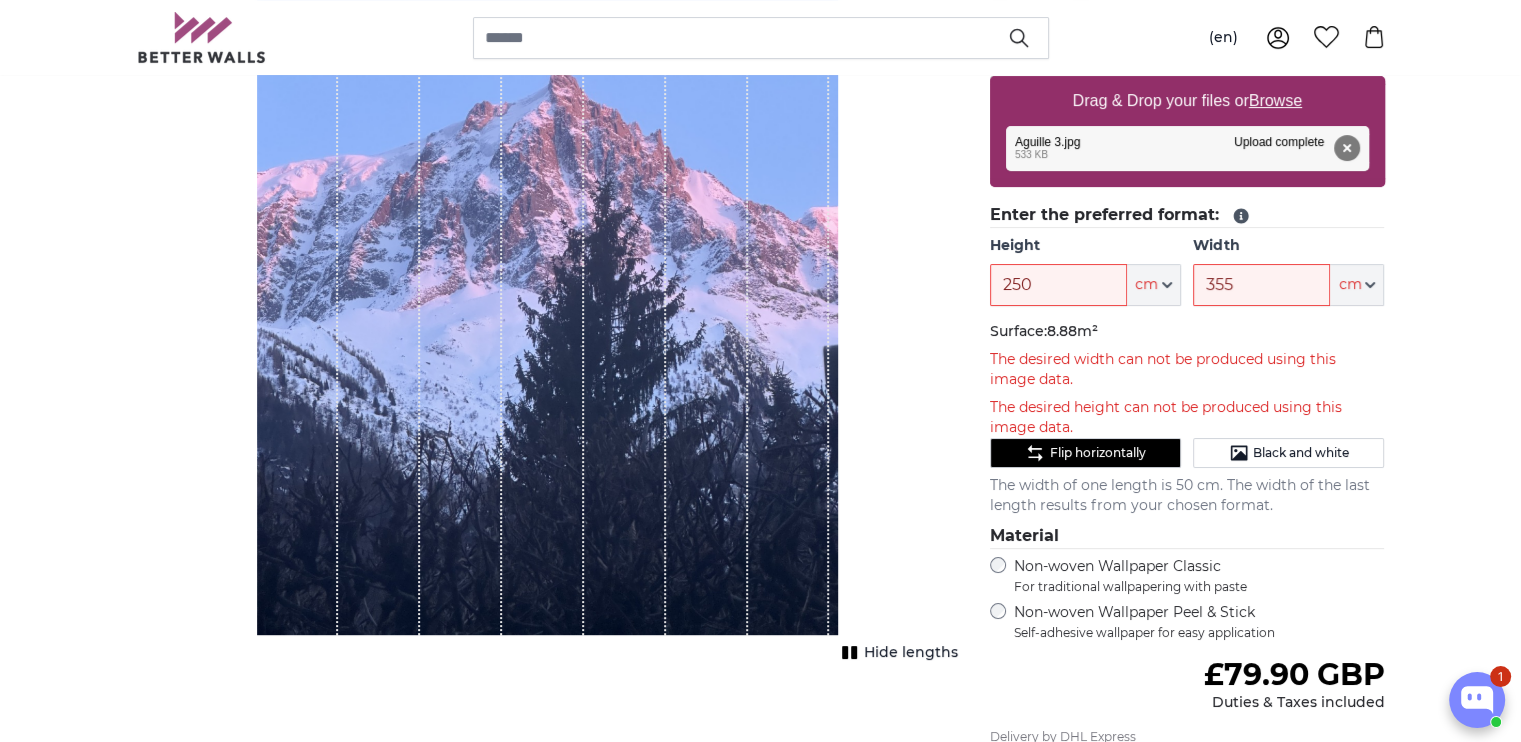 scroll, scrollTop: 403, scrollLeft: 0, axis: vertical 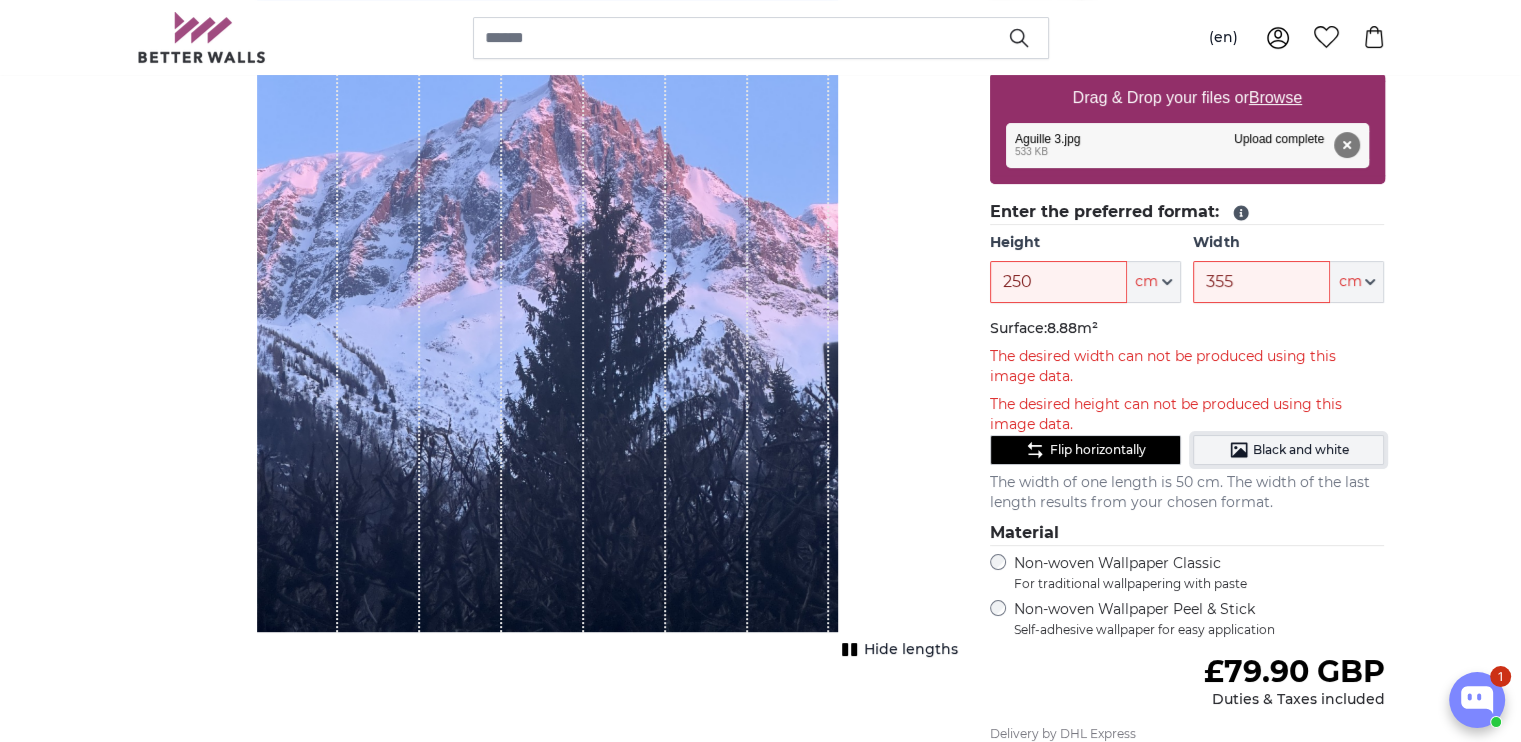 click on "Black and white" 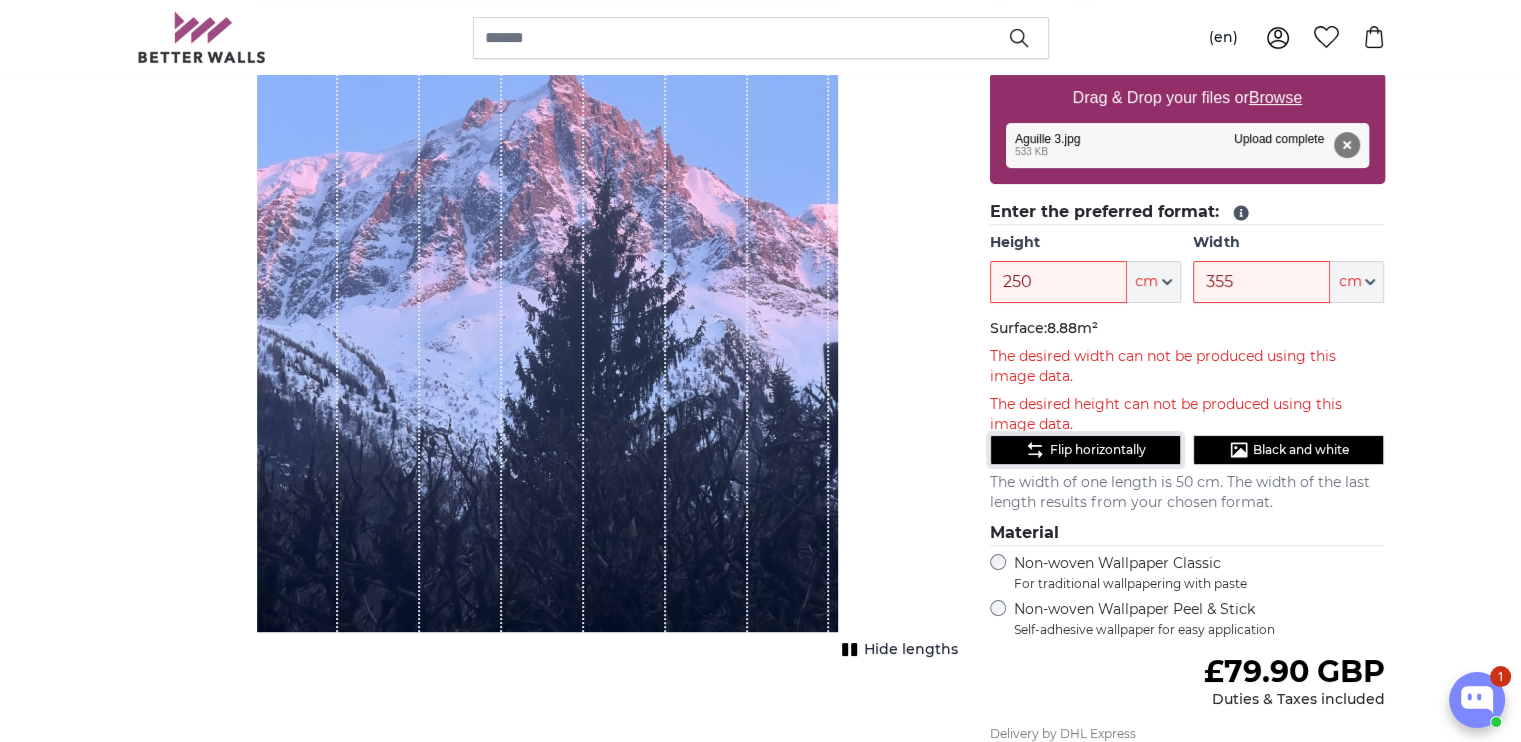 click on "Flip horizontally" 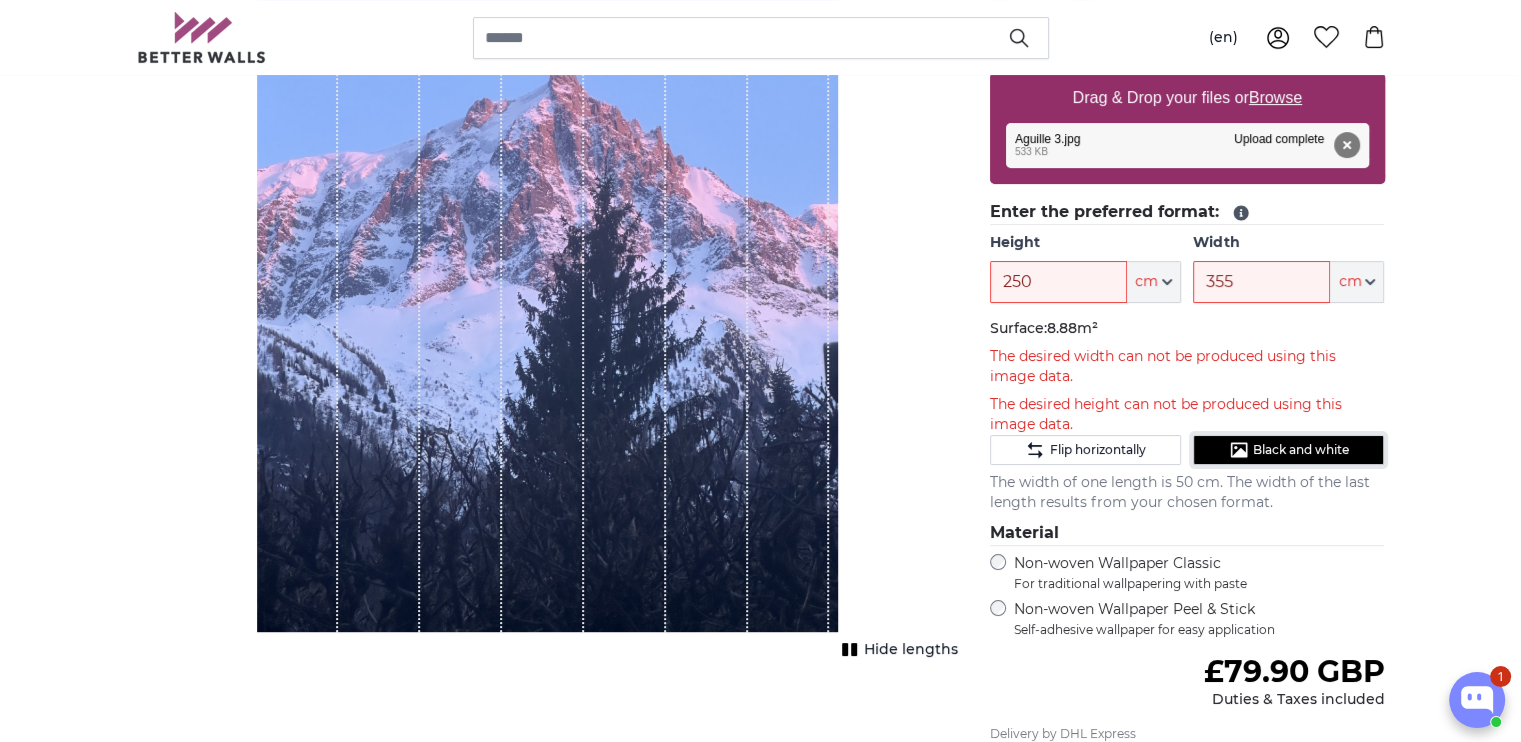 click 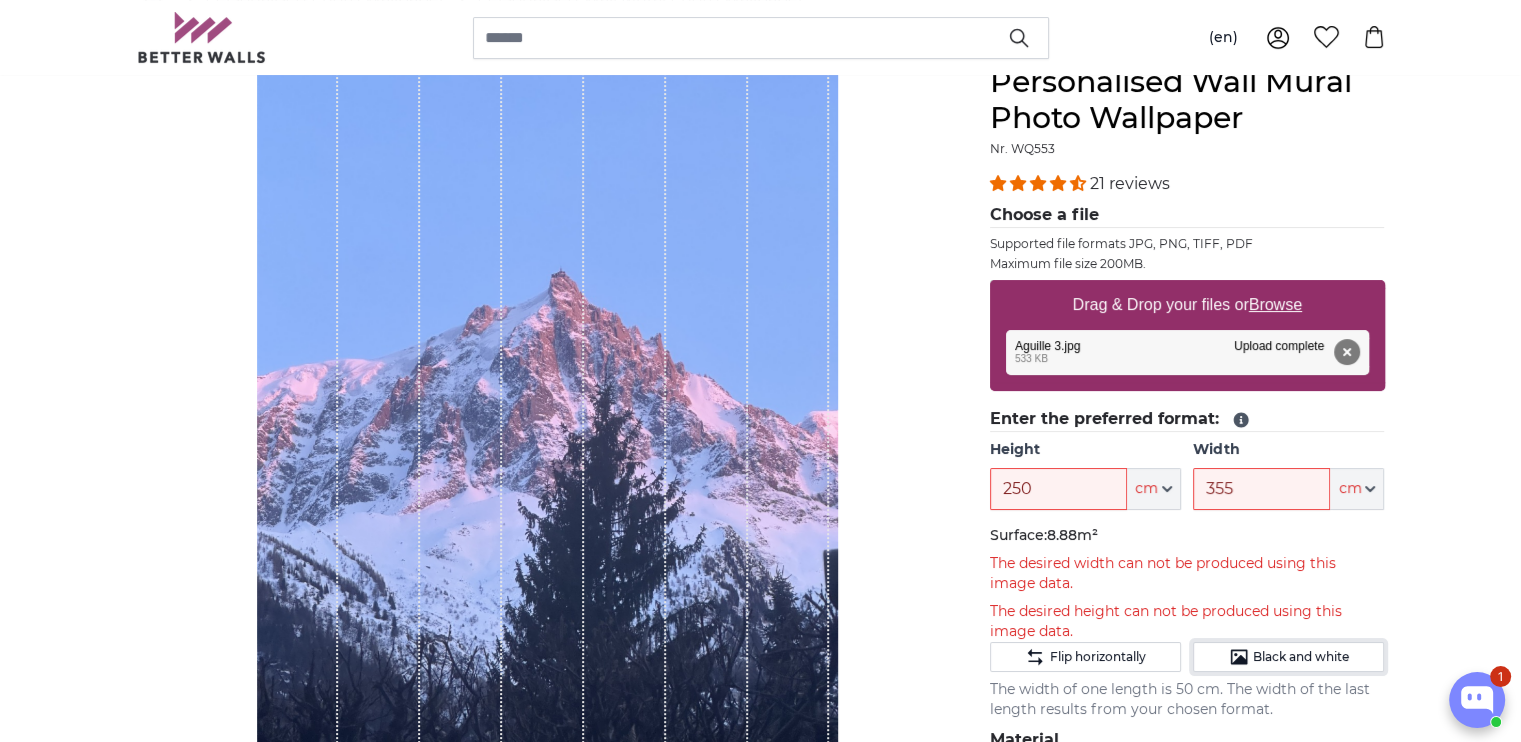scroll, scrollTop: 200, scrollLeft: 0, axis: vertical 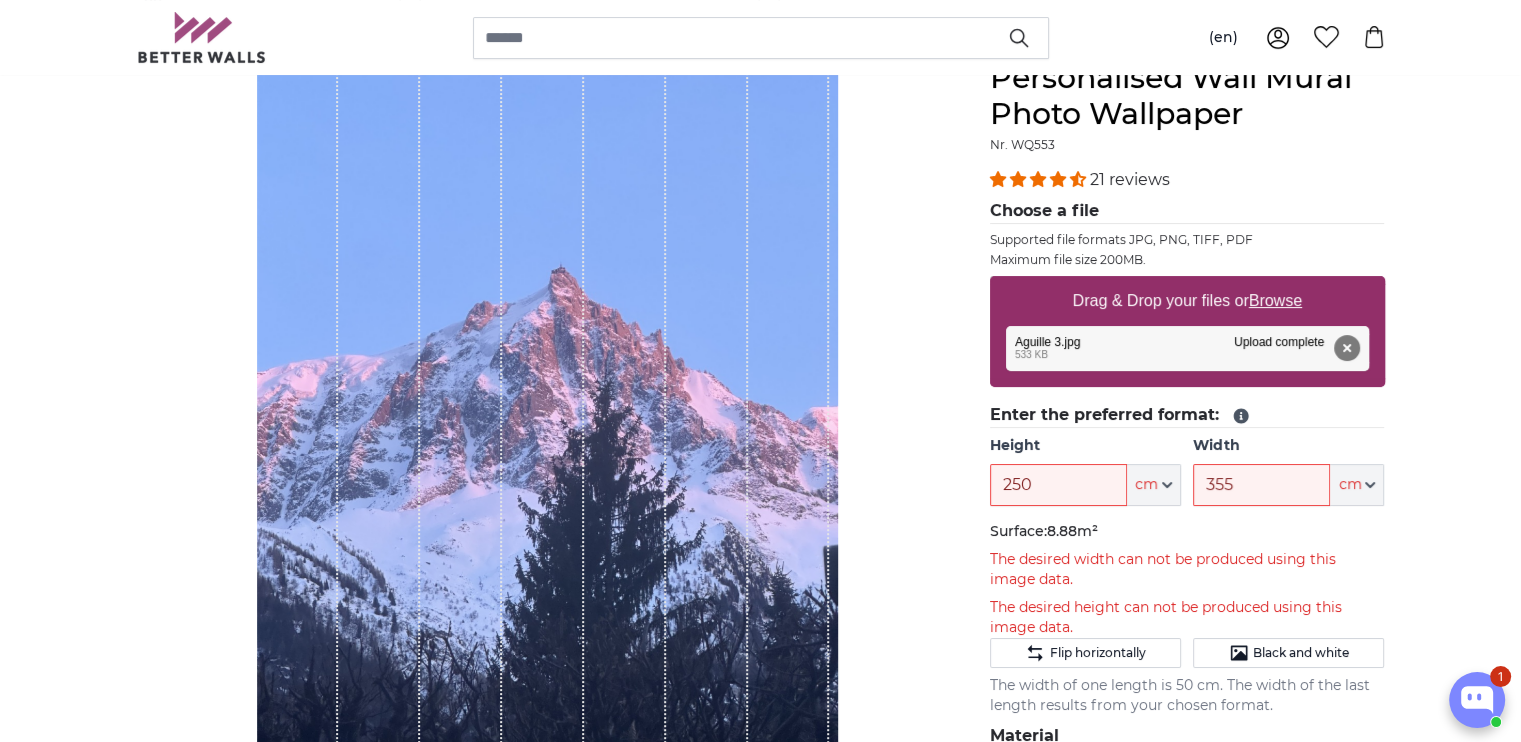 click on "Hide lengths" at bounding box center [547, 460] 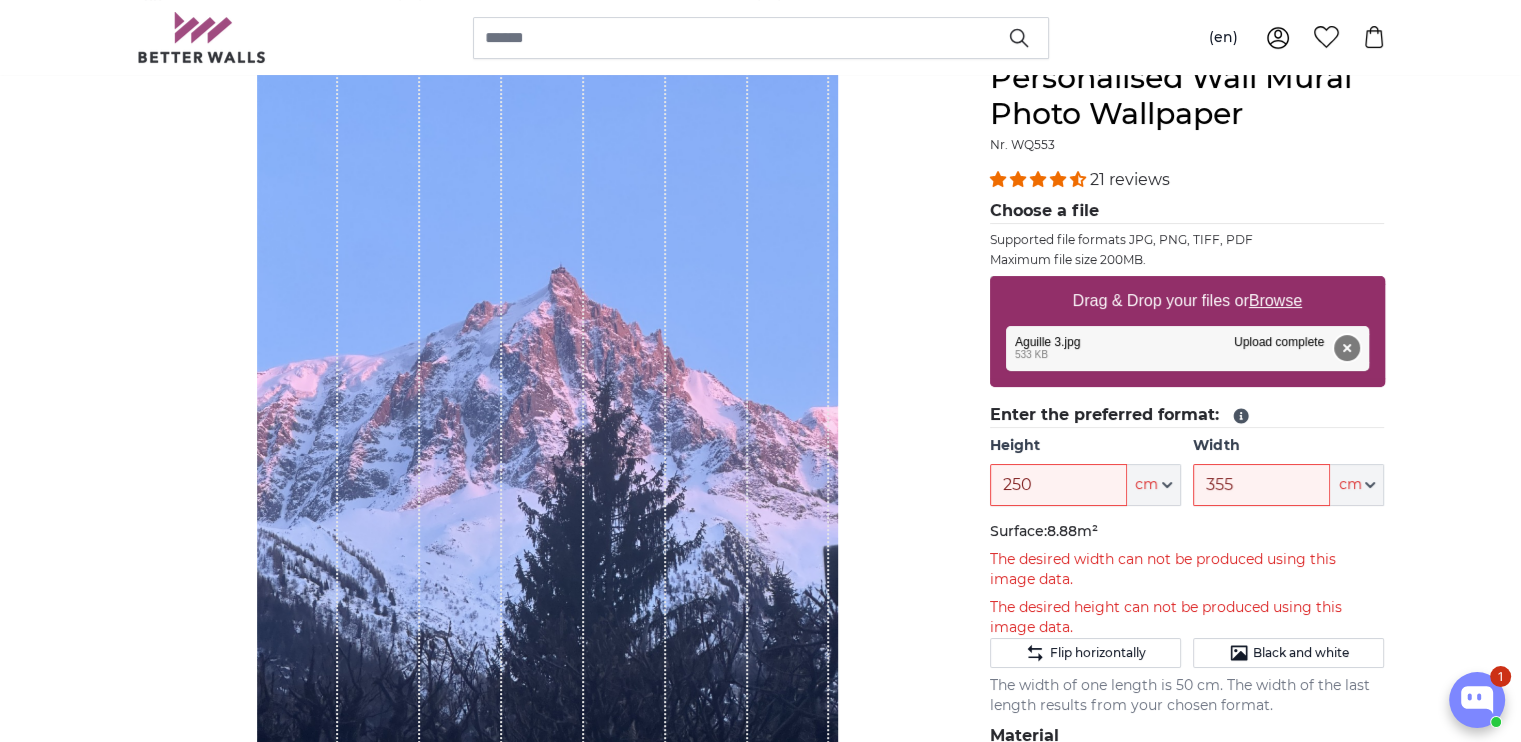 click on "Remove" at bounding box center [1346, 348] 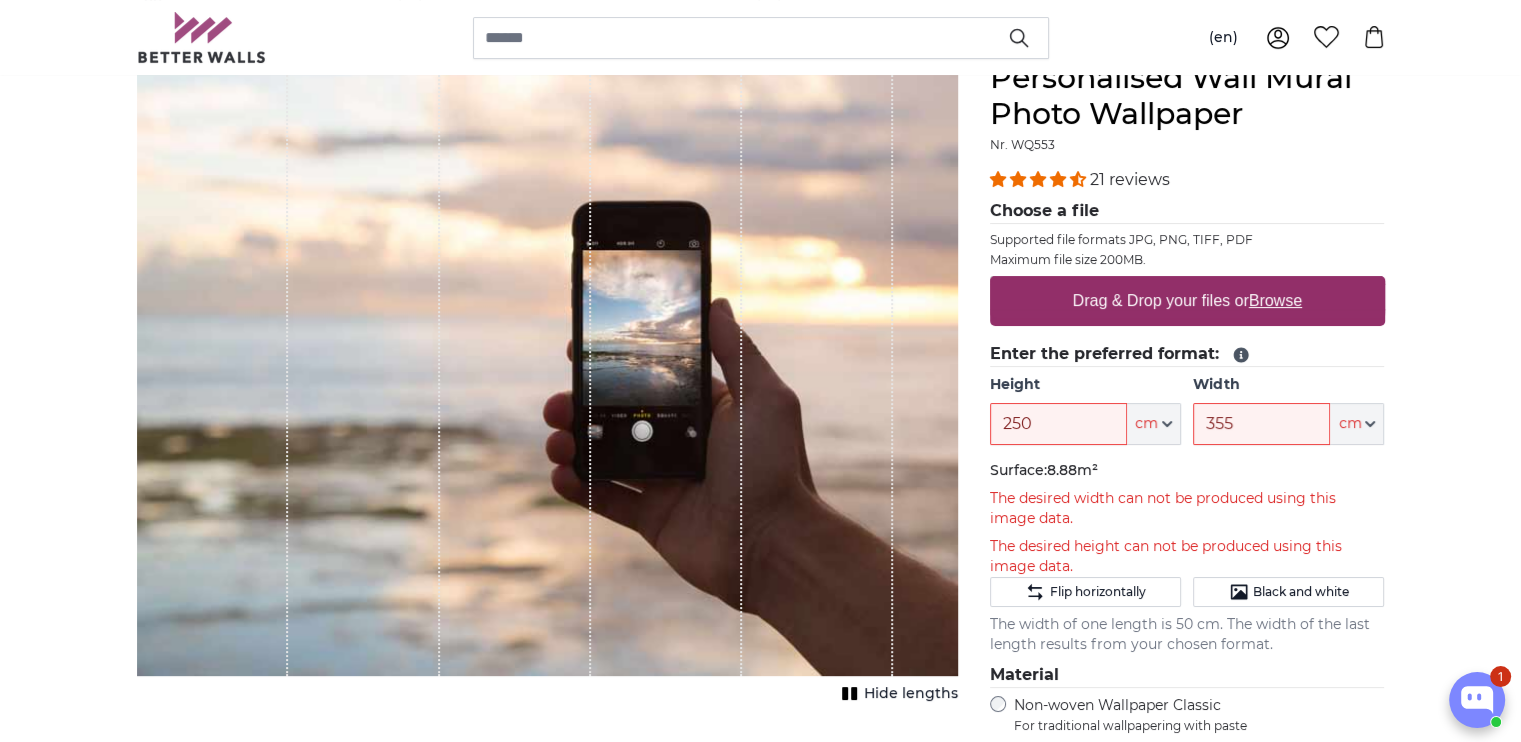 click on "Browse" at bounding box center [1275, 300] 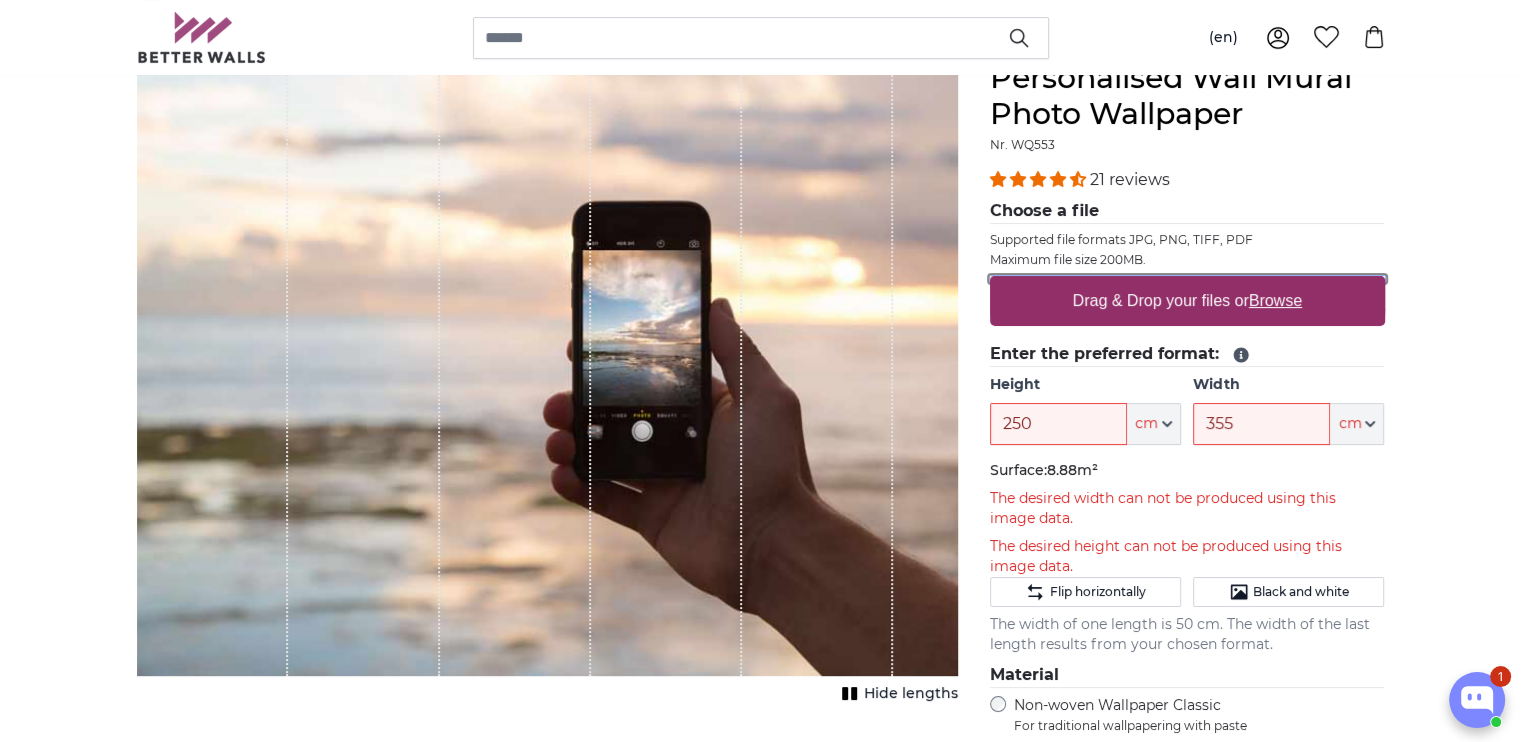 click on "Drag & Drop your files or  Browse" at bounding box center (1187, 279) 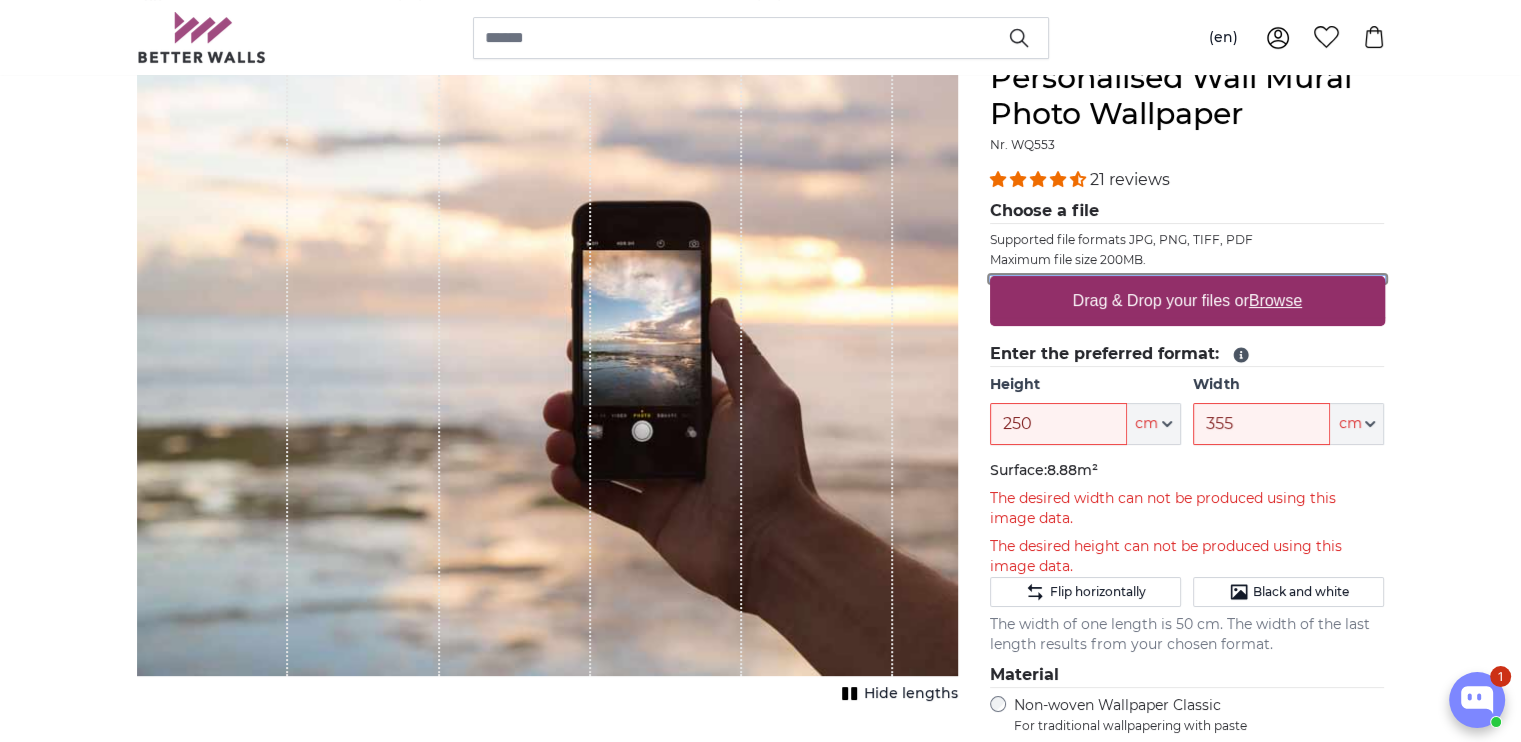 type on "**********" 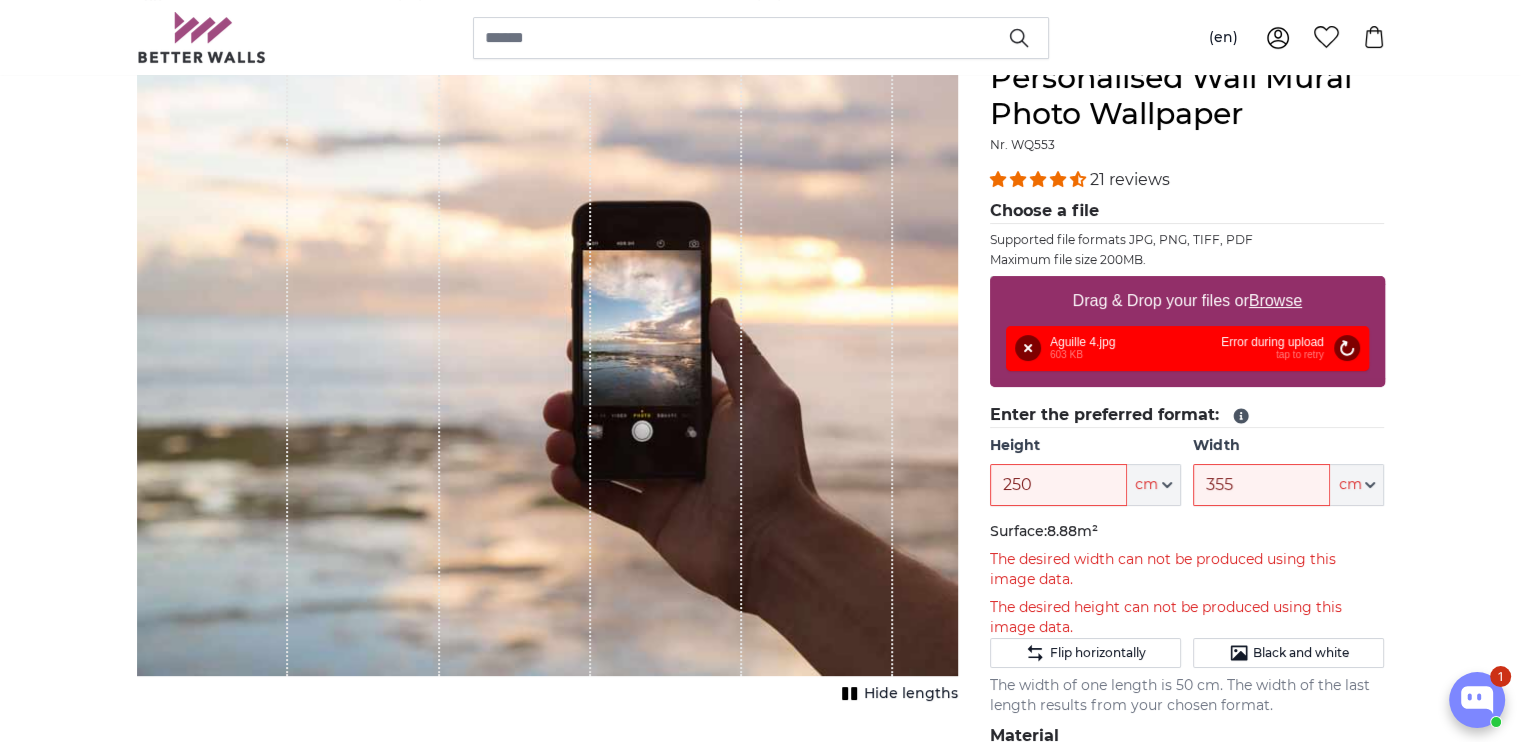 click on "Remove Retry Remove Upload Cancel Retry Remove Aguille 4.jpg edit 603 KB Error during upload tap to retry" at bounding box center (1187, 348) 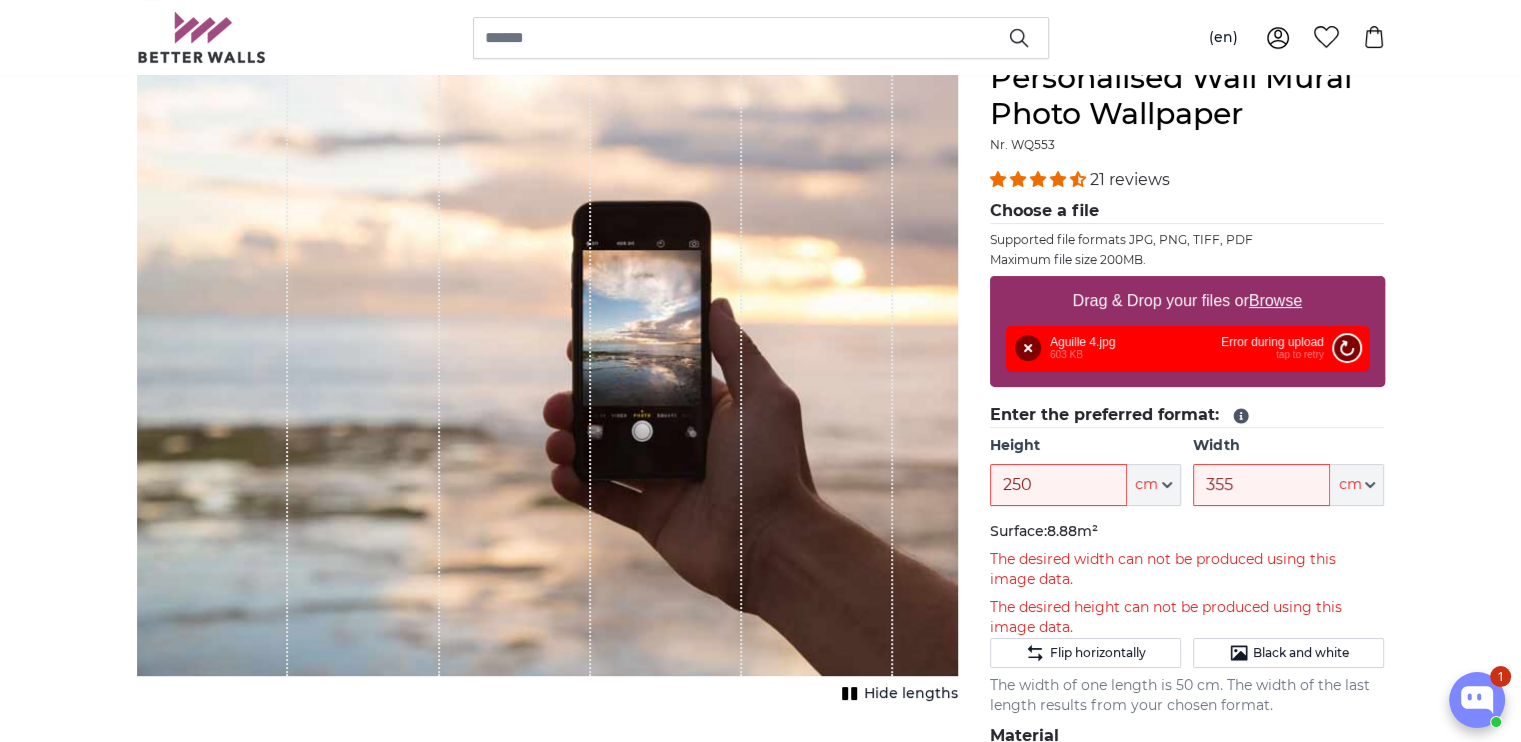 click on "Retry" at bounding box center (1346, 348) 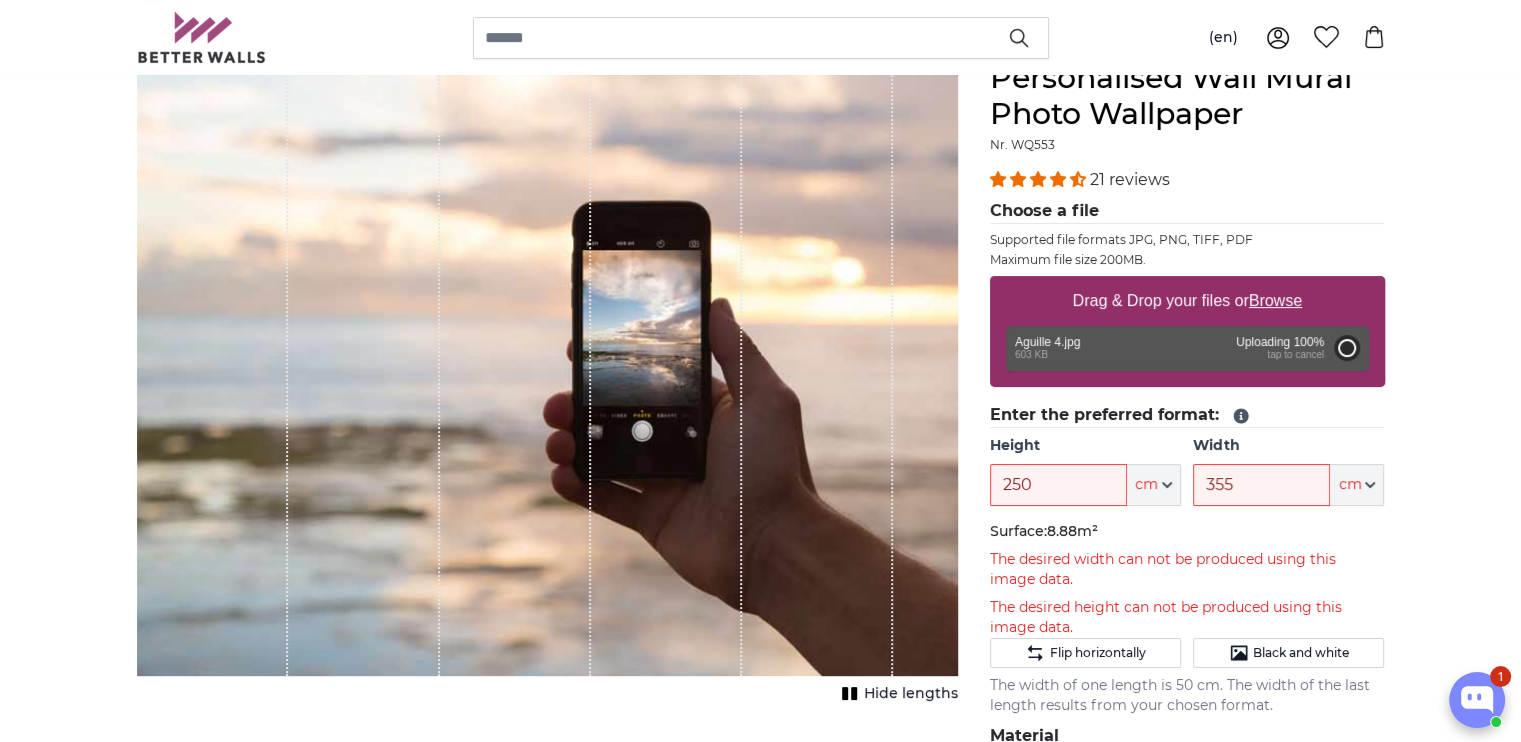 click on "Personalised Photo Wallpaper
Personalised Wall Mural Photo Wallpaper
Personalised Wall Mural Photo Wallpaper
Cancel
Crop image" at bounding box center (760, 2468) 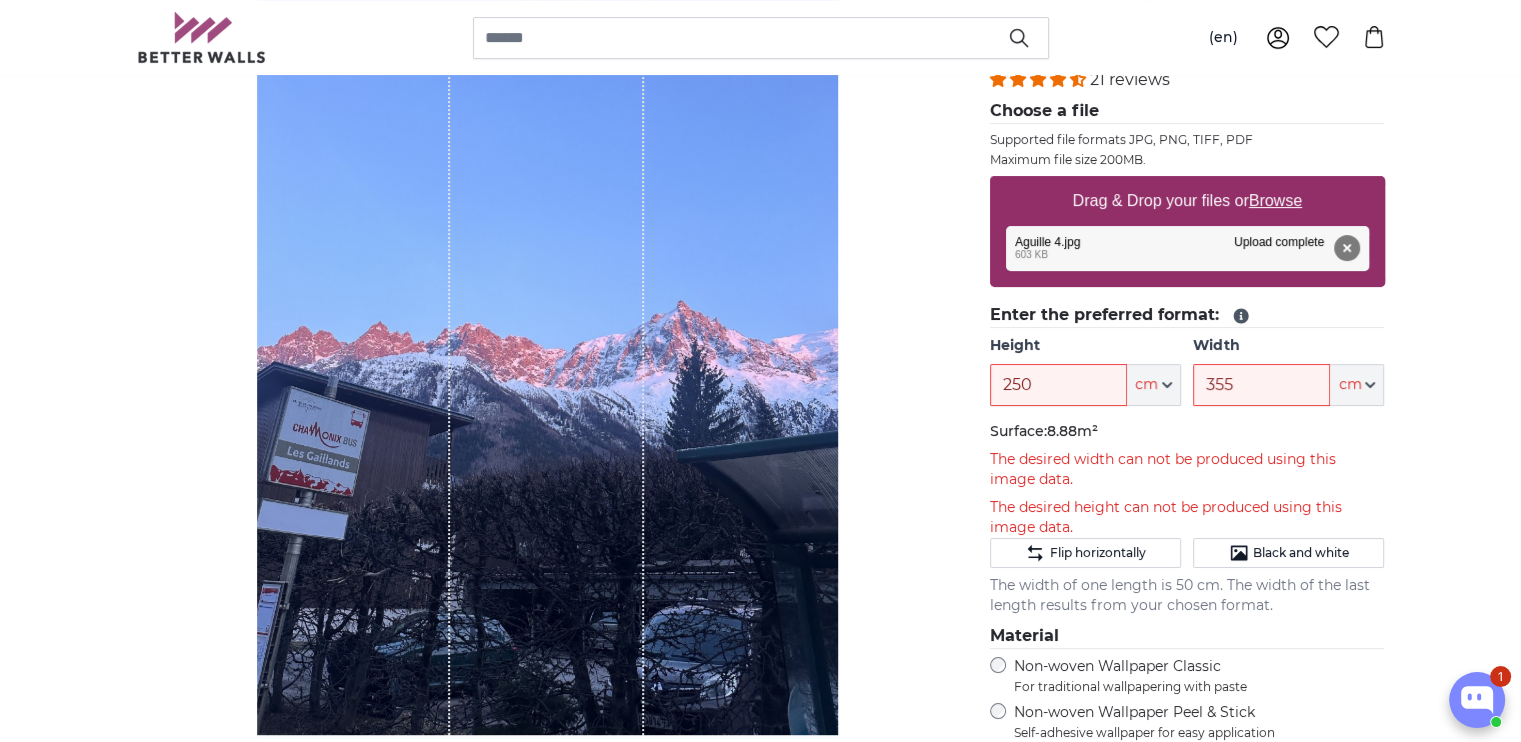 scroll, scrollTop: 300, scrollLeft: 0, axis: vertical 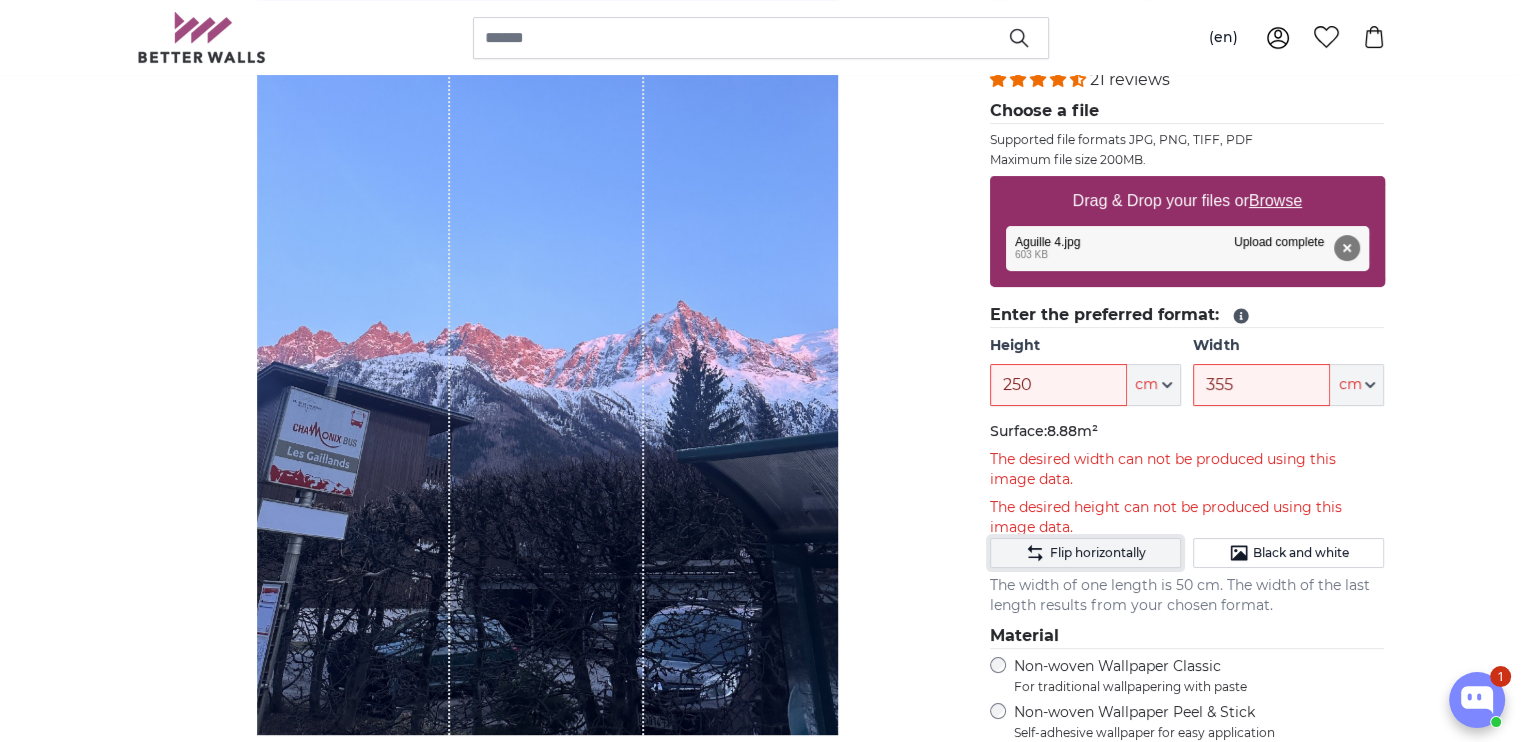 click on "Flip horizontally" 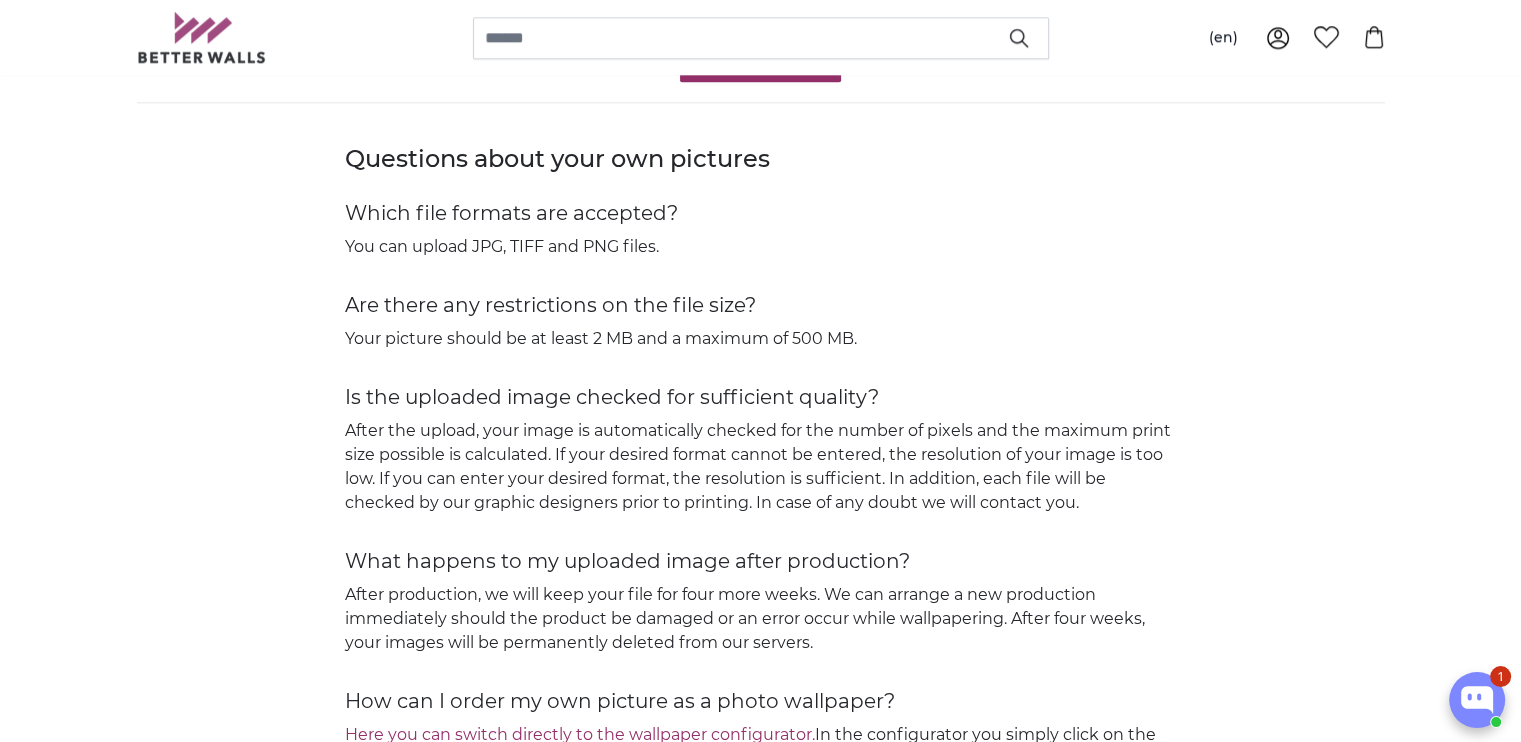 scroll, scrollTop: 2214, scrollLeft: 0, axis: vertical 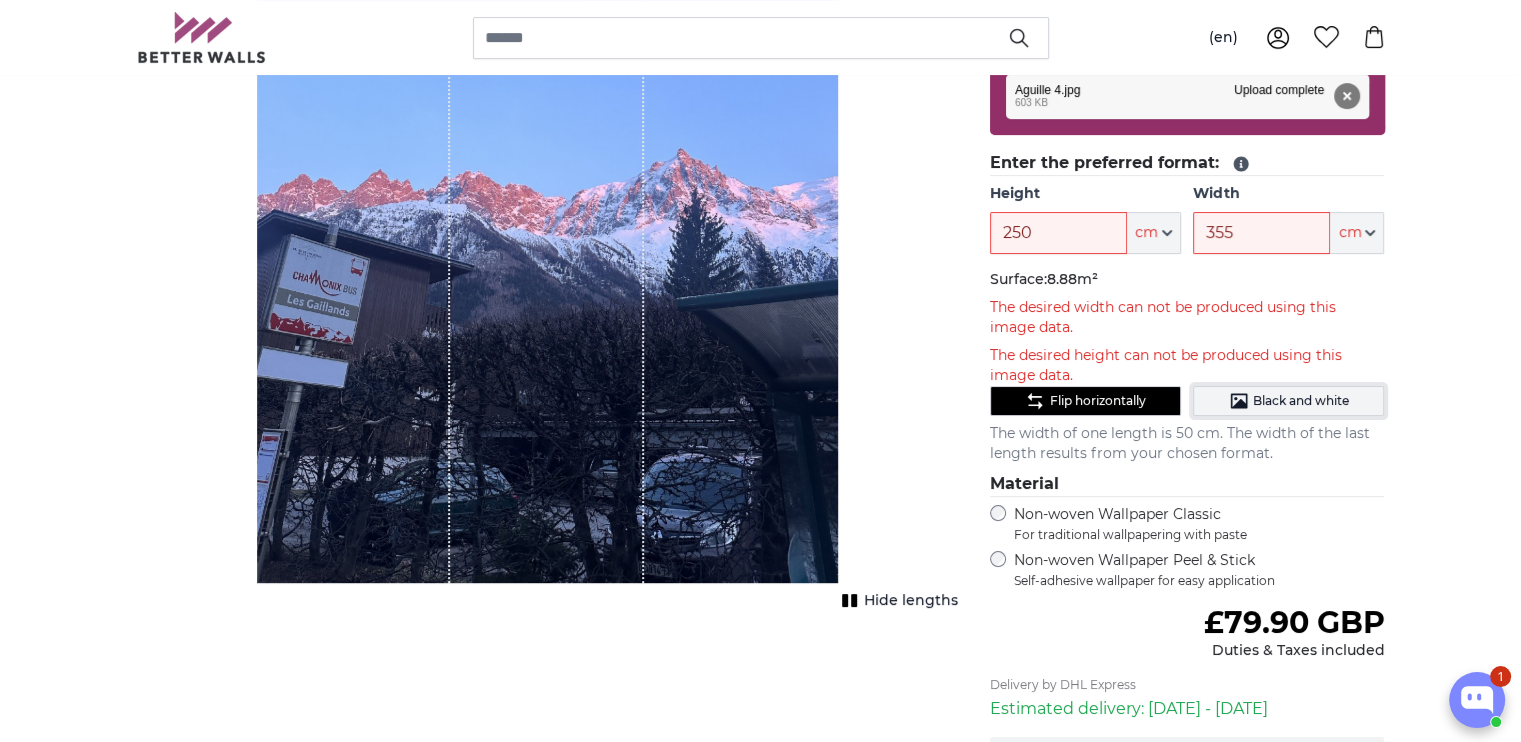 click on "Black and white" 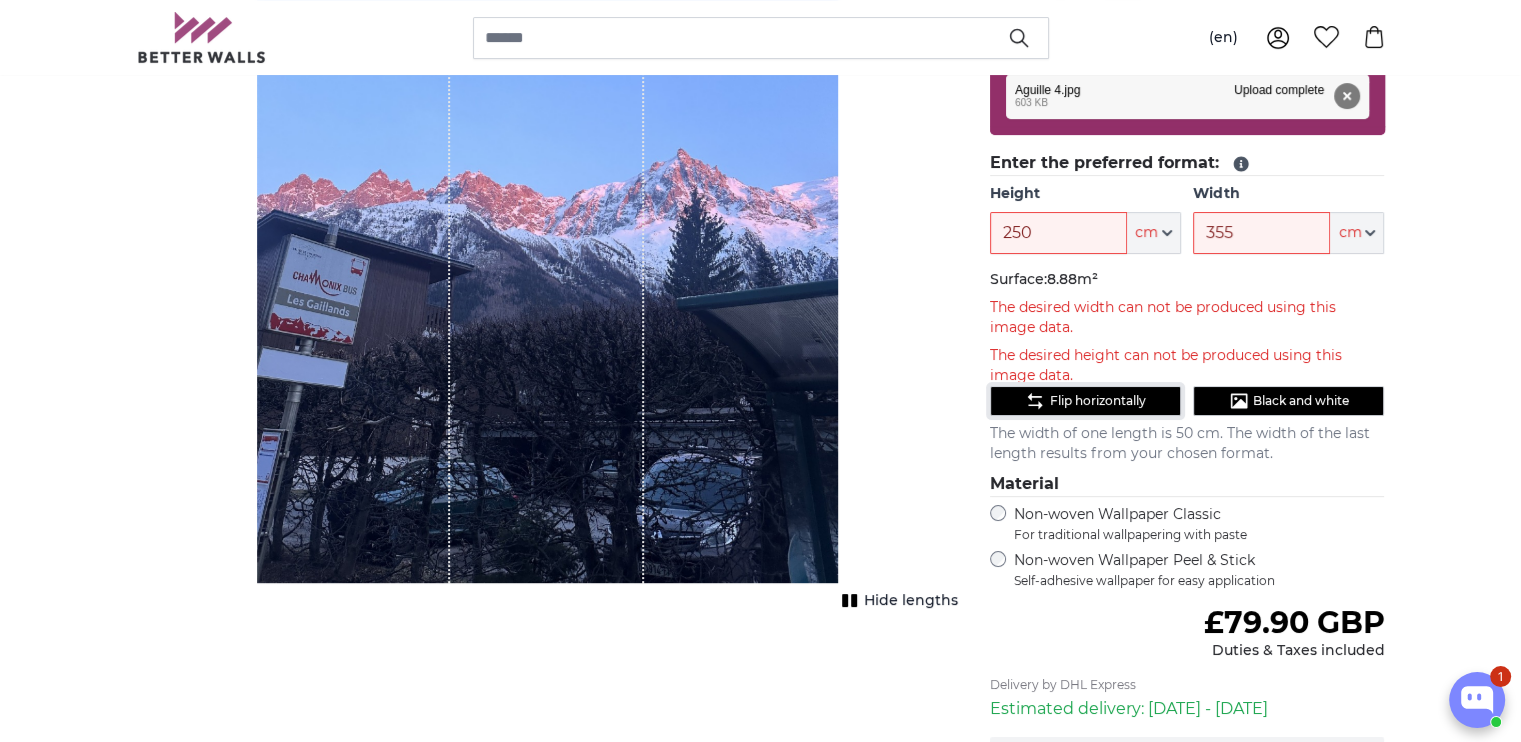 click on "Flip horizontally" 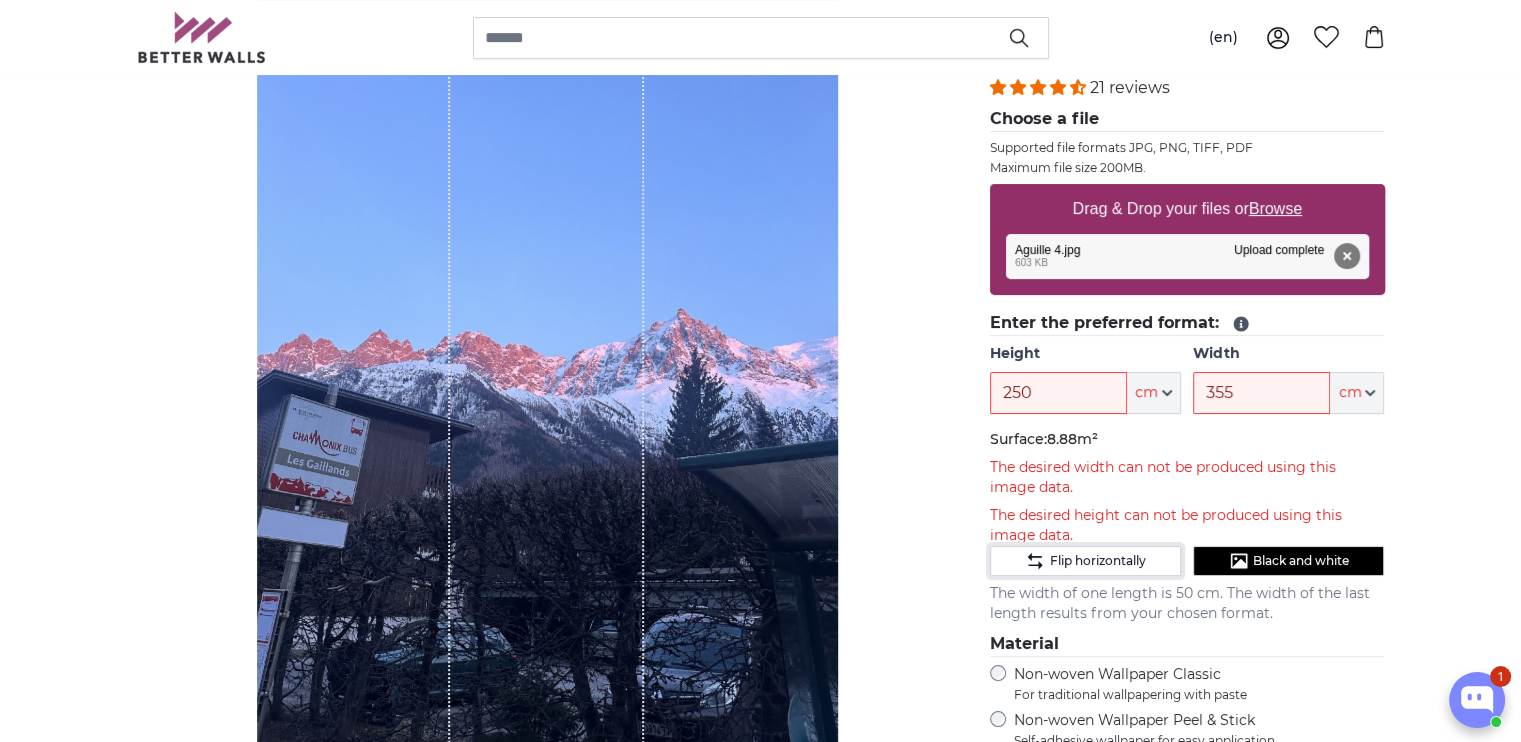 scroll, scrollTop: 292, scrollLeft: 0, axis: vertical 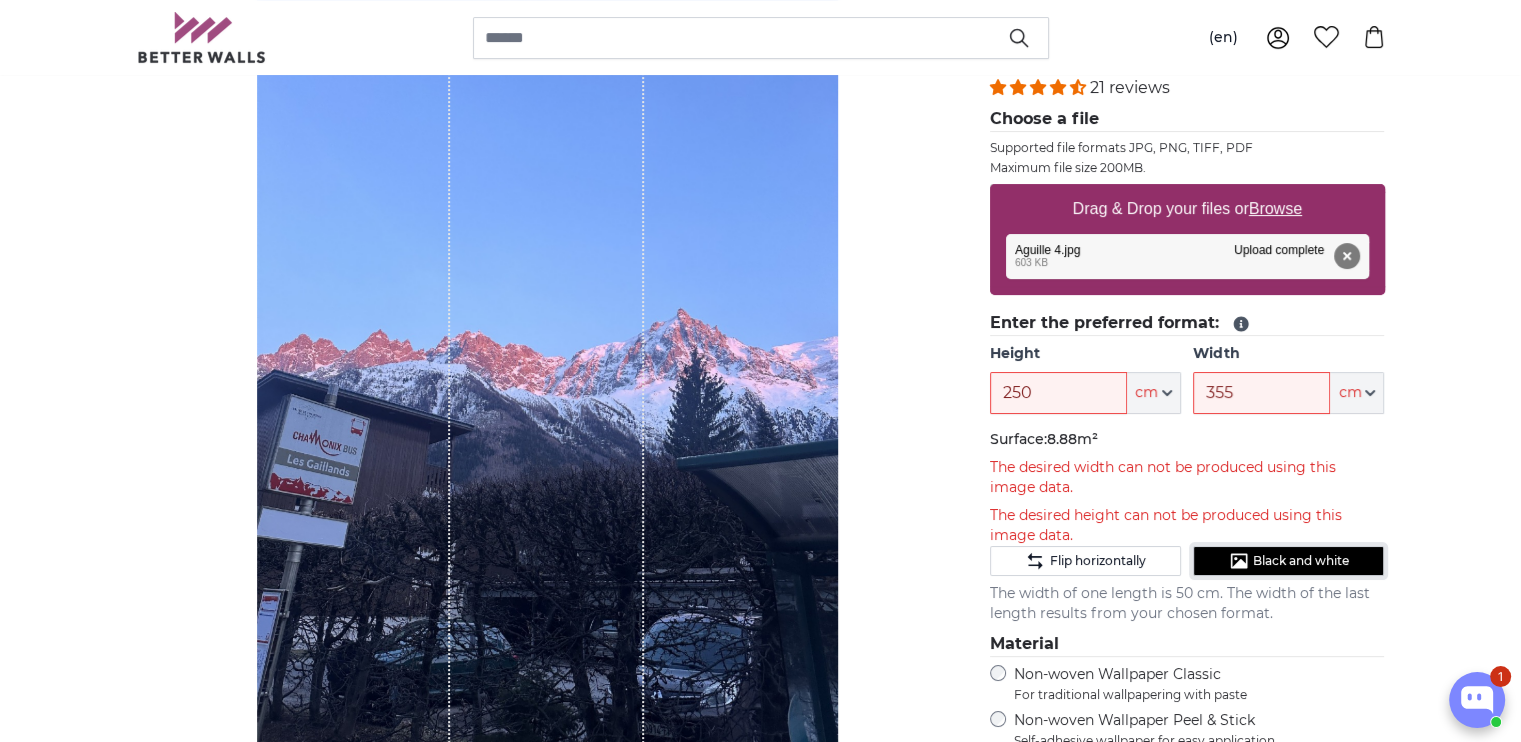 click on "Black and white" 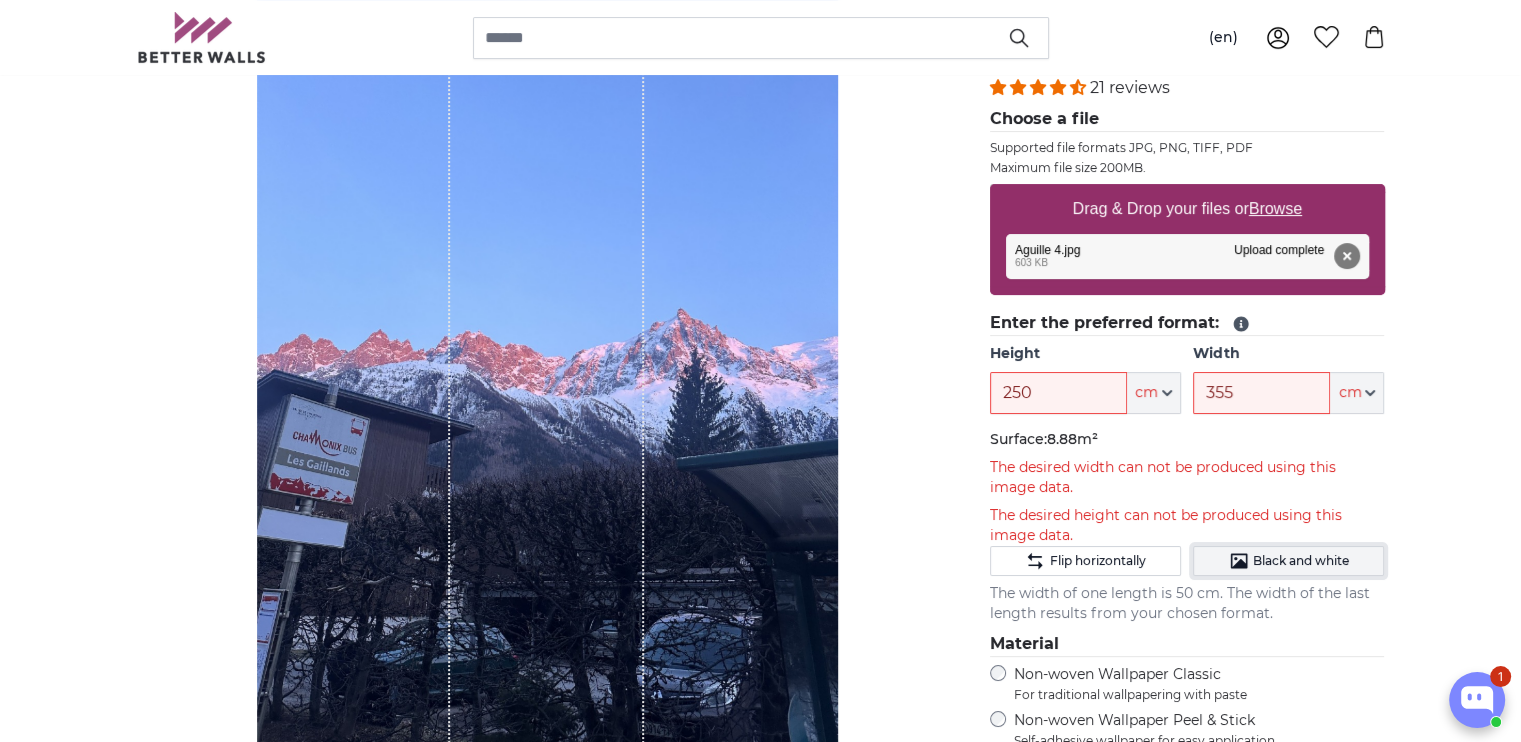 click on "Black and white" 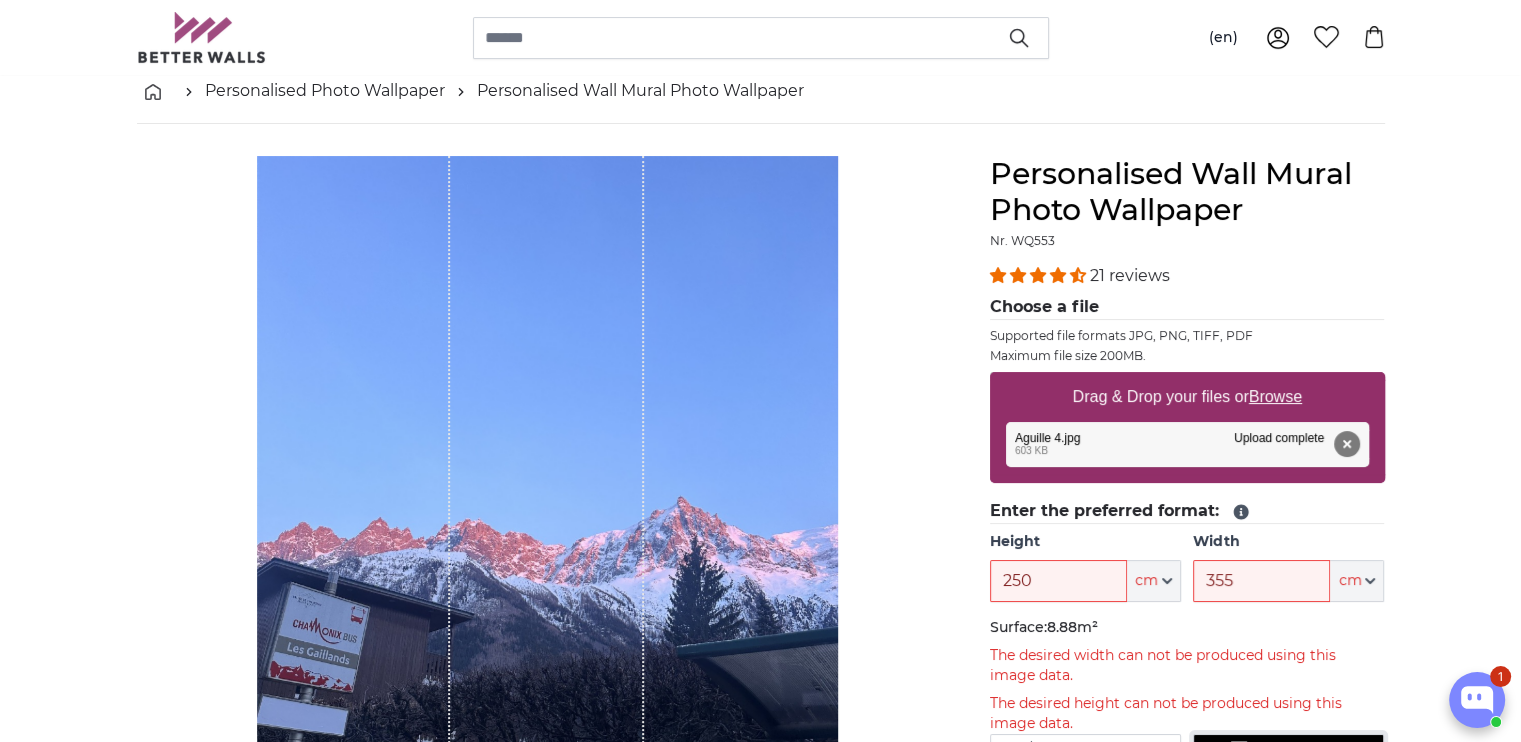 scroll, scrollTop: 92, scrollLeft: 0, axis: vertical 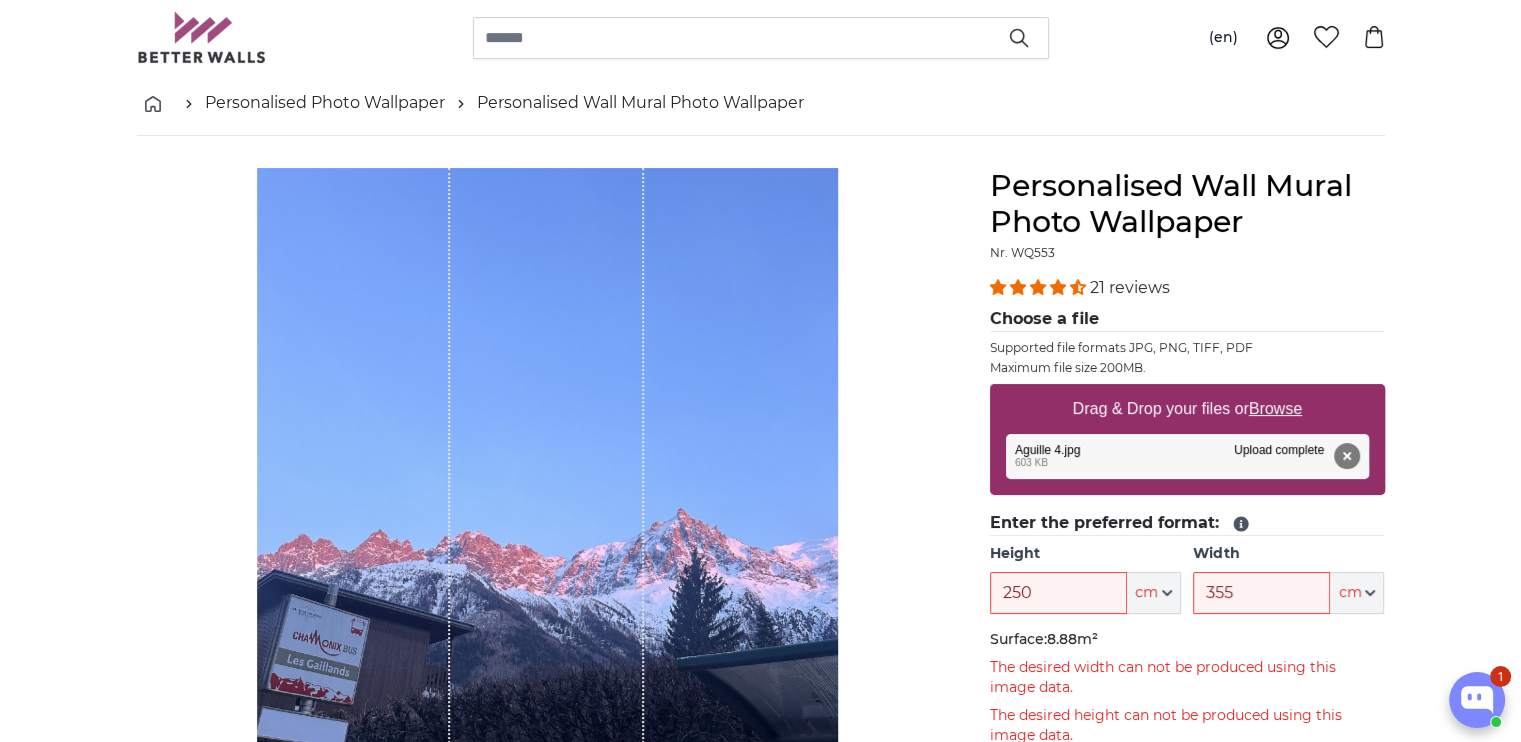 drag, startPoint x: 640, startPoint y: 357, endPoint x: 707, endPoint y: 211, distance: 160.63934 